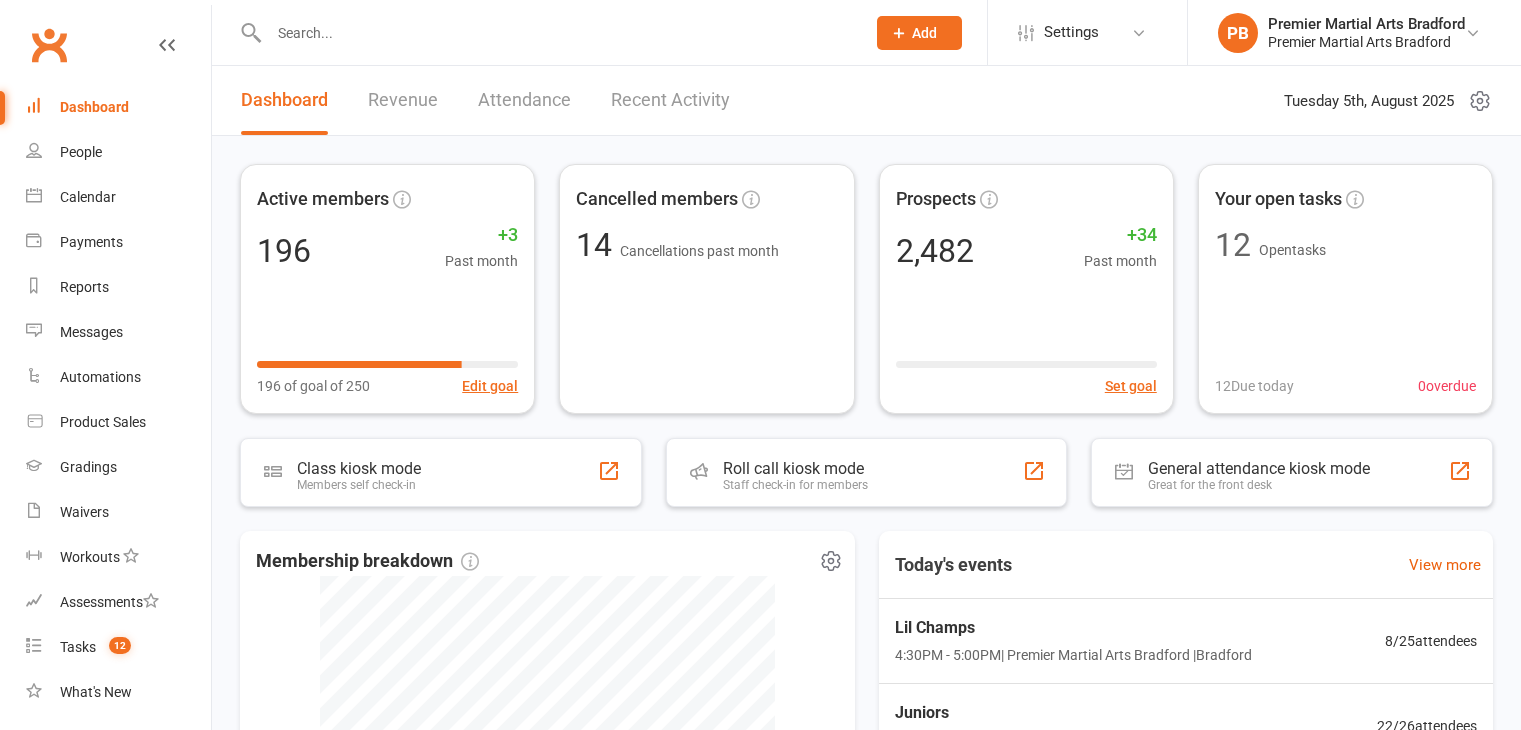 scroll, scrollTop: 240, scrollLeft: 0, axis: vertical 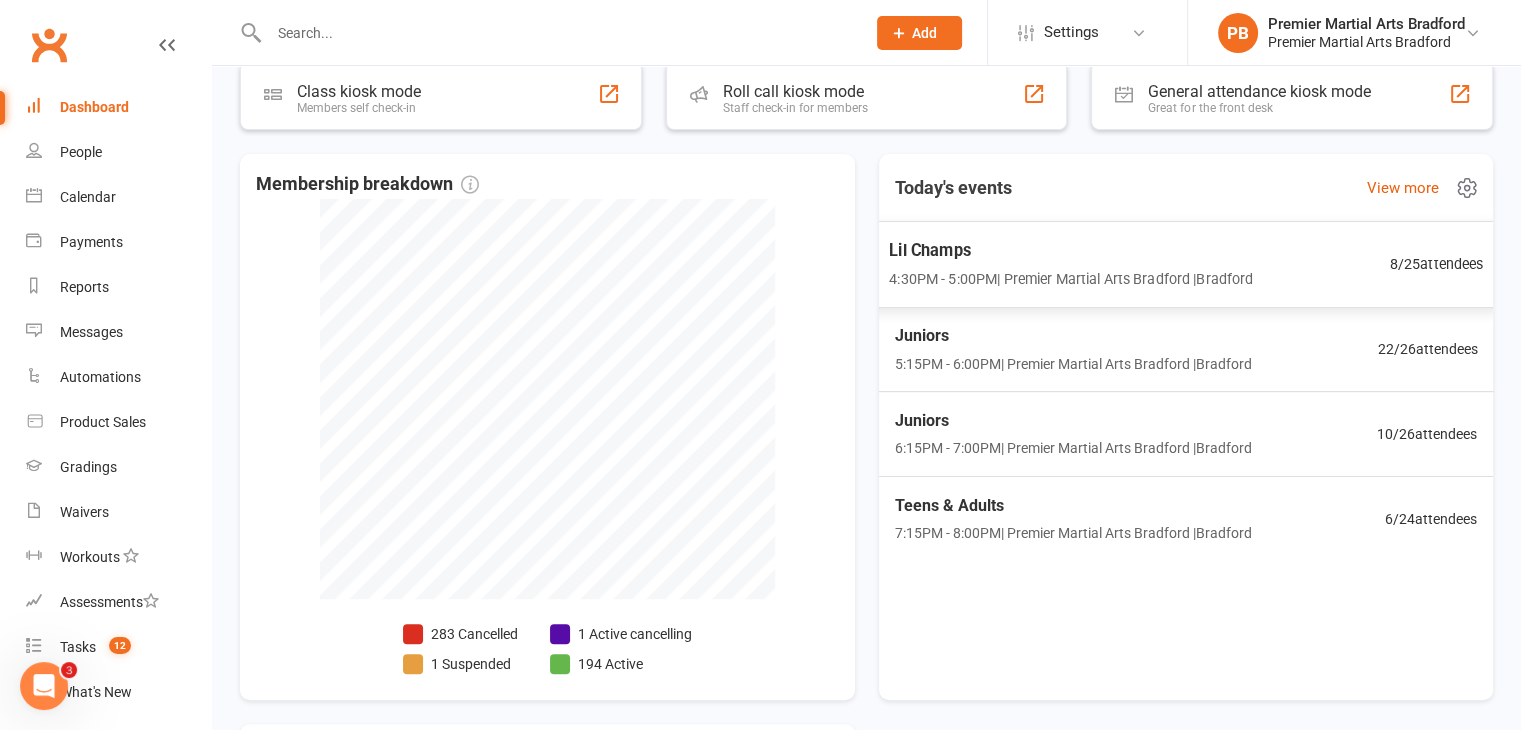 click on "[TIME] - [TIME] | Premier Martial Arts Bradford | [CITY]" at bounding box center [1071, 278] 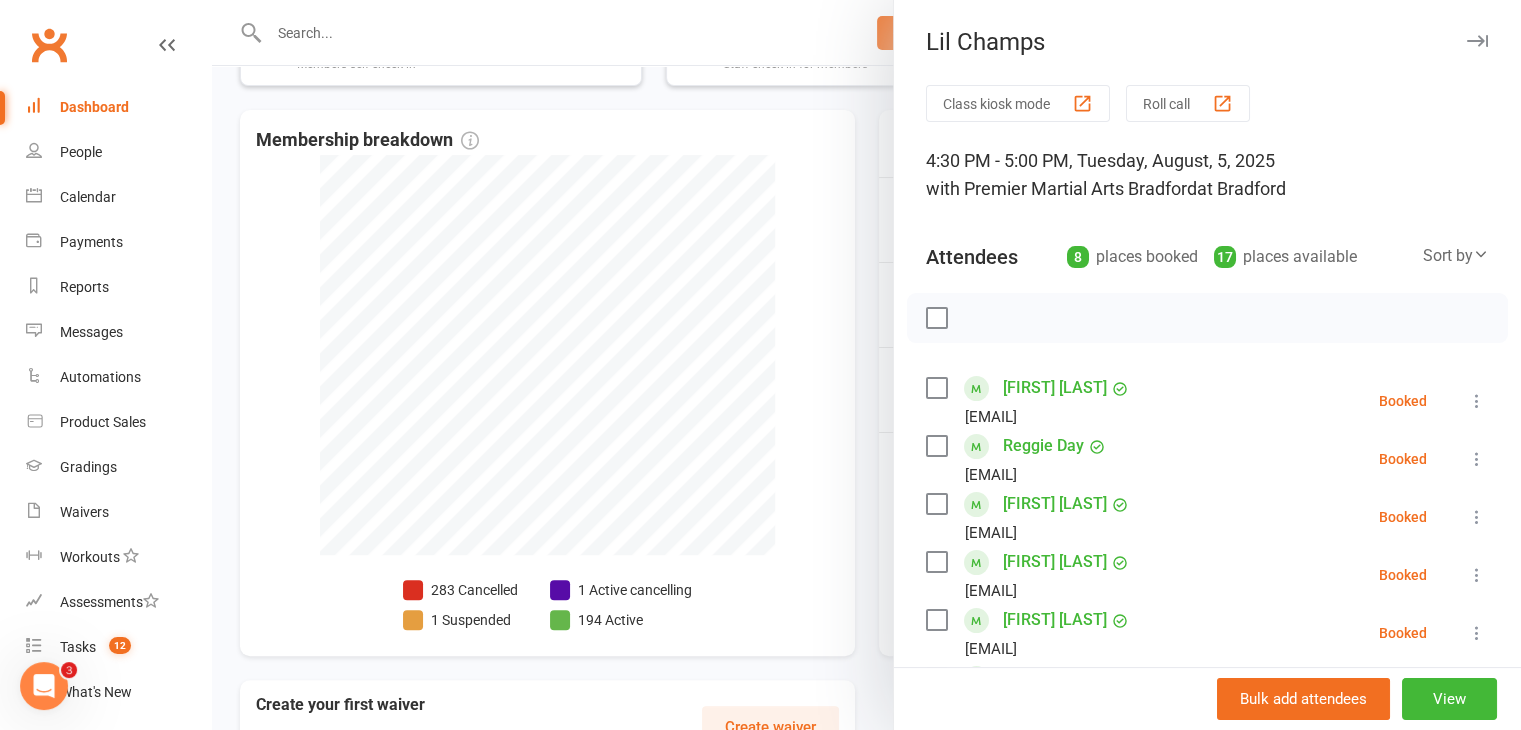 scroll, scrollTop: 457, scrollLeft: 0, axis: vertical 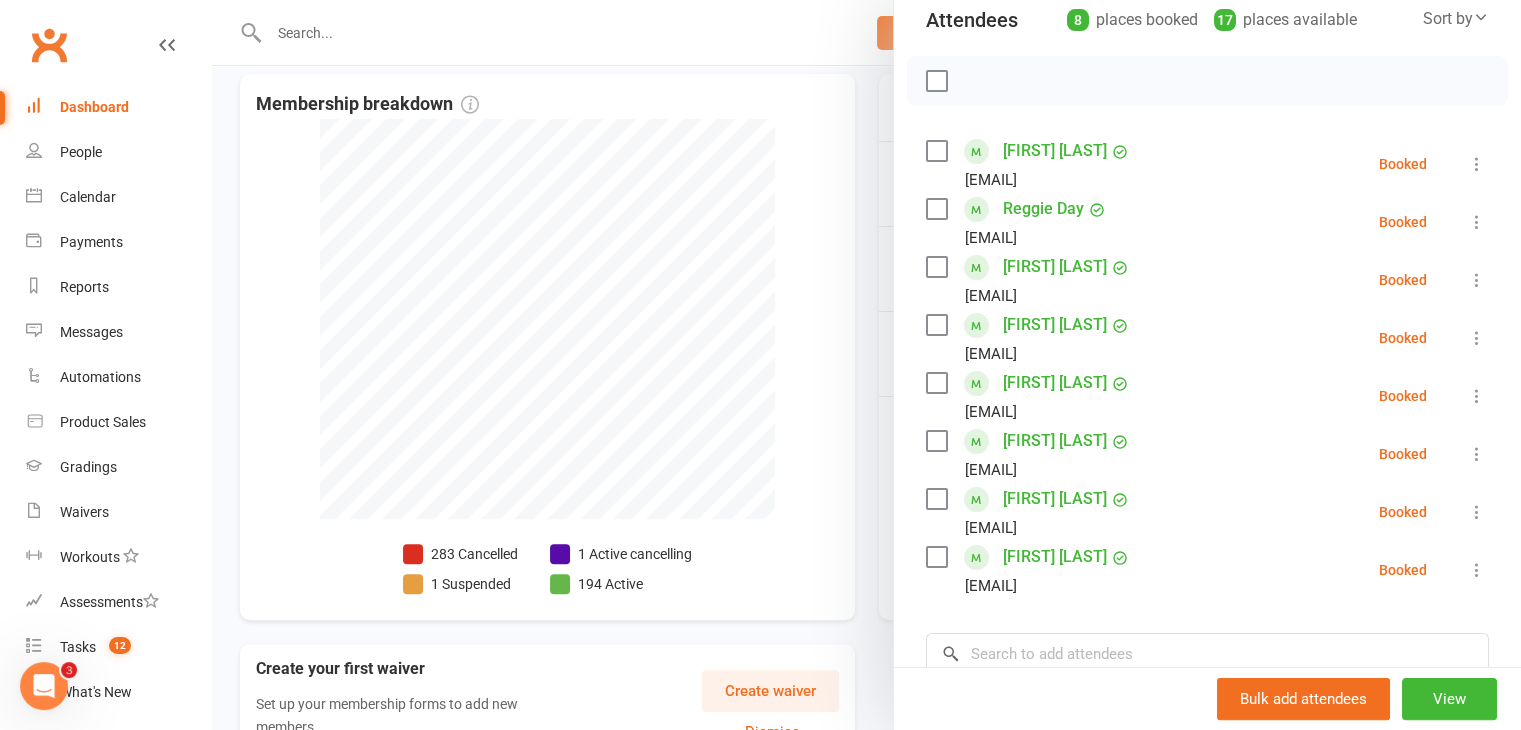 click on "Dashboard" at bounding box center (94, 107) 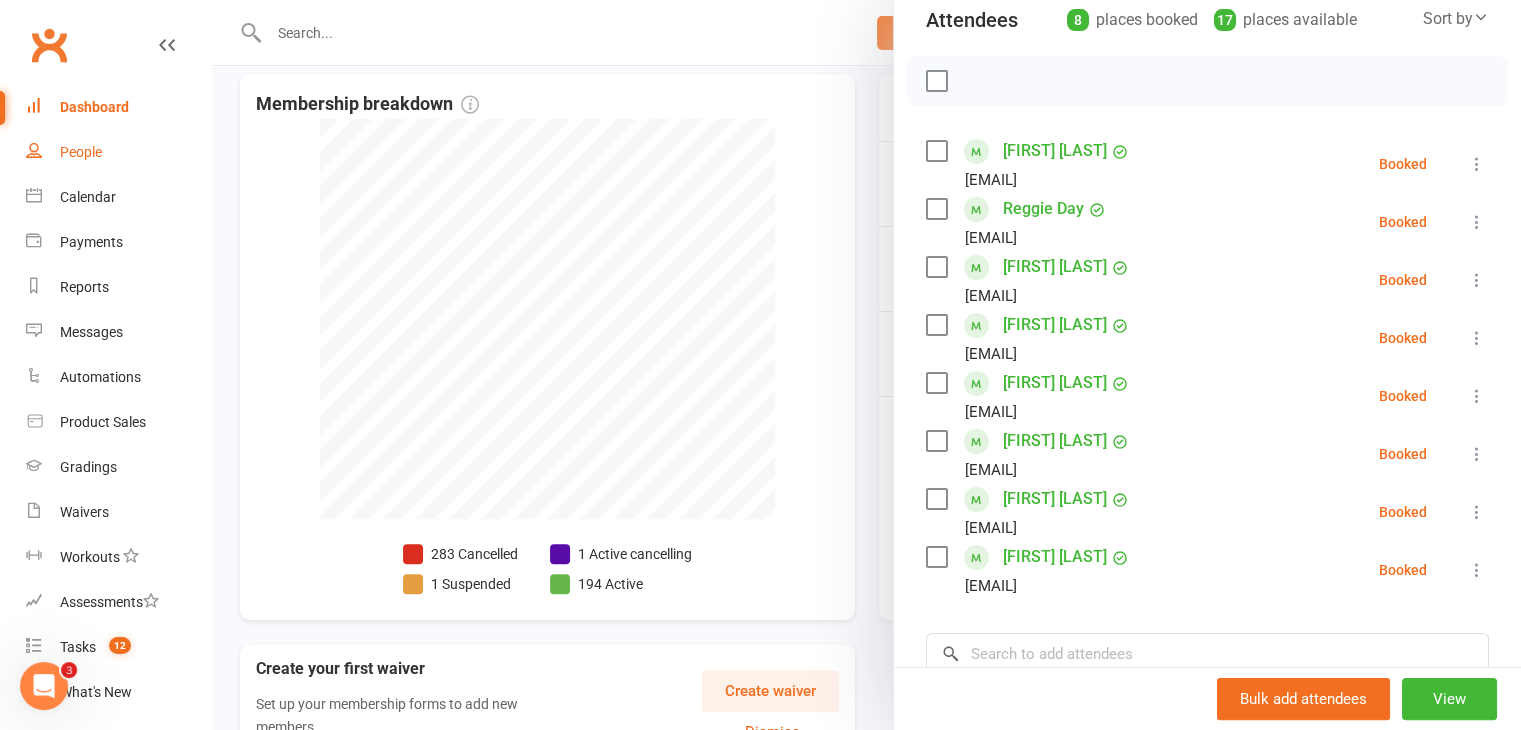 click on "People" at bounding box center [118, 152] 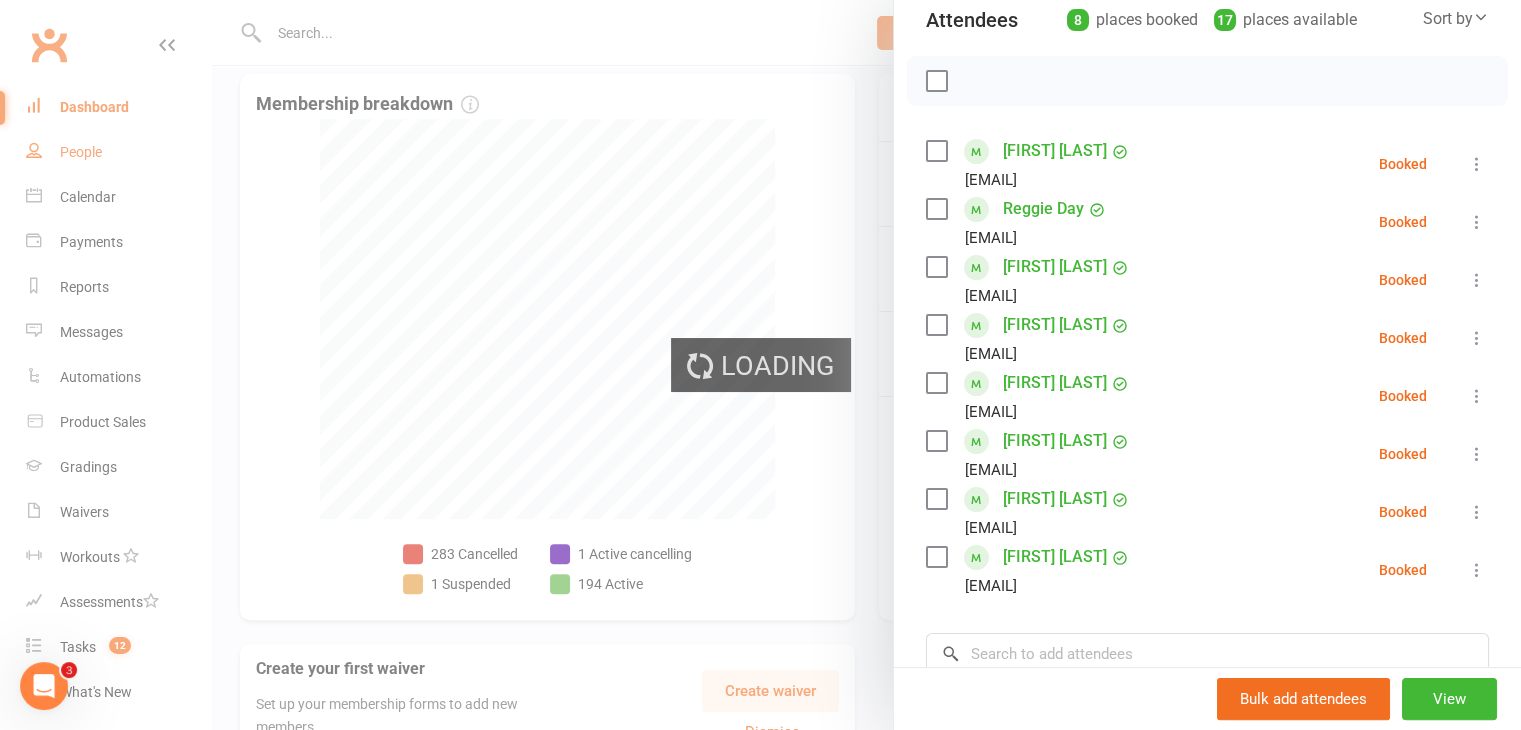 select on "100" 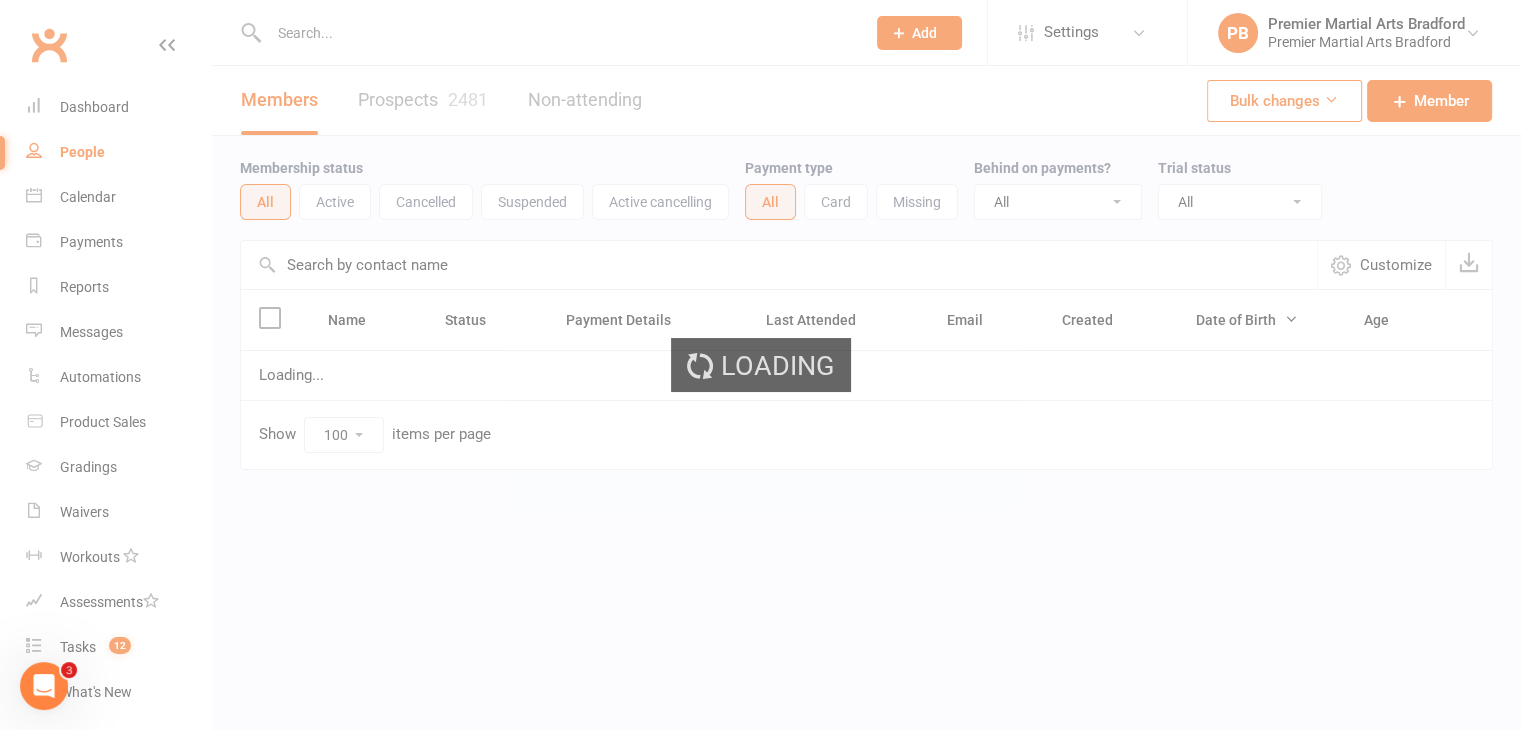 scroll, scrollTop: 0, scrollLeft: 0, axis: both 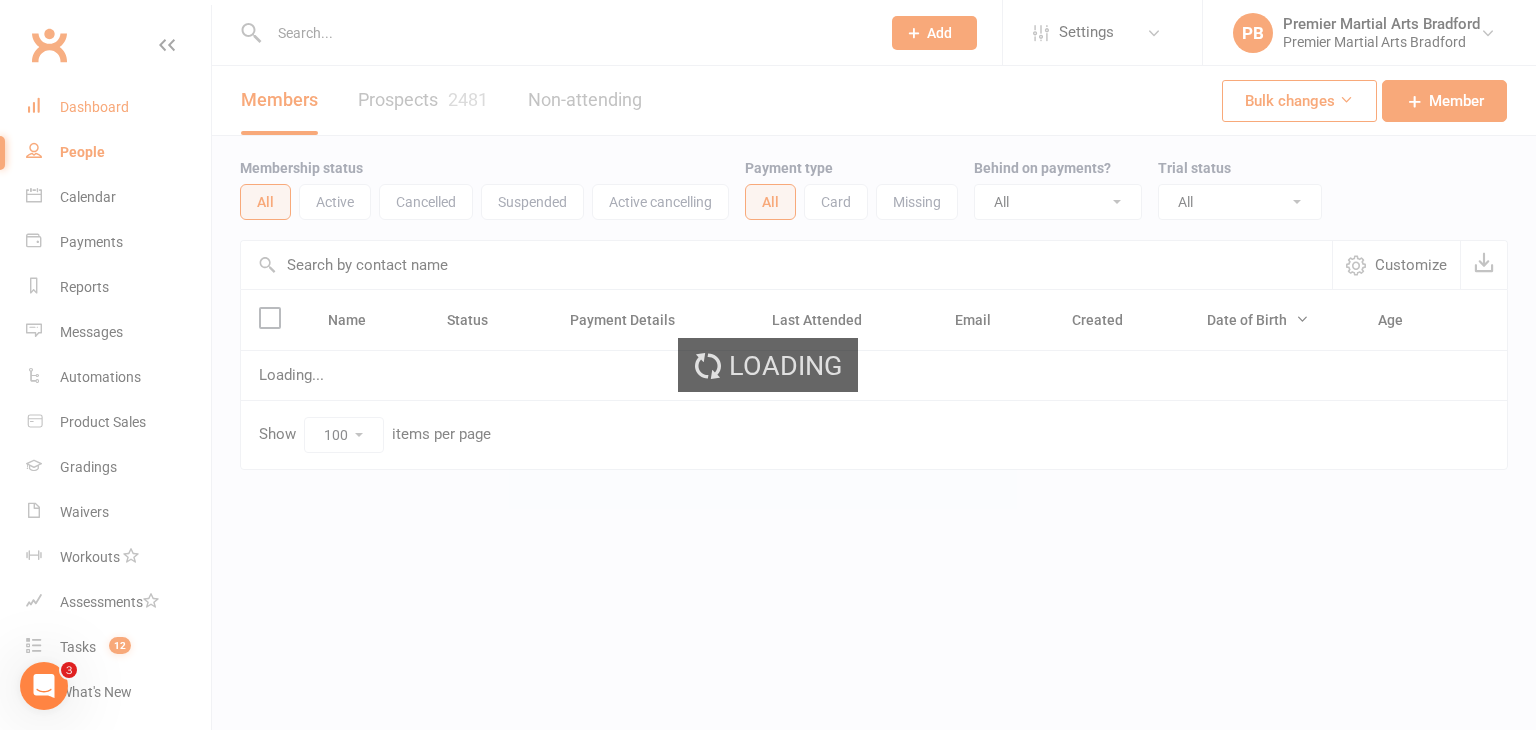 click on "Dashboard" at bounding box center [94, 107] 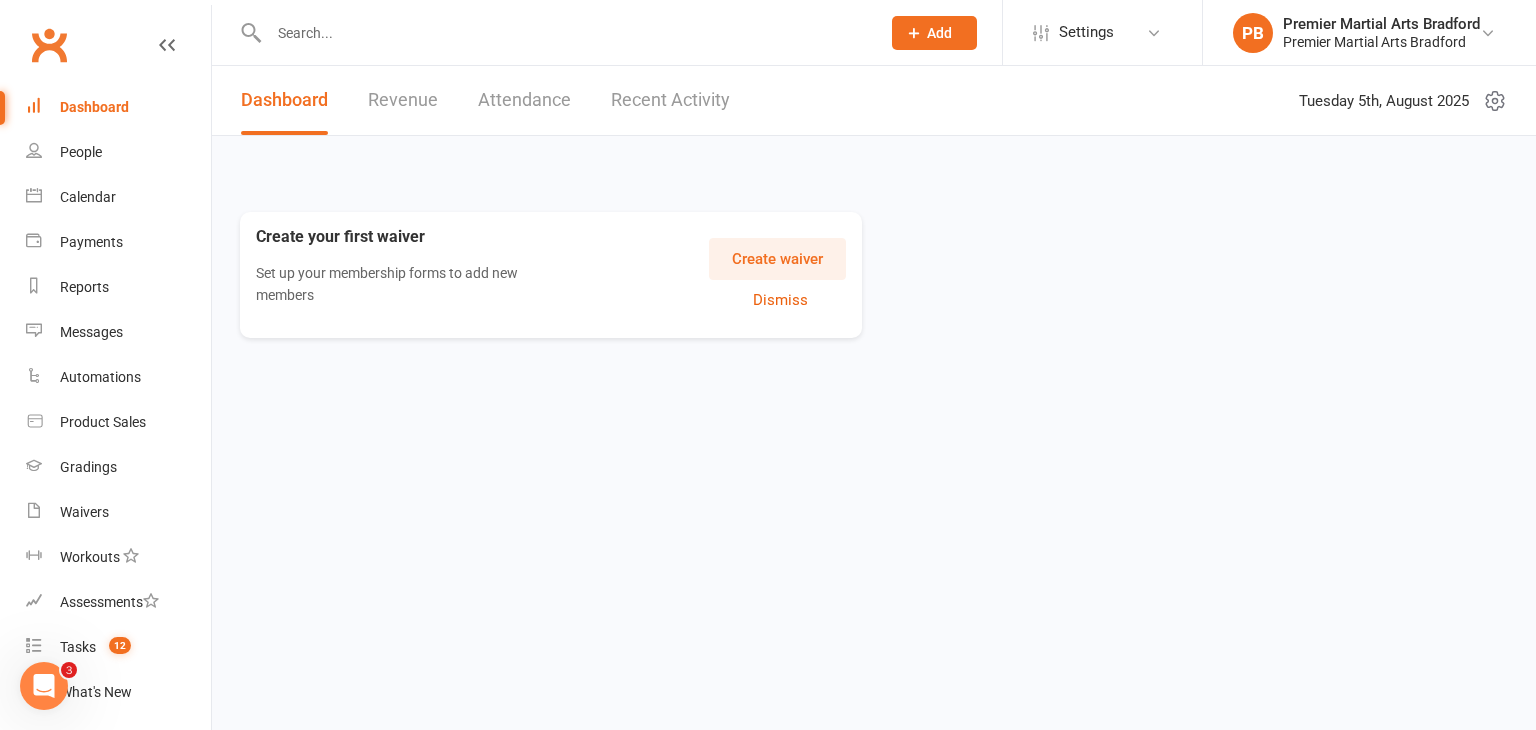 click on "Dashboard" at bounding box center (118, 107) 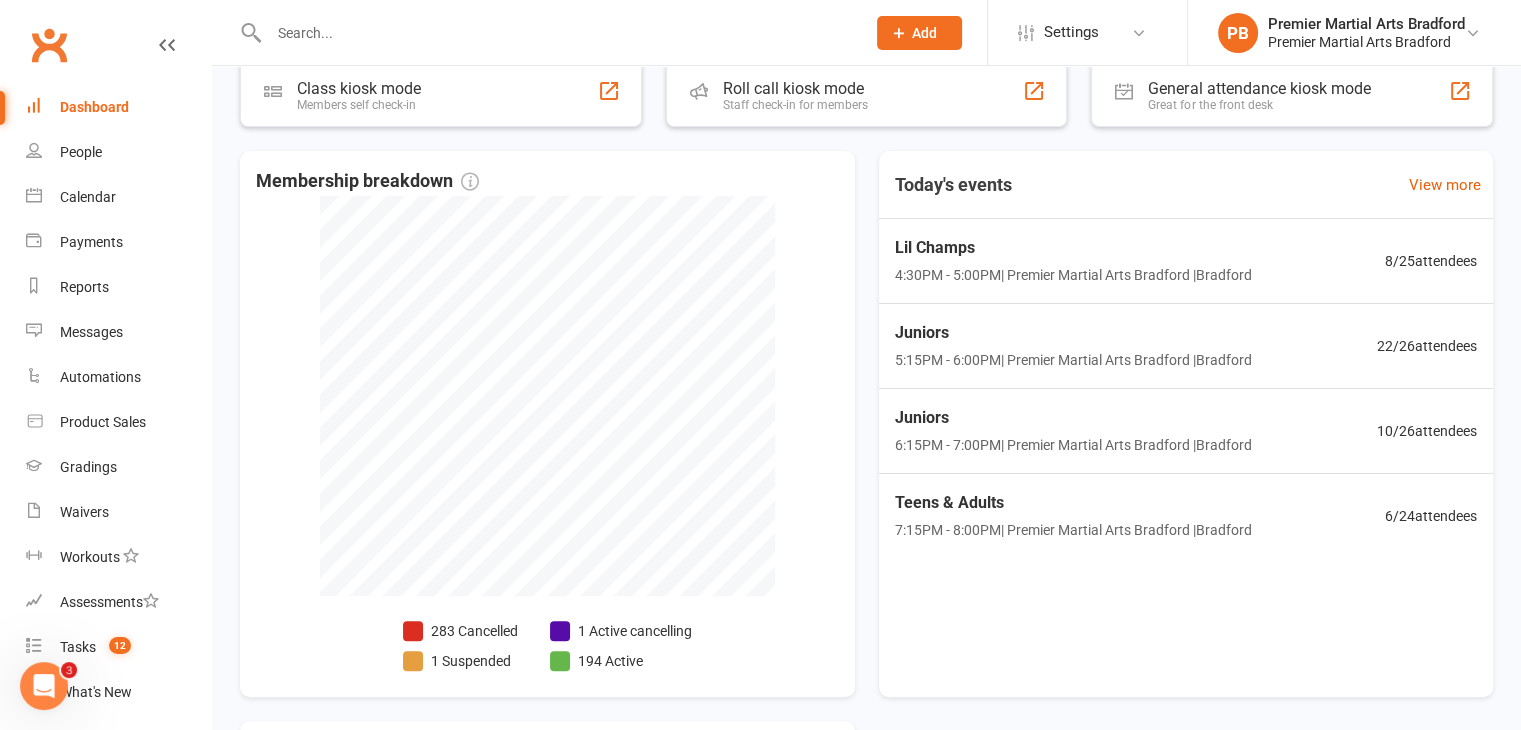 scroll, scrollTop: 388, scrollLeft: 0, axis: vertical 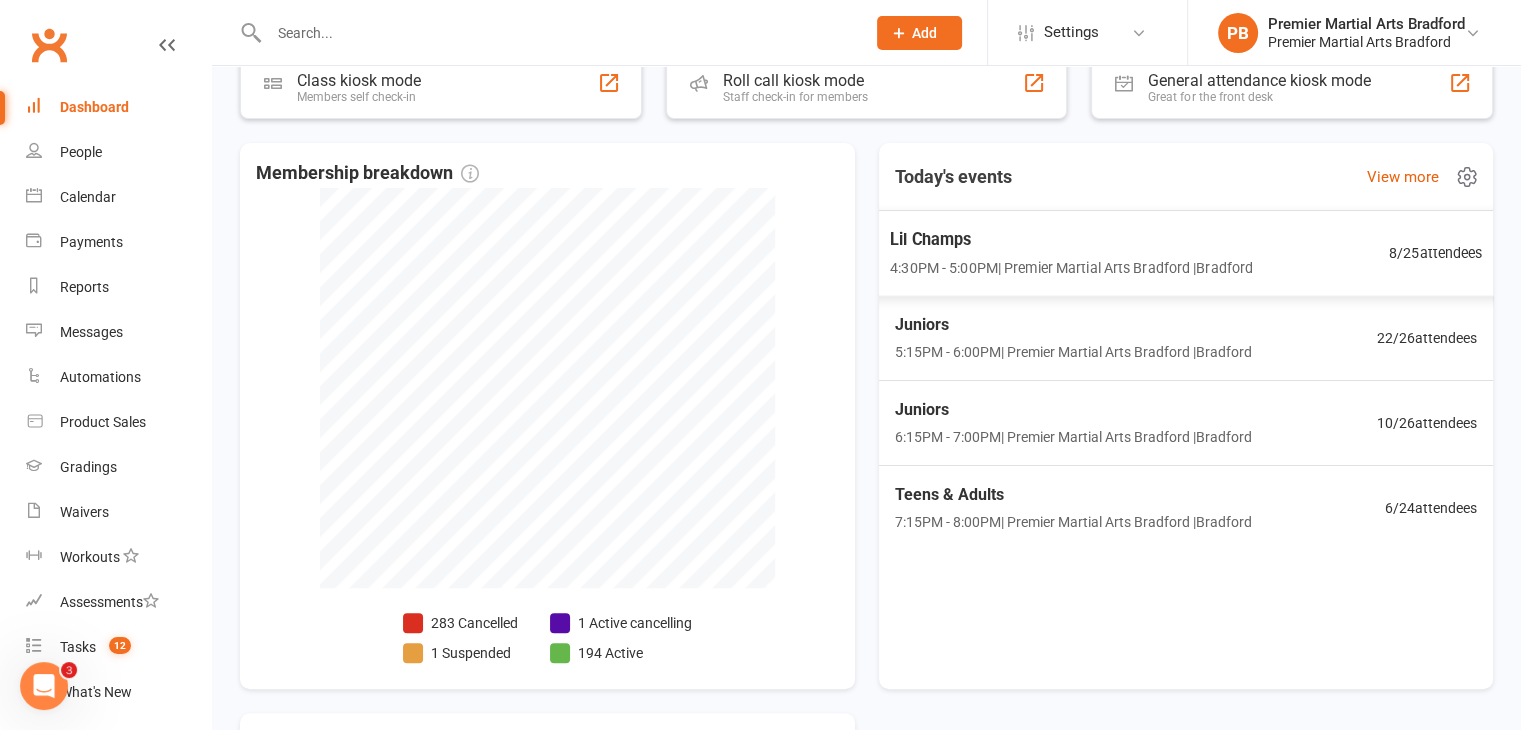 click on "Lil Champs 4:30PM - 5:00PM  |   Premier Martial Arts Bradford |  Bradford 8  /  25  attendees" at bounding box center [1185, 253] 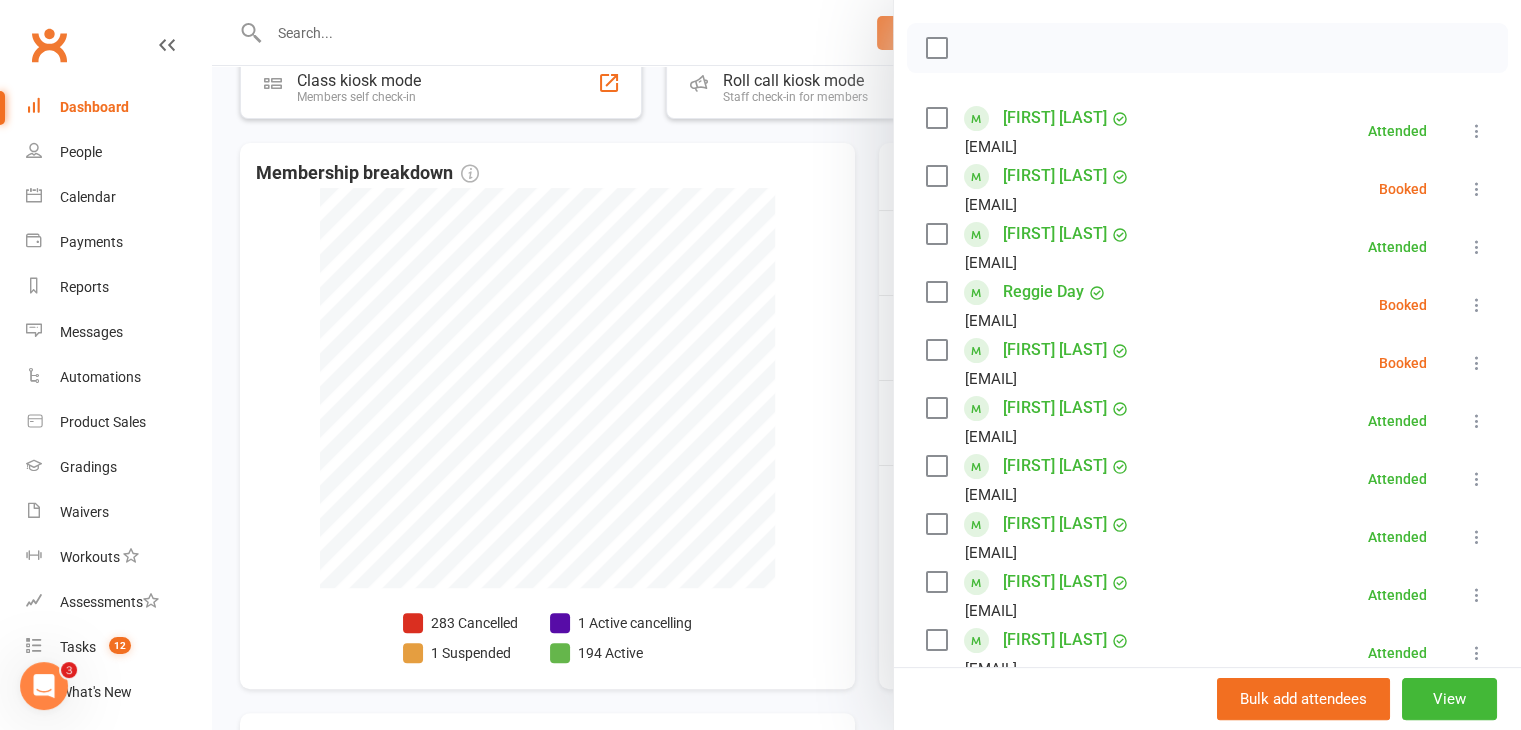 scroll, scrollTop: 273, scrollLeft: 0, axis: vertical 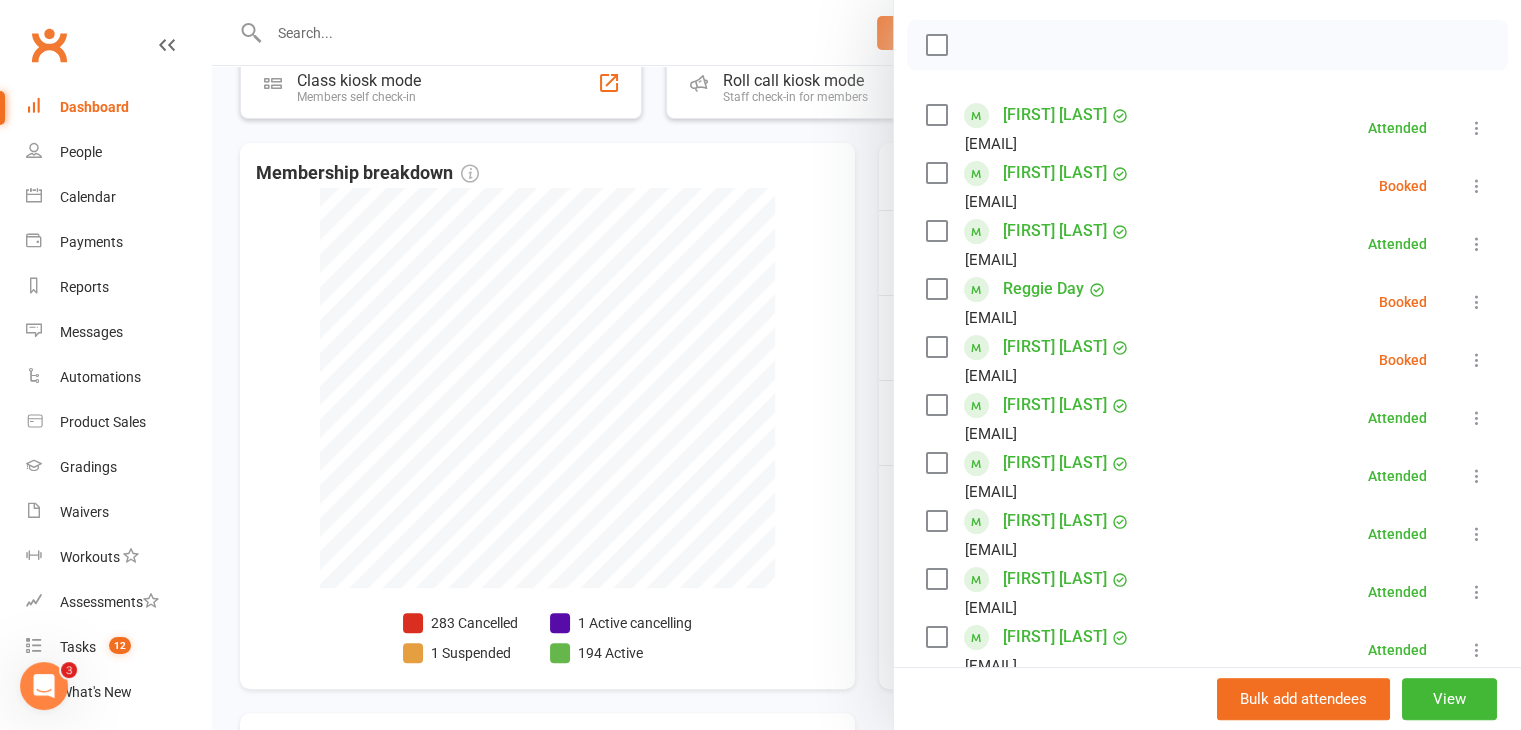 click at bounding box center [936, 231] 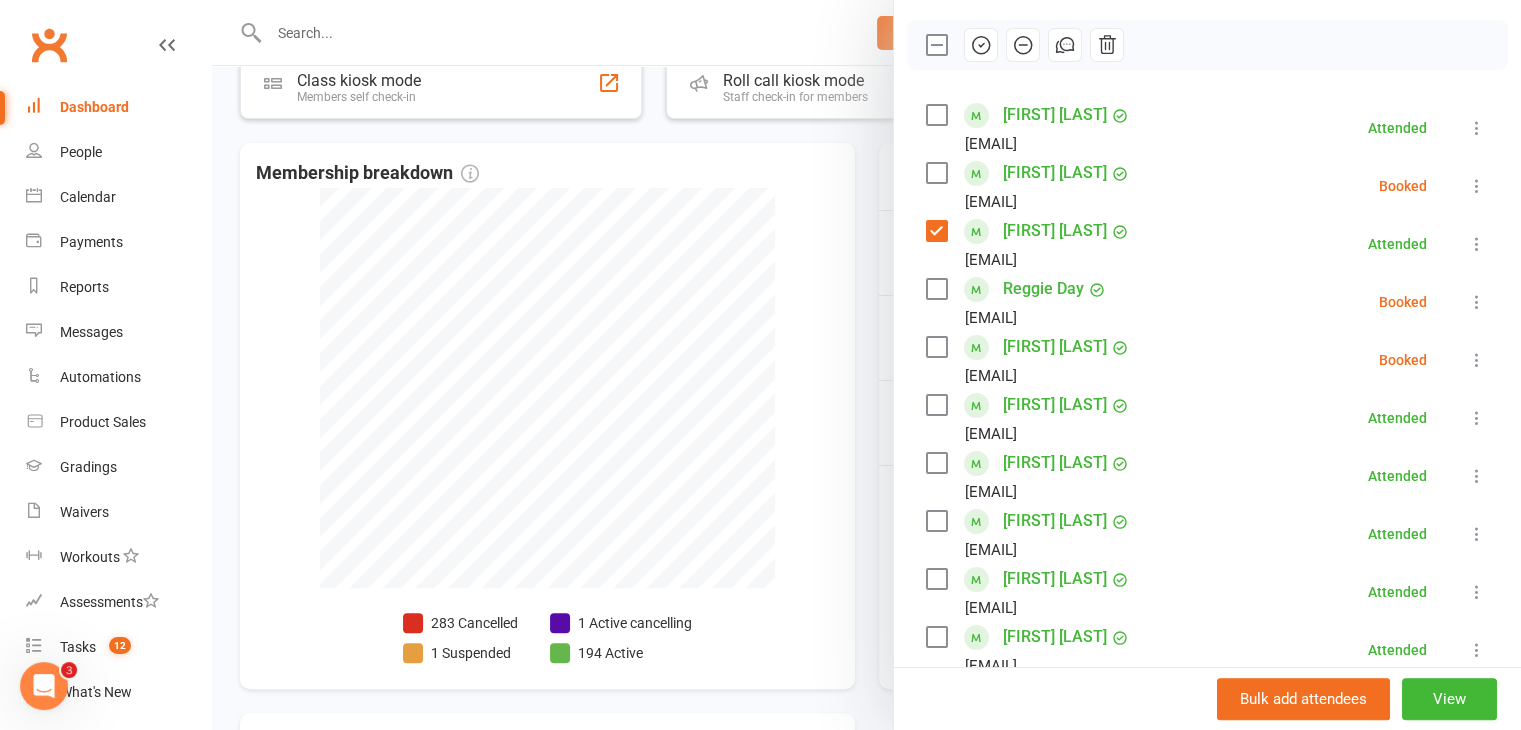 click at bounding box center (936, 405) 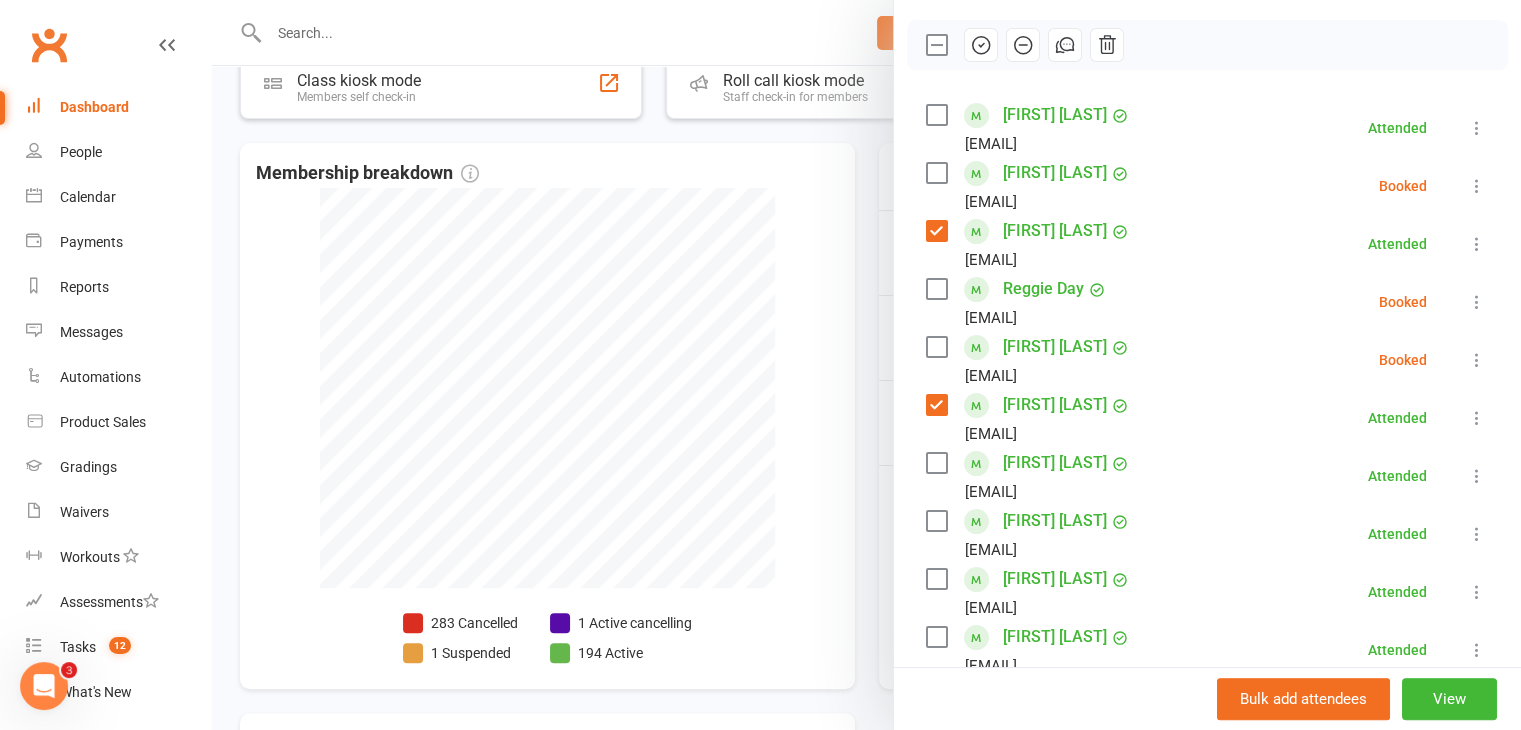 click at bounding box center (936, 463) 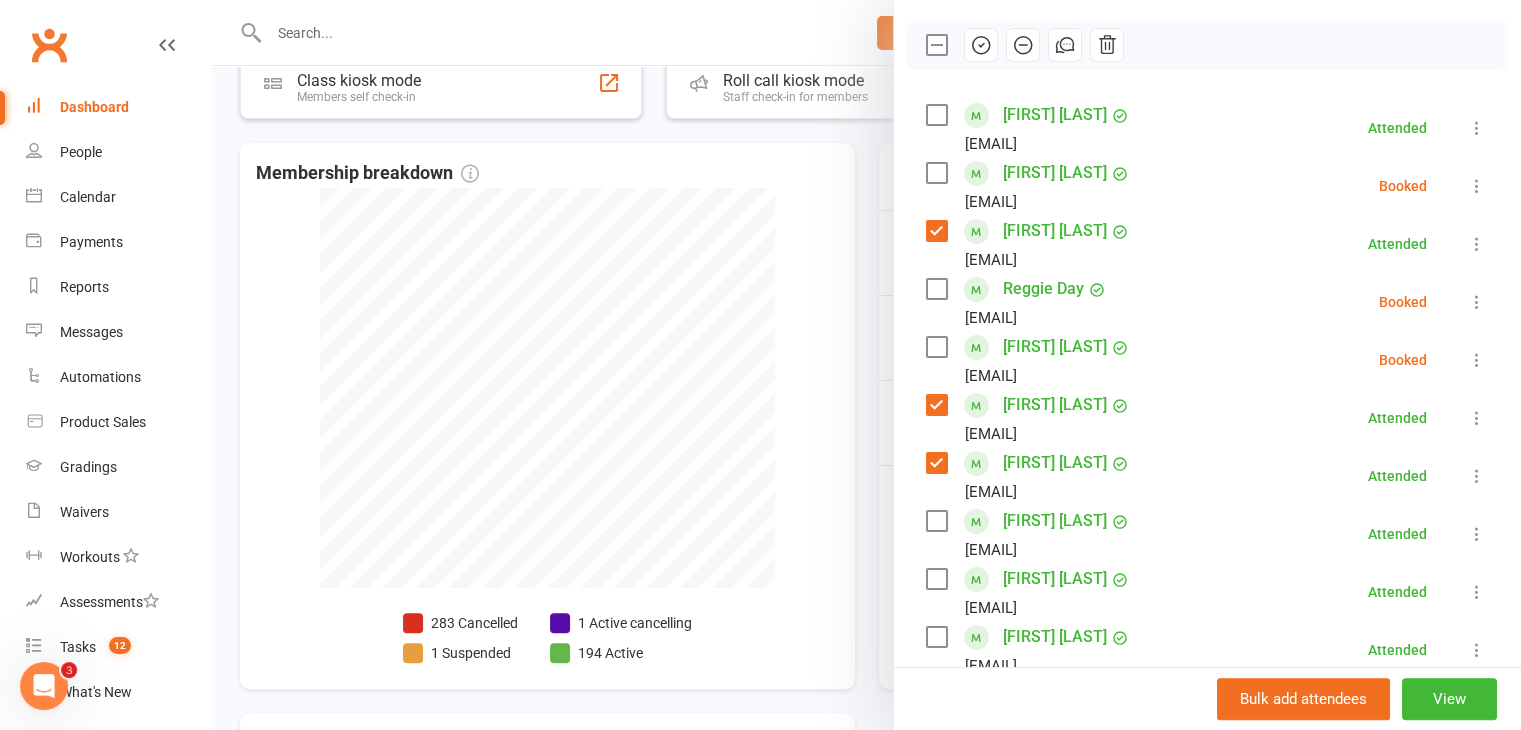 click at bounding box center [936, 521] 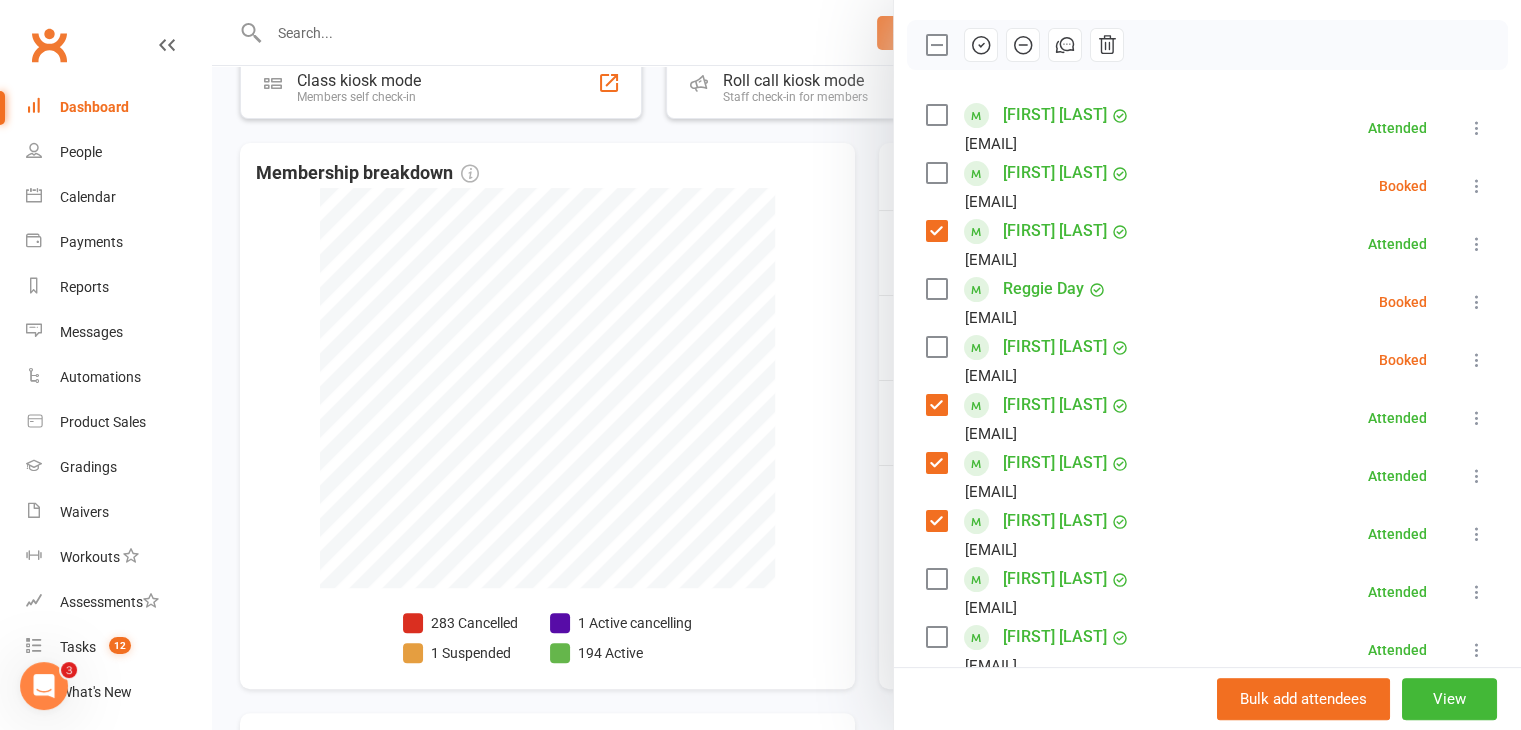 click at bounding box center [936, 579] 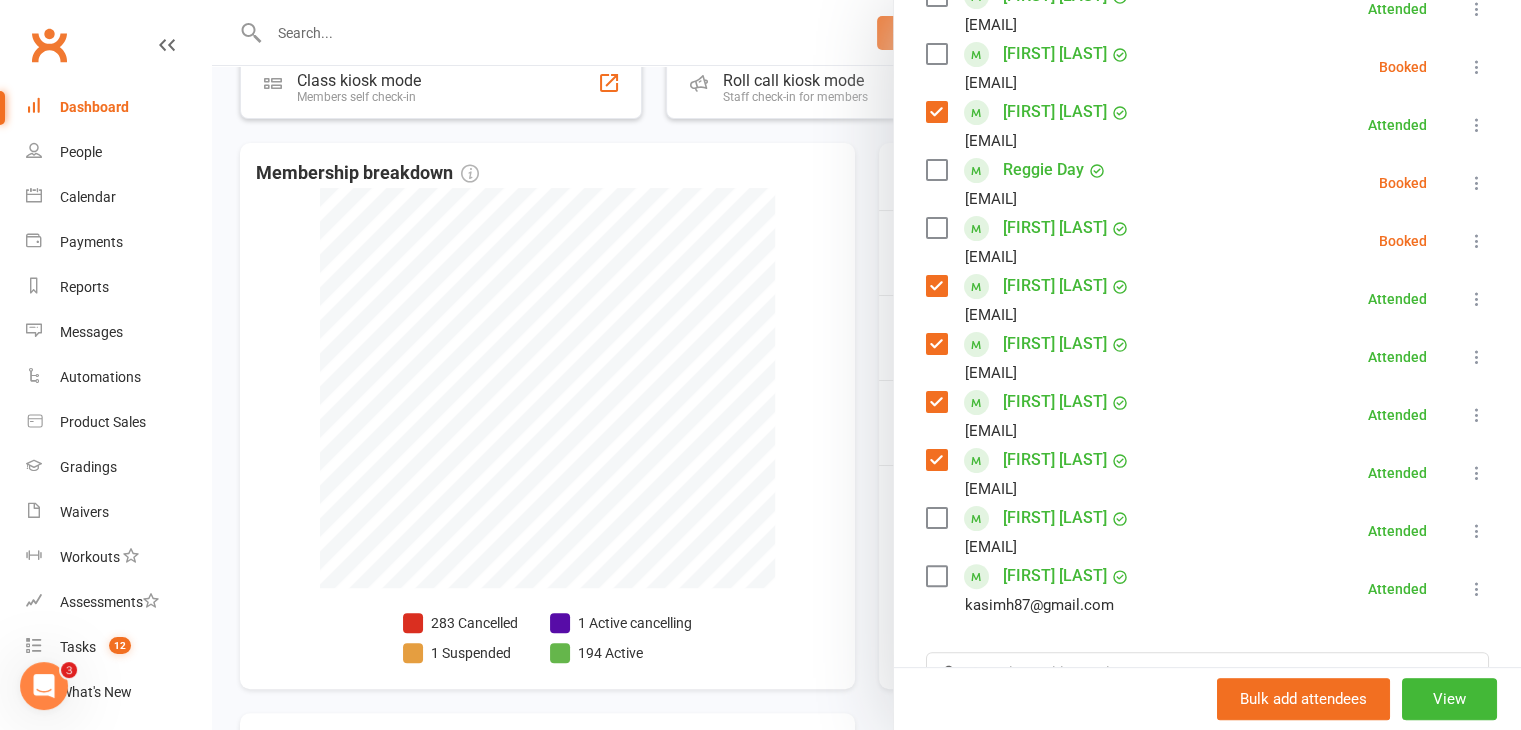 scroll, scrollTop: 387, scrollLeft: 0, axis: vertical 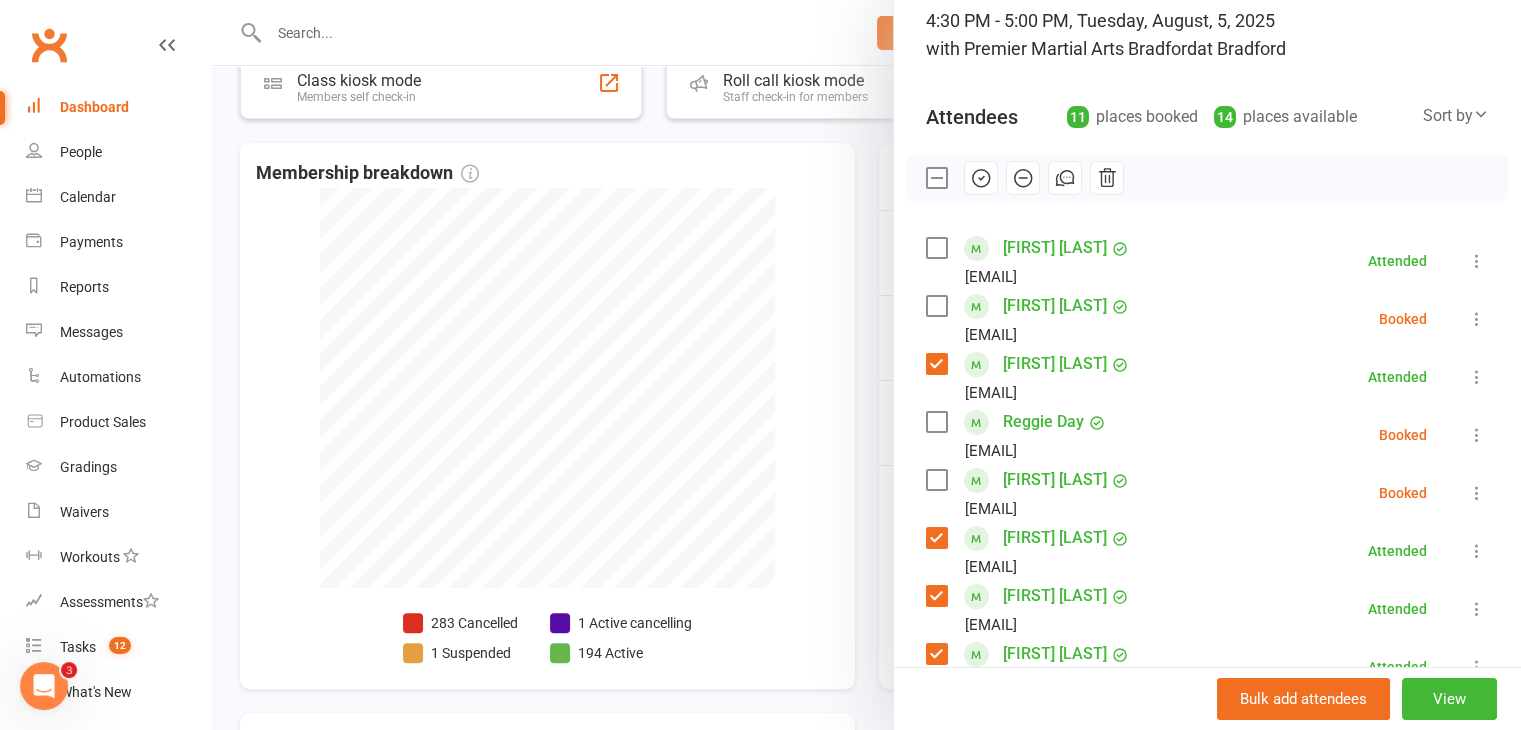 click 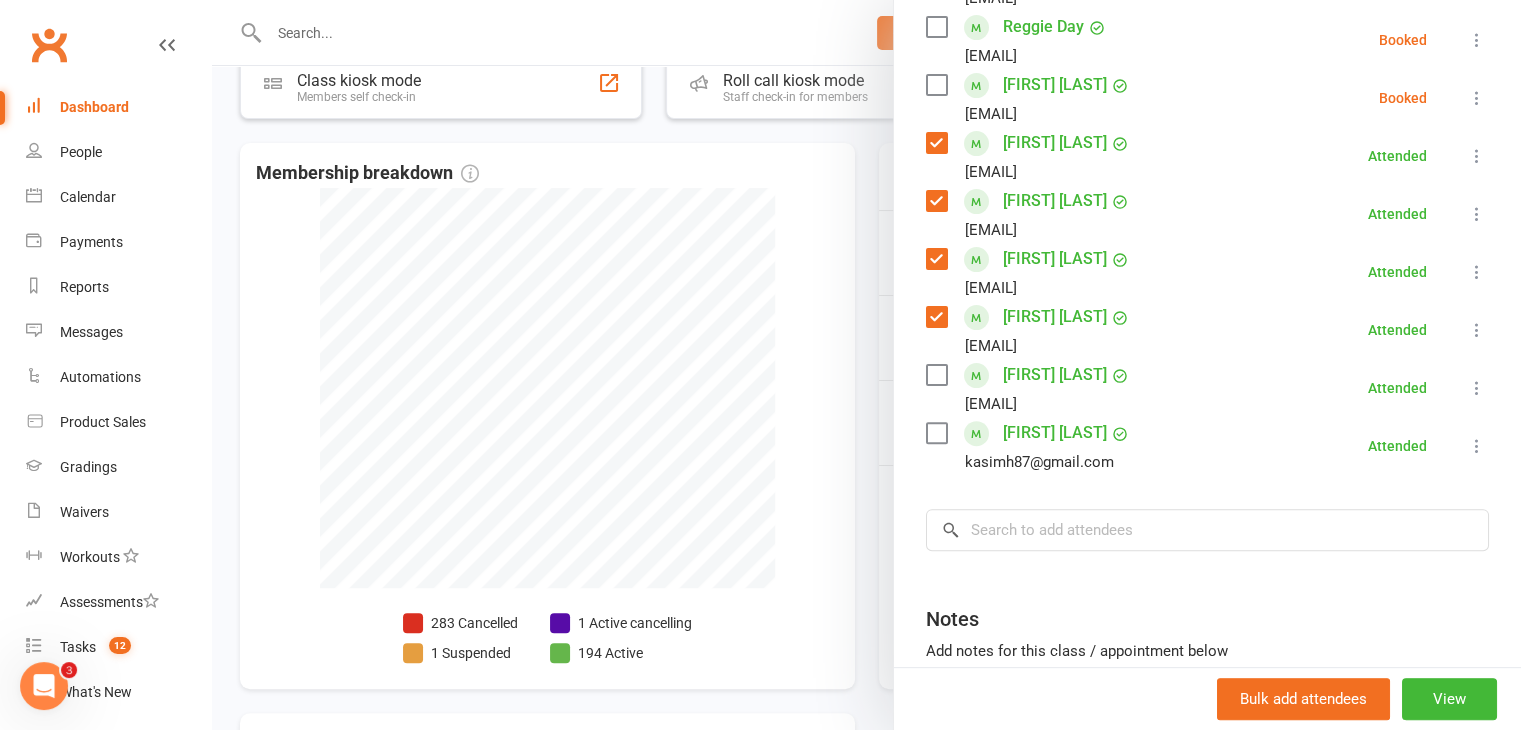 scroll, scrollTop: 477, scrollLeft: 0, axis: vertical 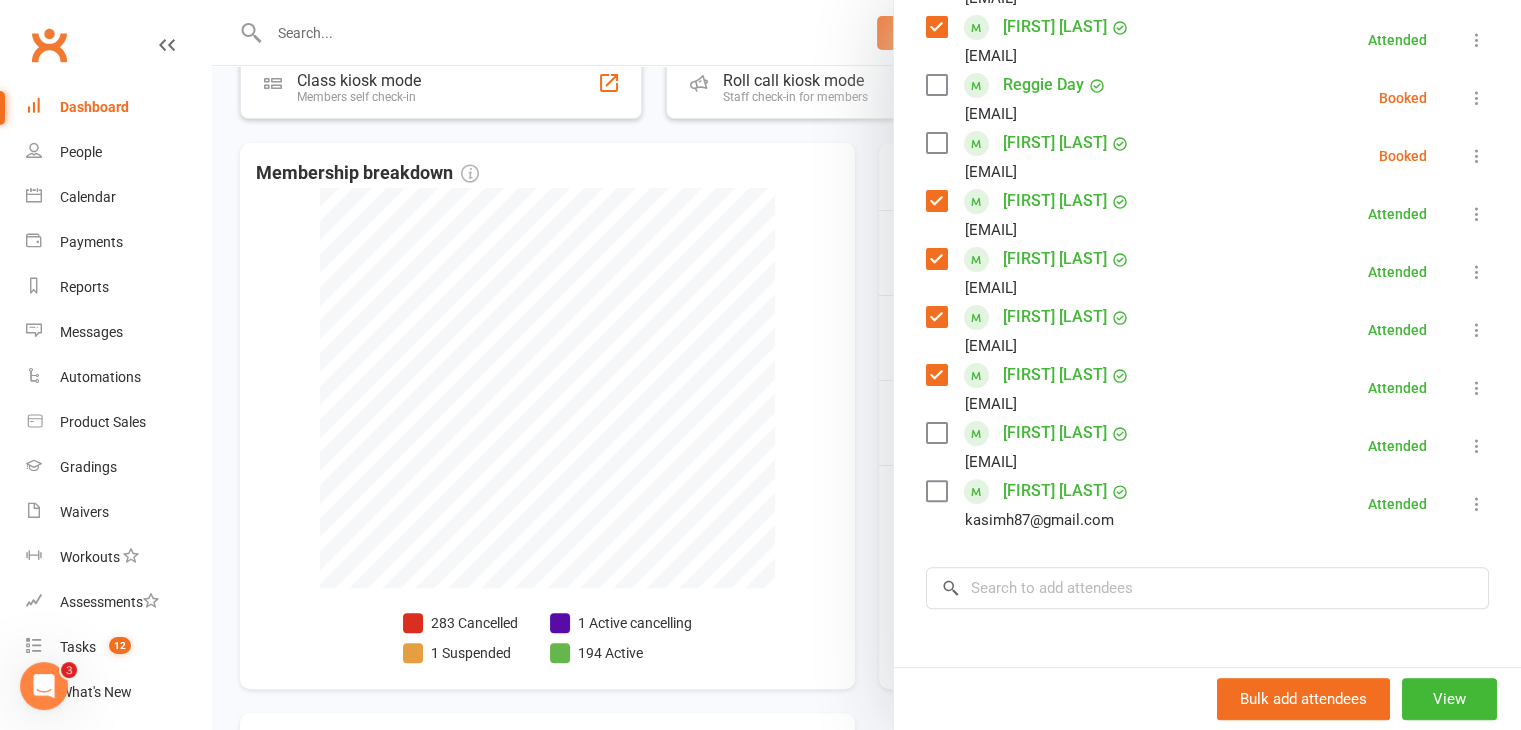 click at bounding box center (936, 491) 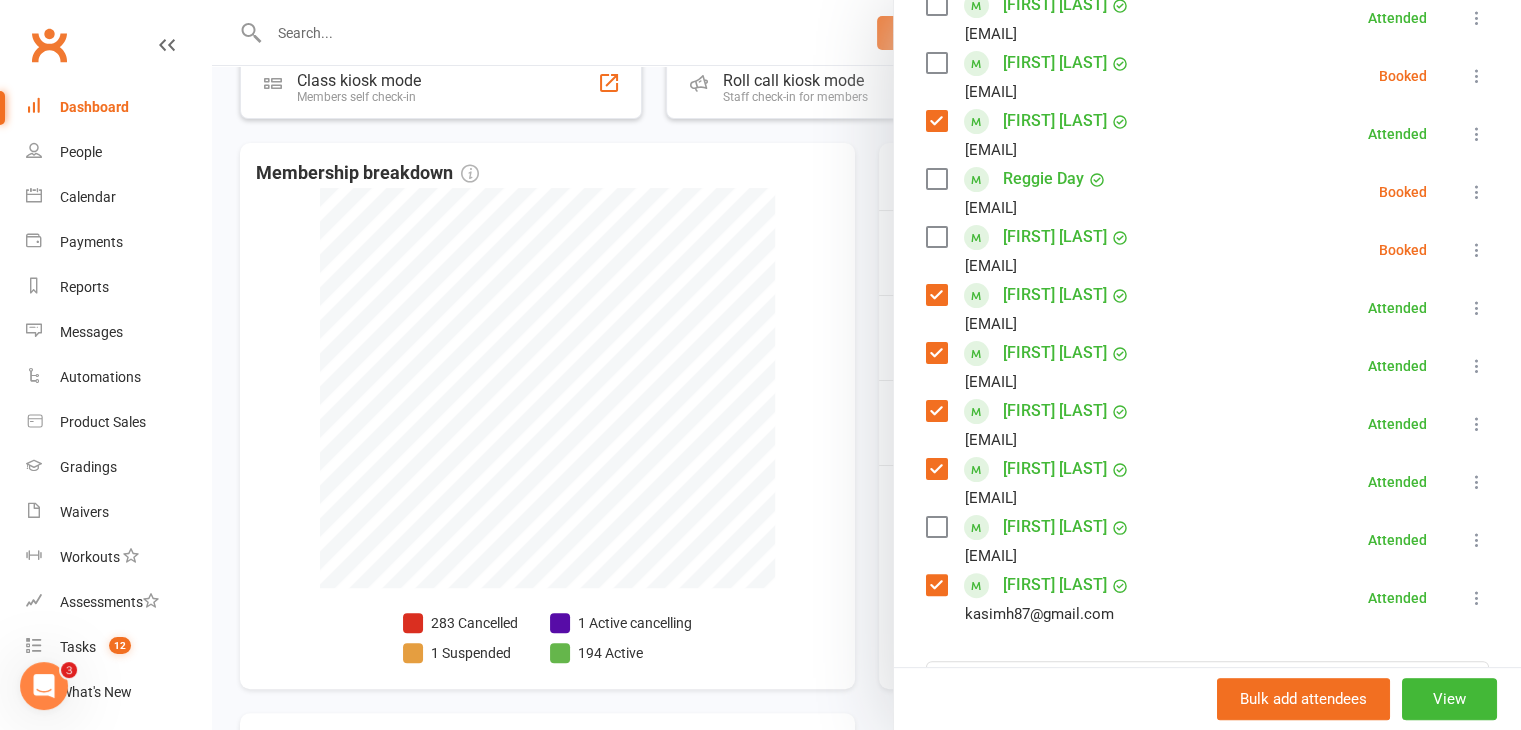 scroll, scrollTop: 356, scrollLeft: 0, axis: vertical 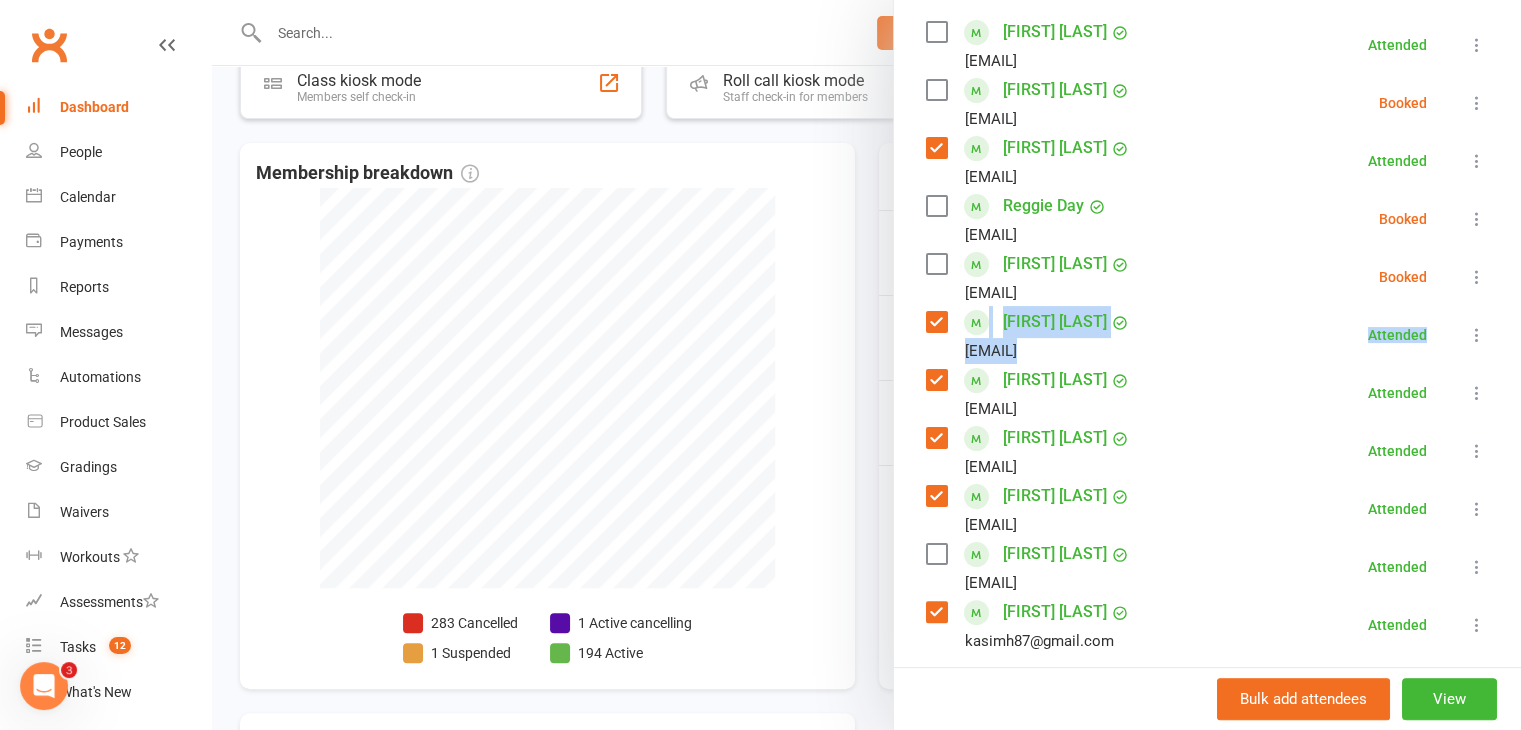 drag, startPoint x: 1482, startPoint y: 334, endPoint x: 1484, endPoint y: 296, distance: 38.052597 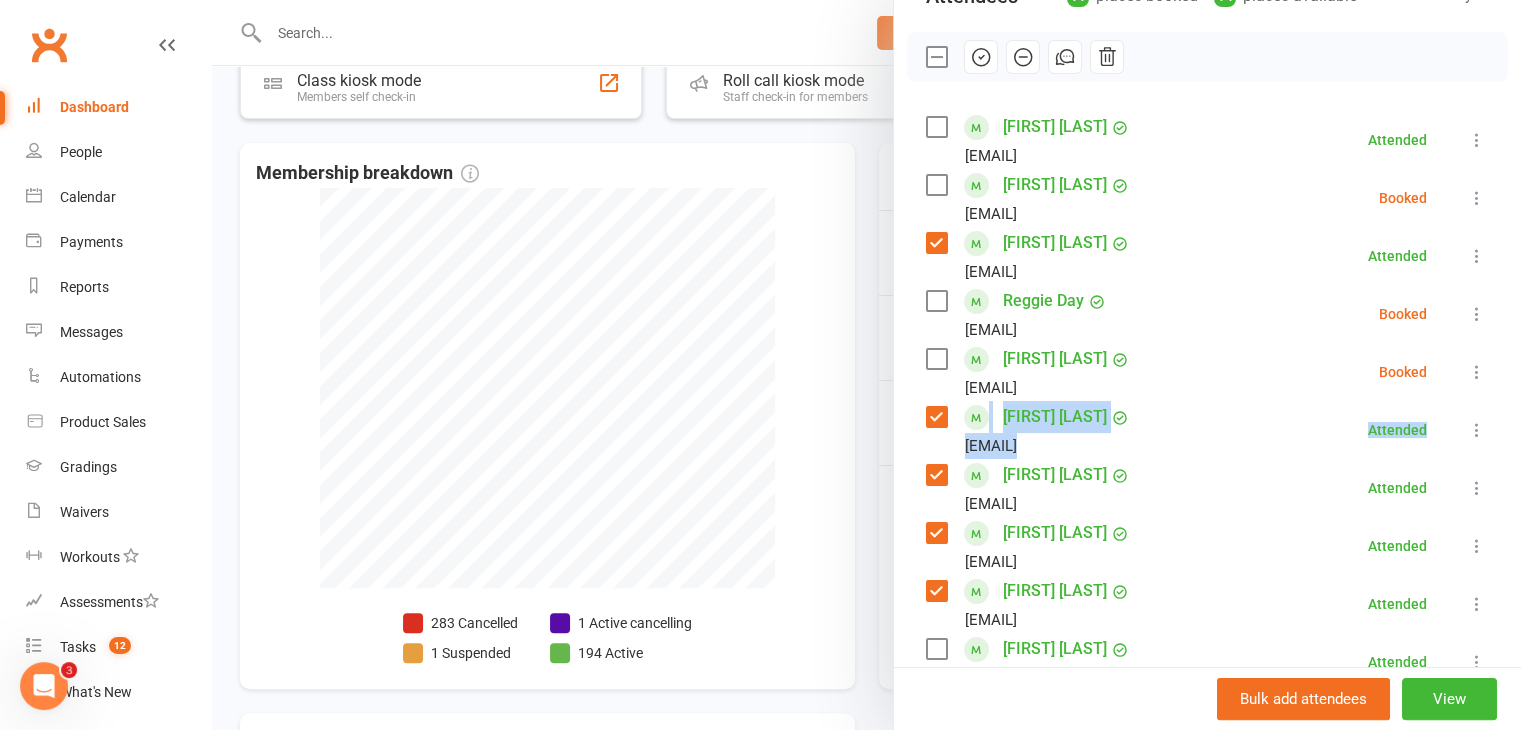 scroll, scrollTop: 0, scrollLeft: 0, axis: both 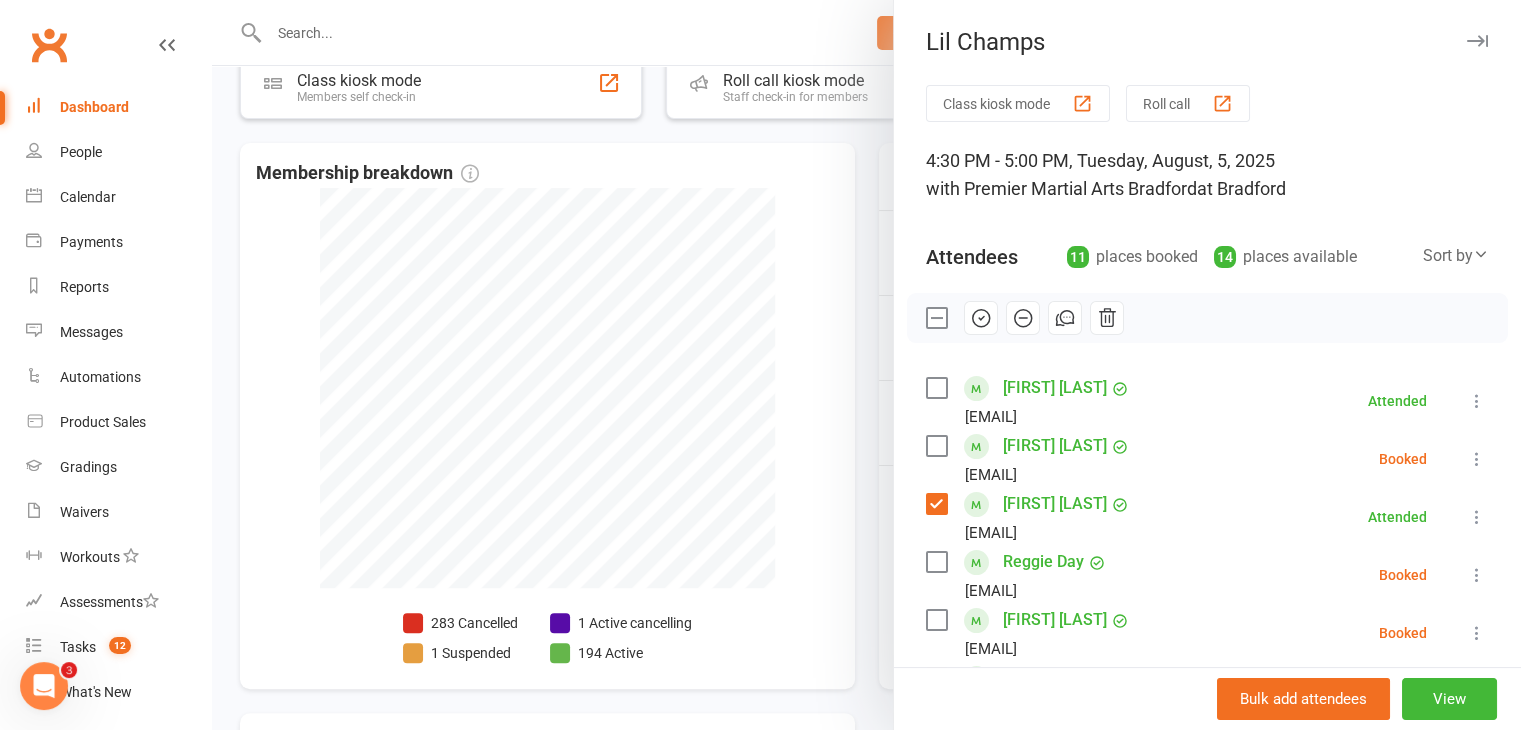 click at bounding box center [866, 365] 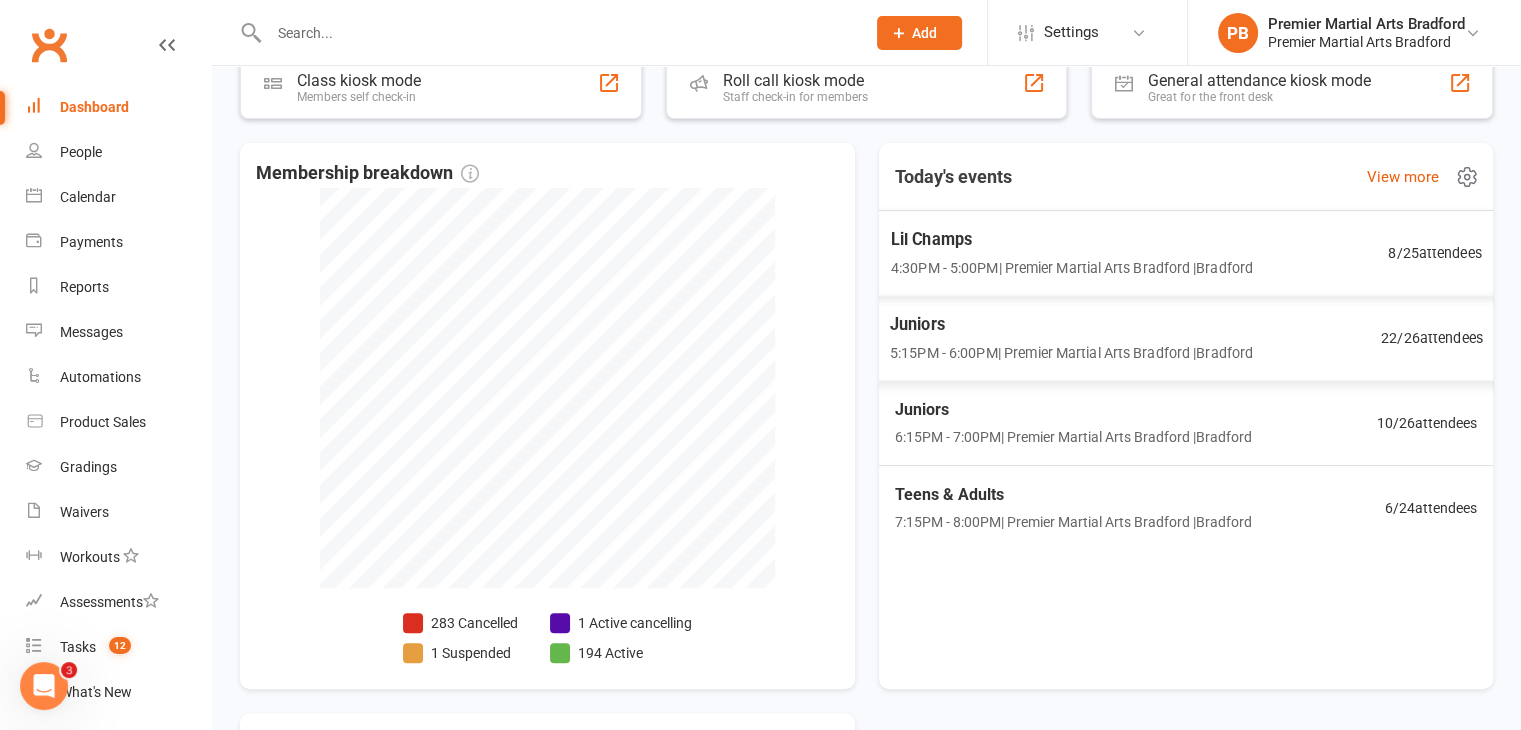 click on "Lil Champs" at bounding box center [1071, 239] 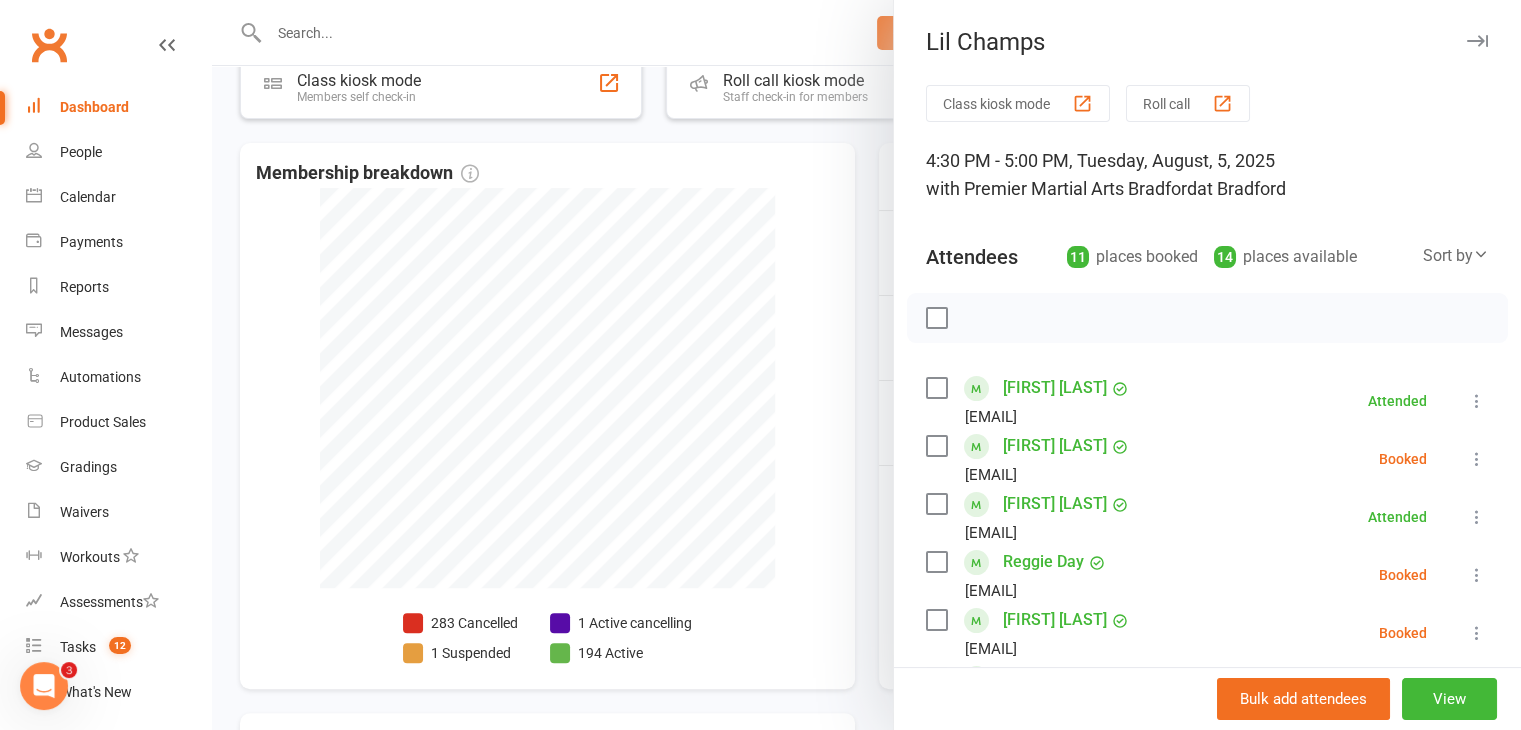 click at bounding box center [936, 446] 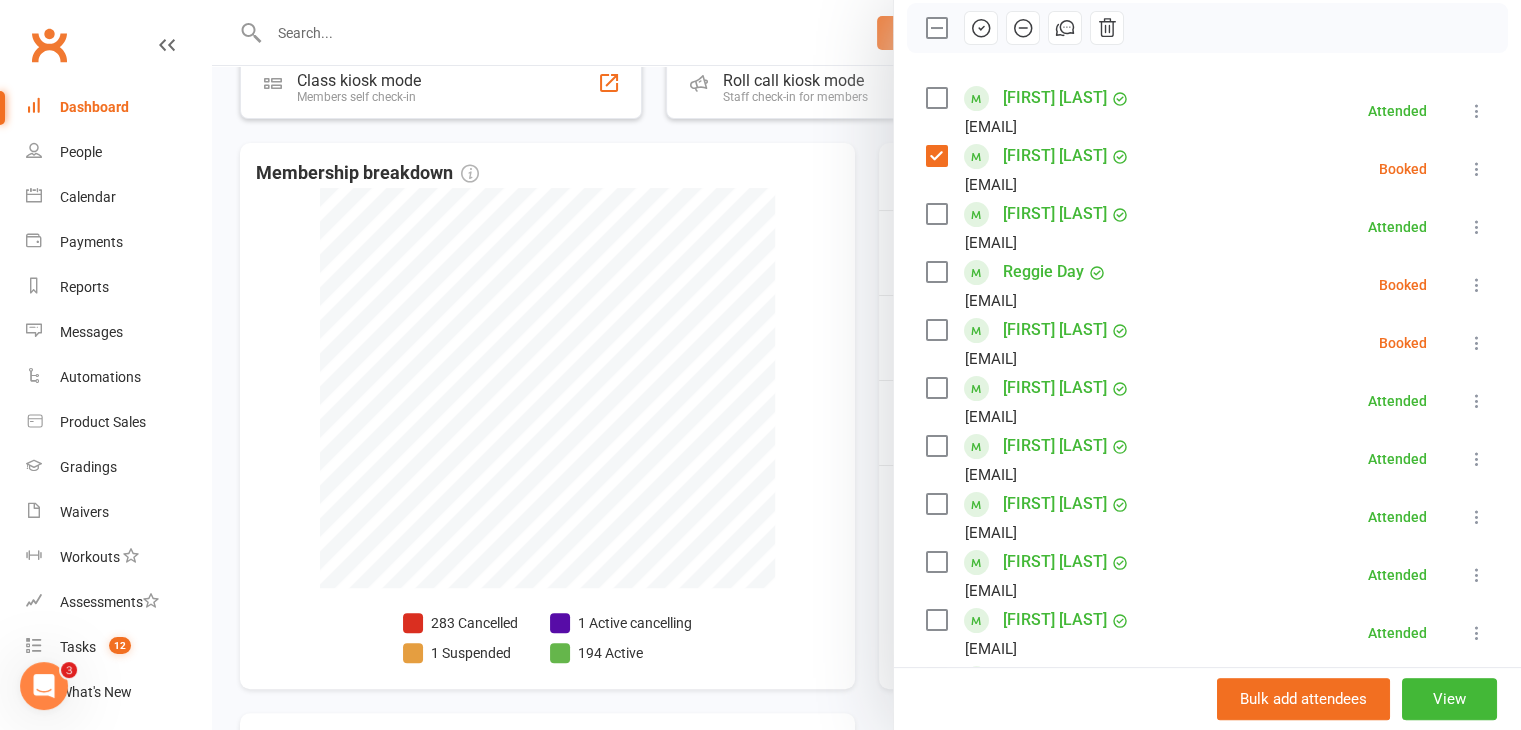 scroll, scrollTop: 296, scrollLeft: 0, axis: vertical 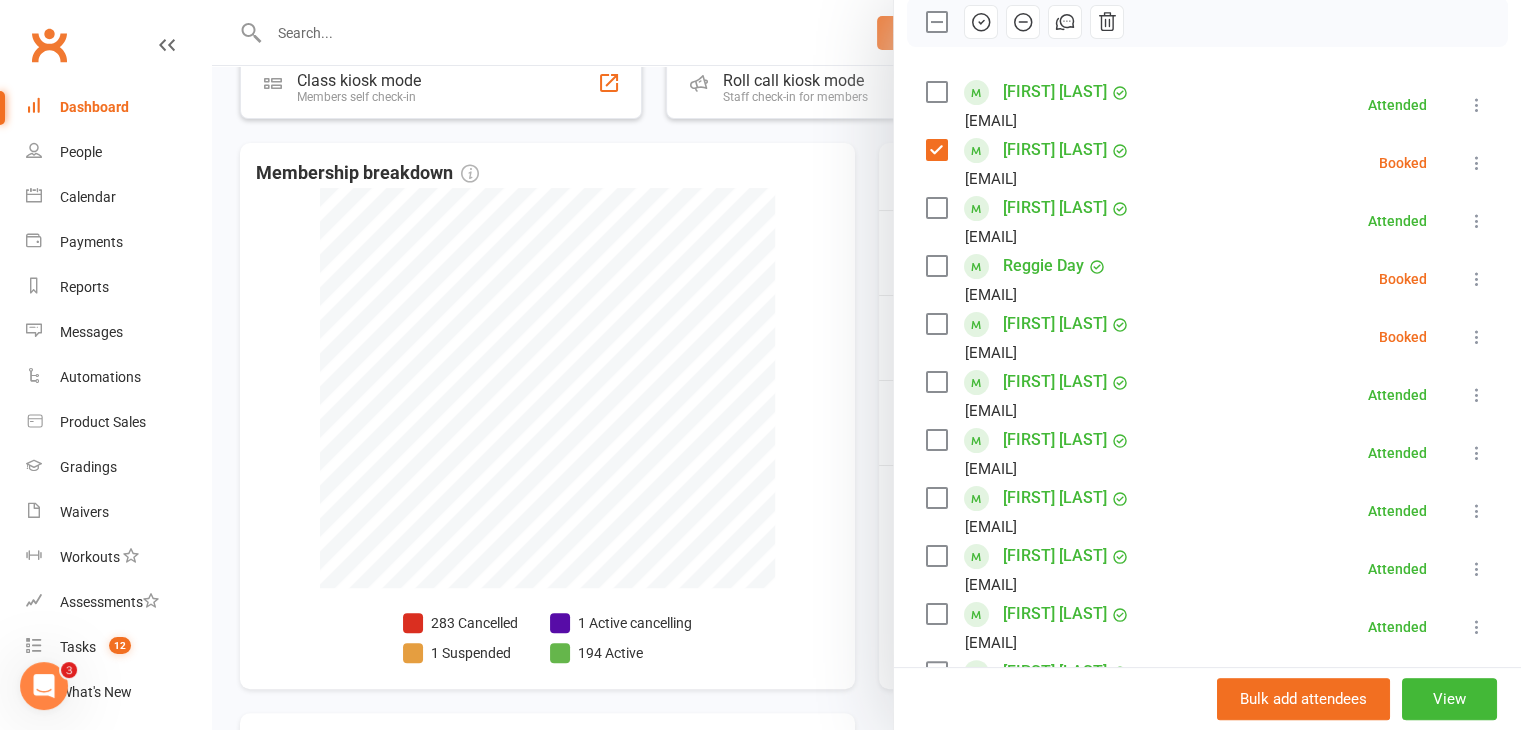 click at bounding box center (936, 266) 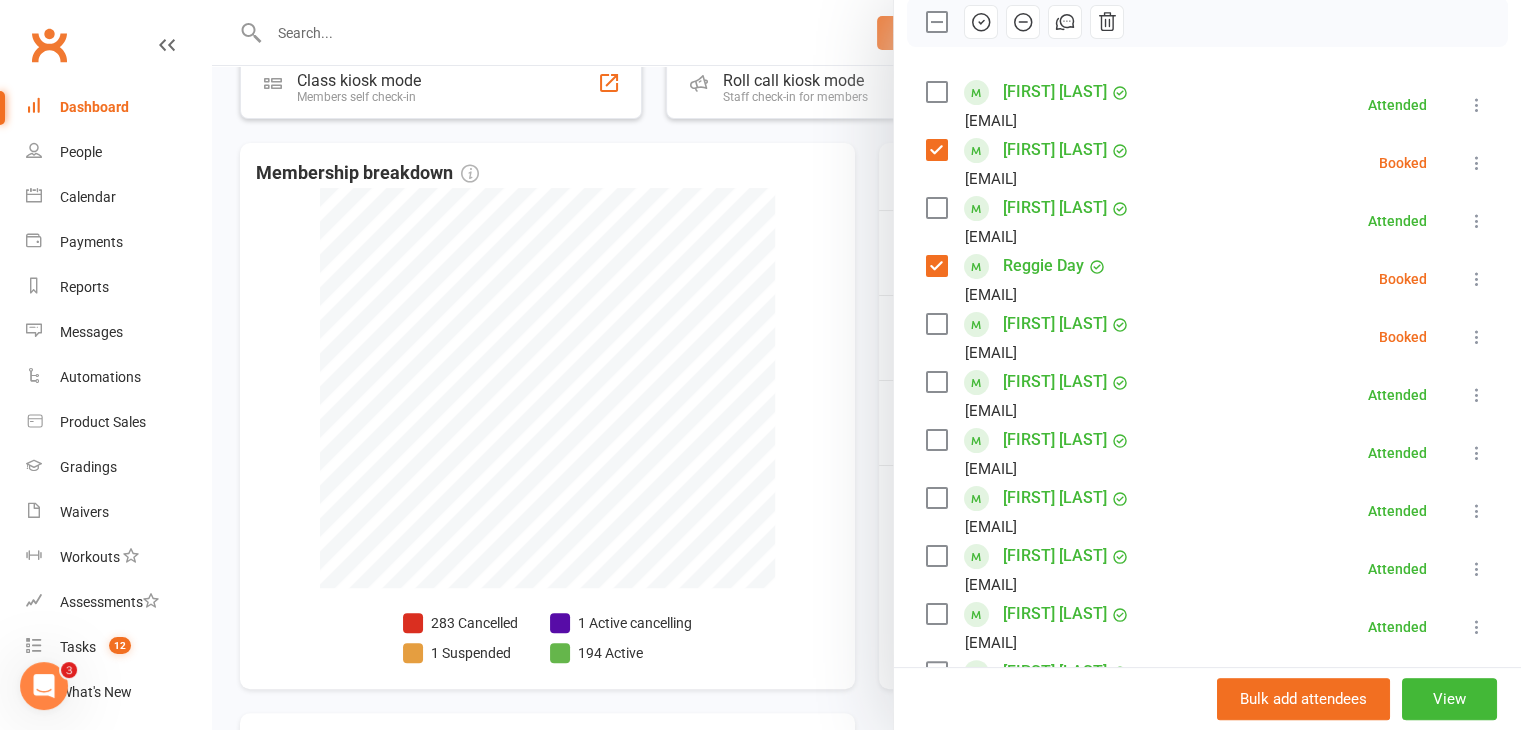 click at bounding box center (936, 324) 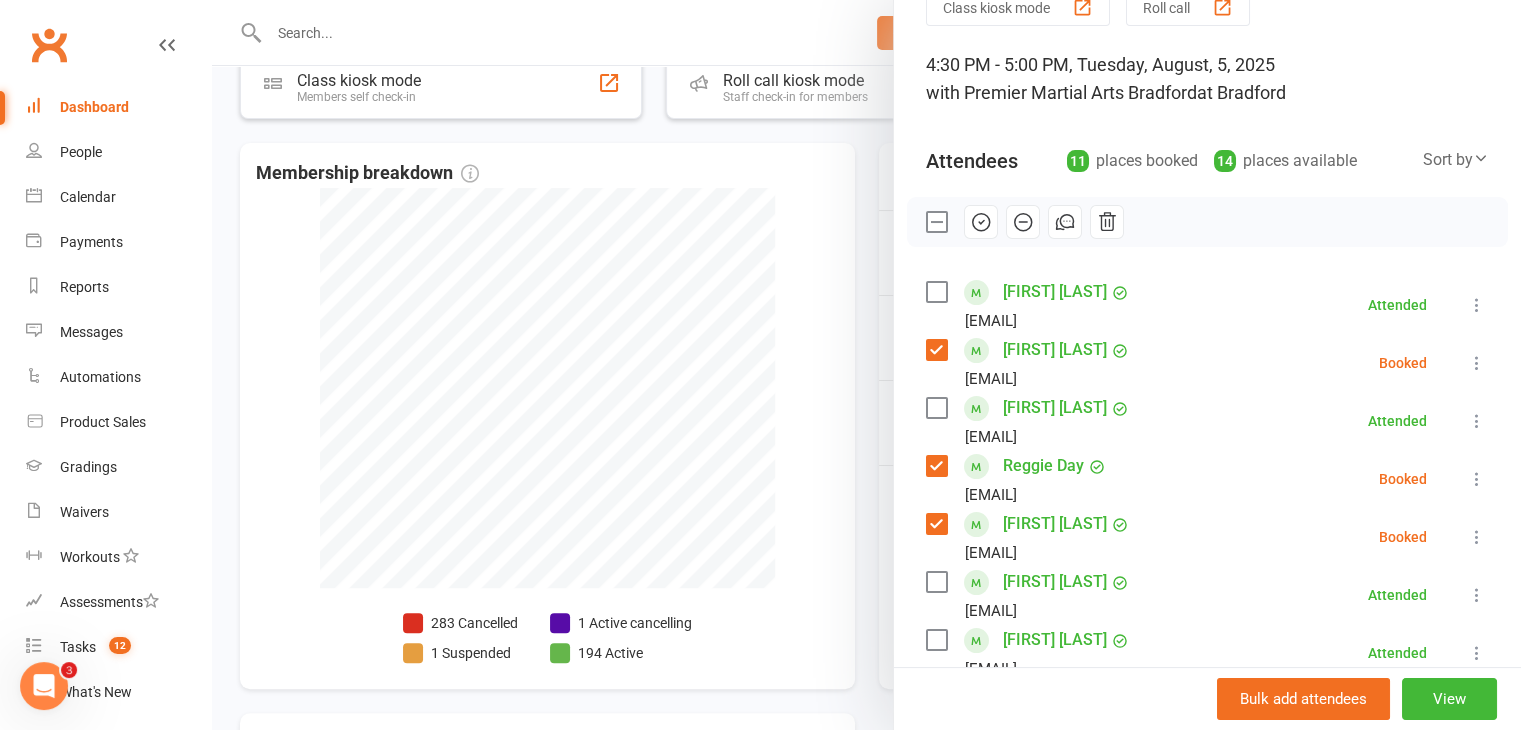 scroll, scrollTop: 56, scrollLeft: 0, axis: vertical 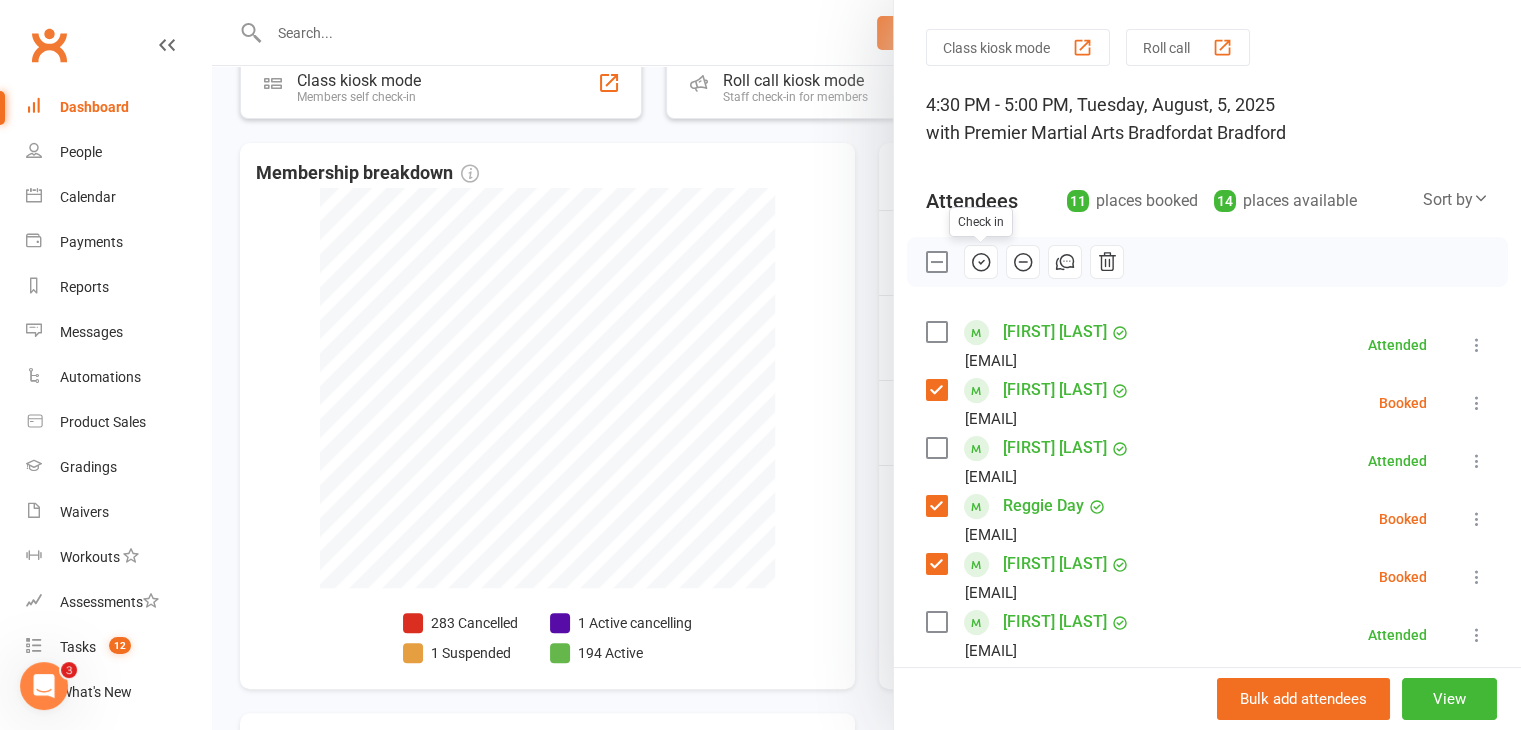 click 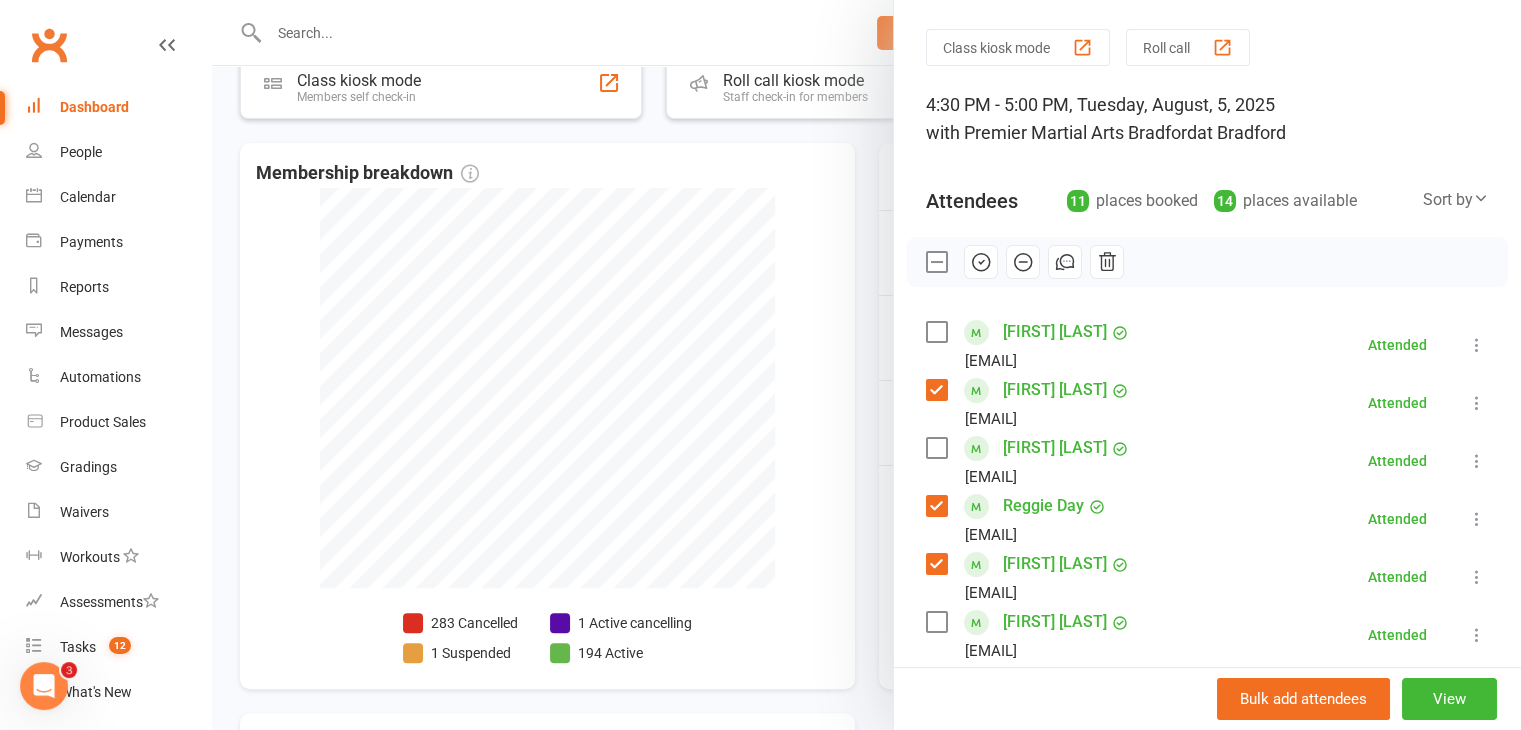 click at bounding box center (866, 365) 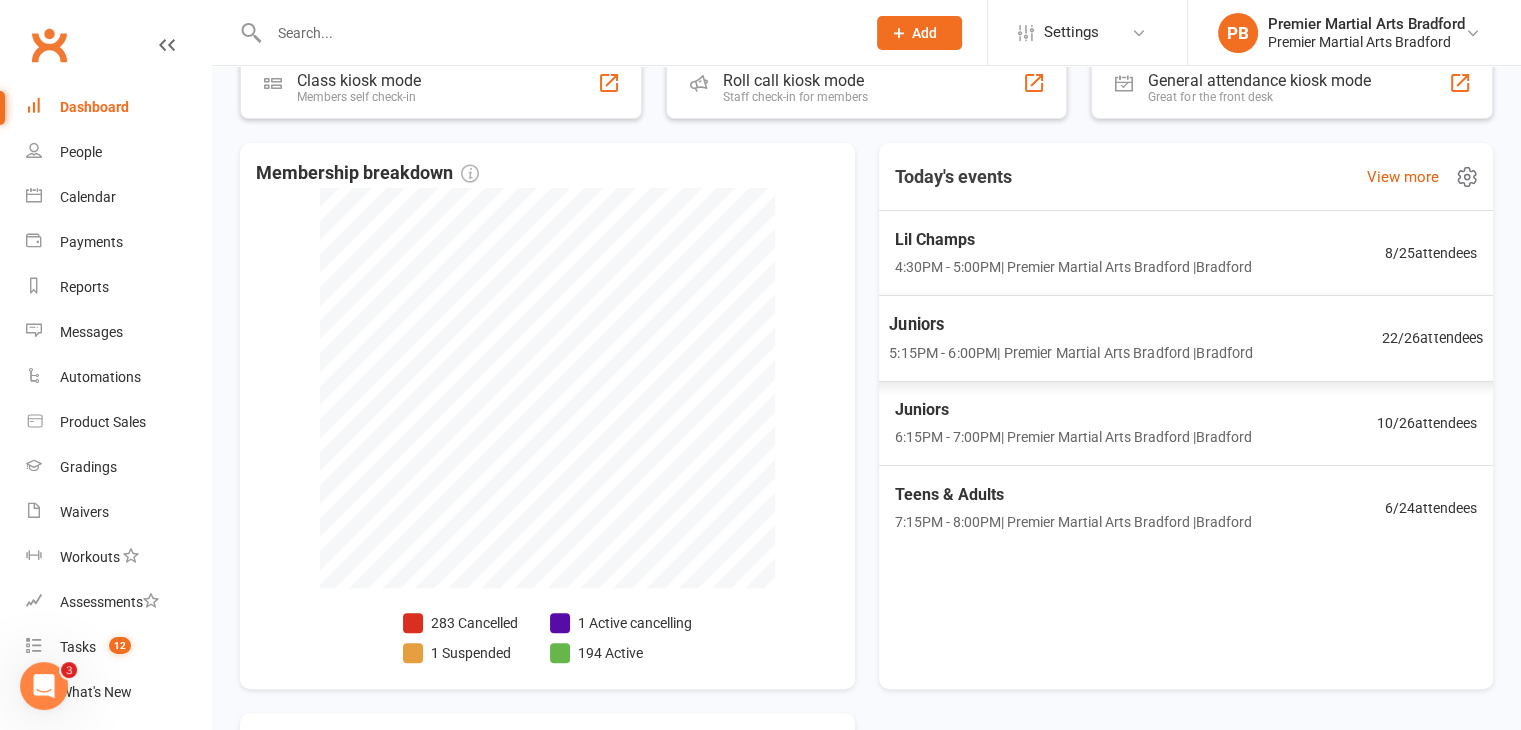 click on "Juniors 5:15PM - 6:00PM  |   Premier Martial Arts Bradford |  Bradford" at bounding box center (1071, 337) 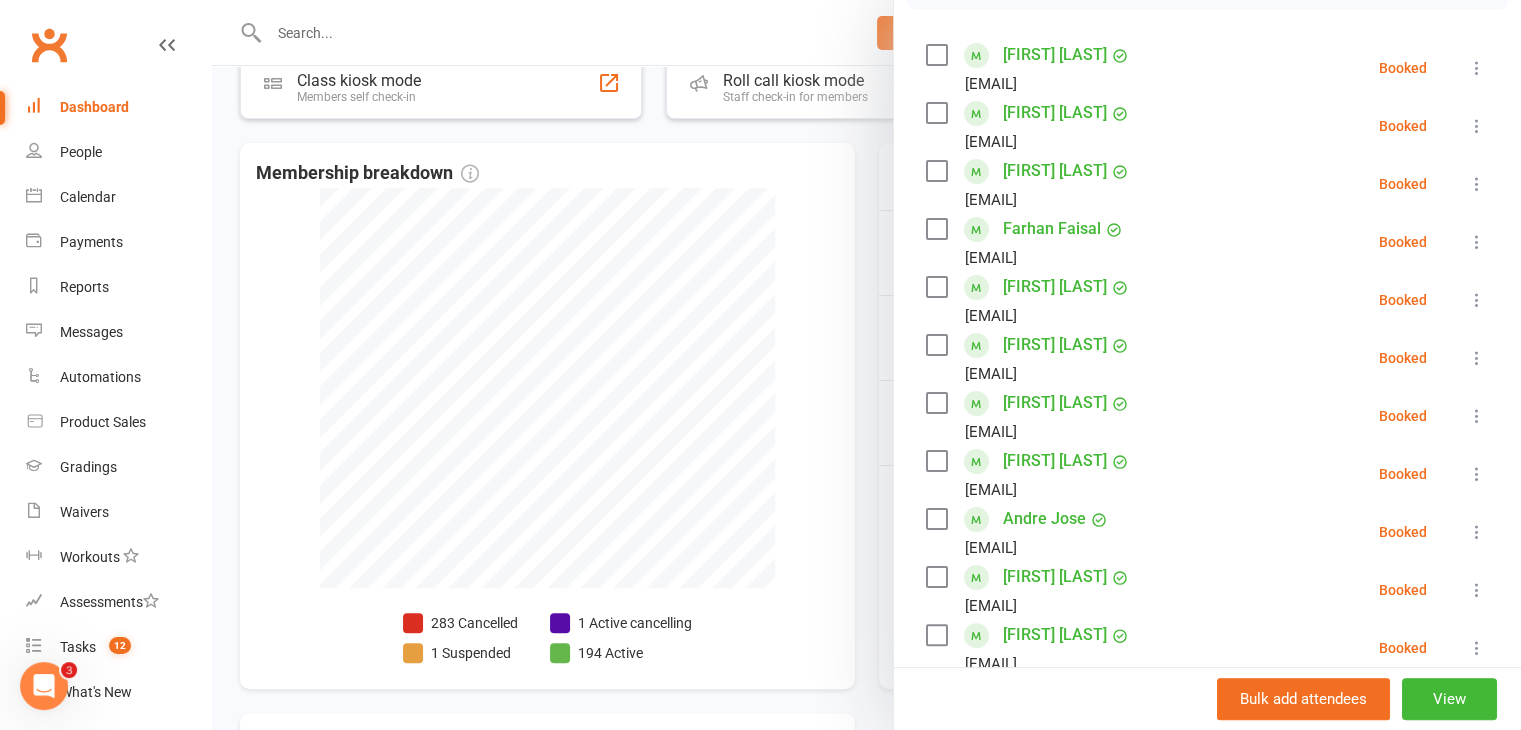 scroll, scrollTop: 336, scrollLeft: 0, axis: vertical 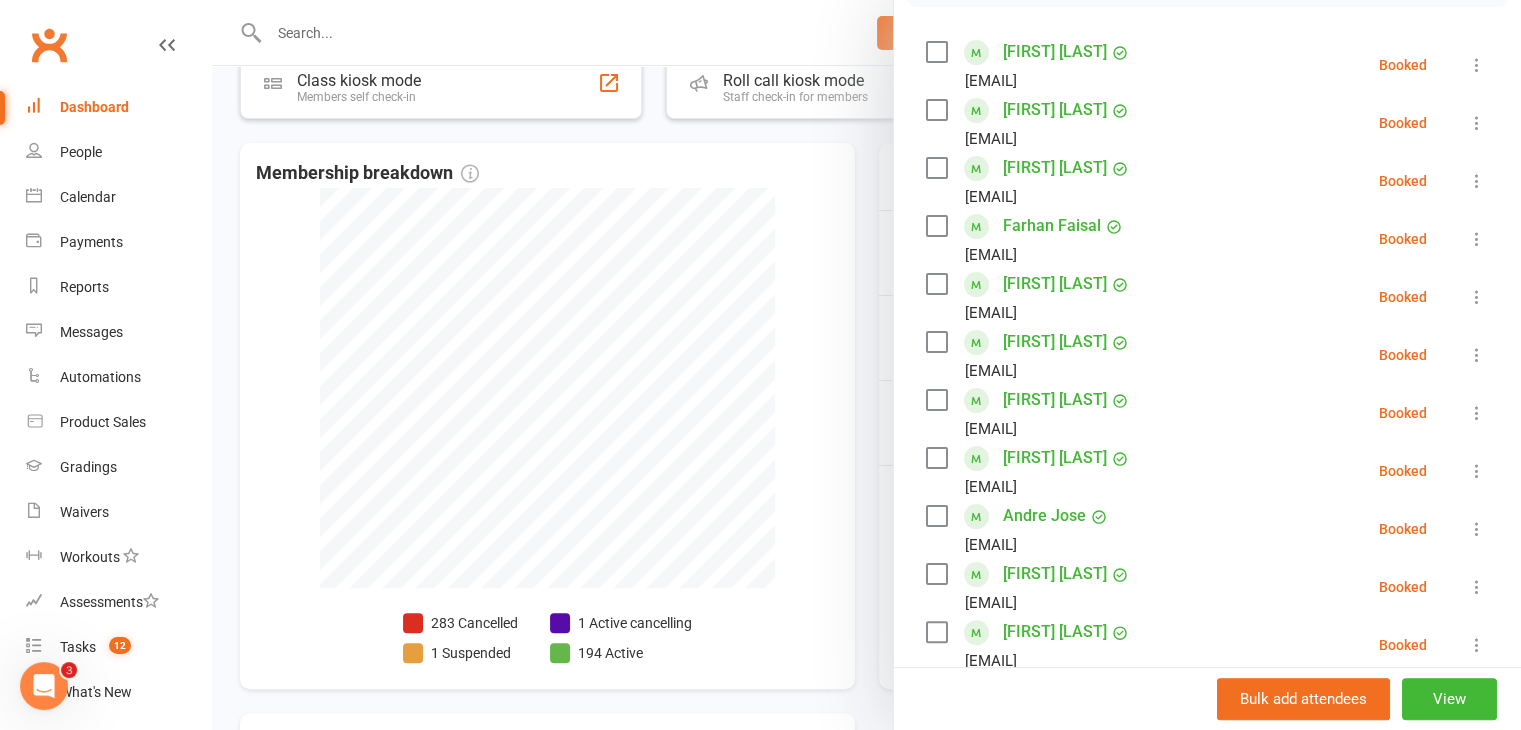 click at bounding box center [866, 365] 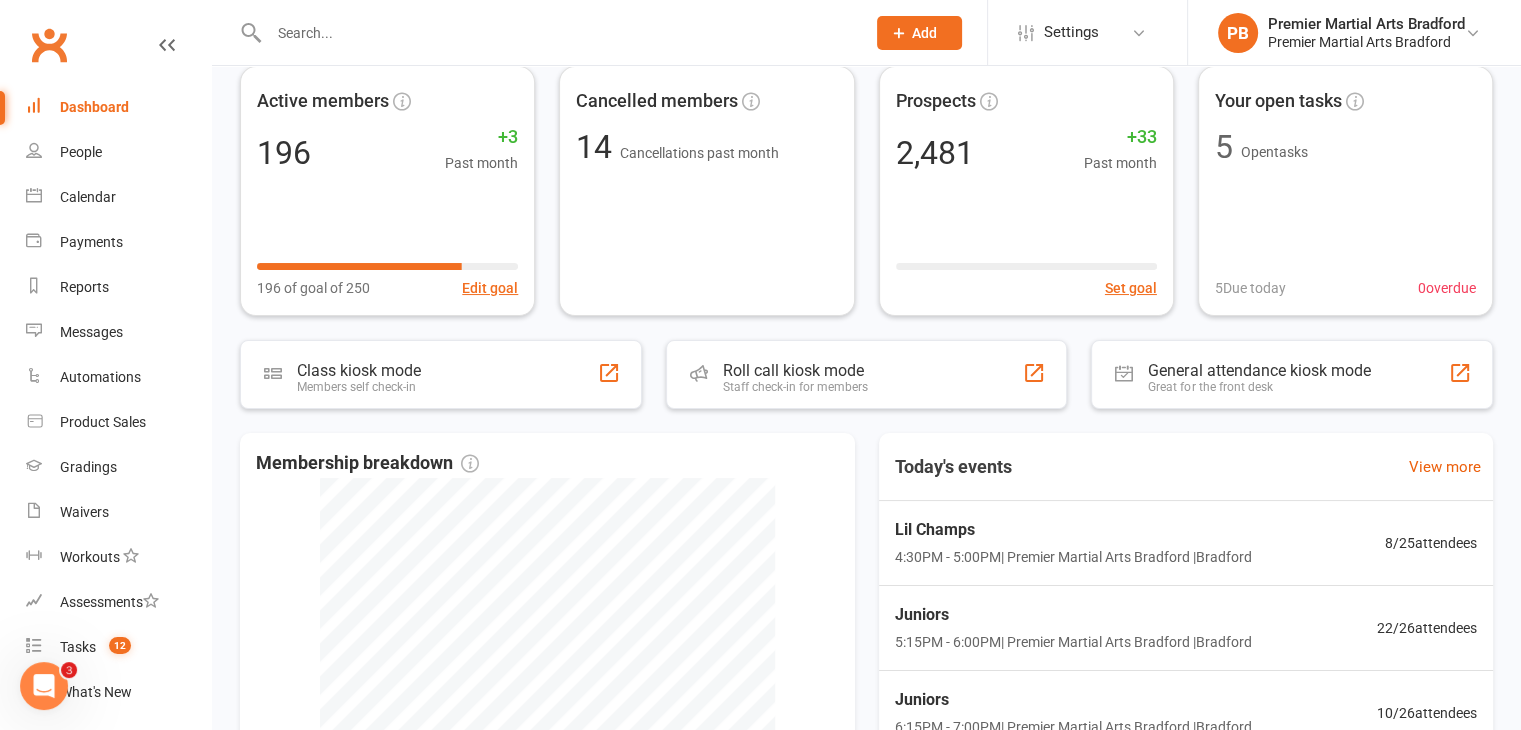 scroll, scrollTop: 0, scrollLeft: 0, axis: both 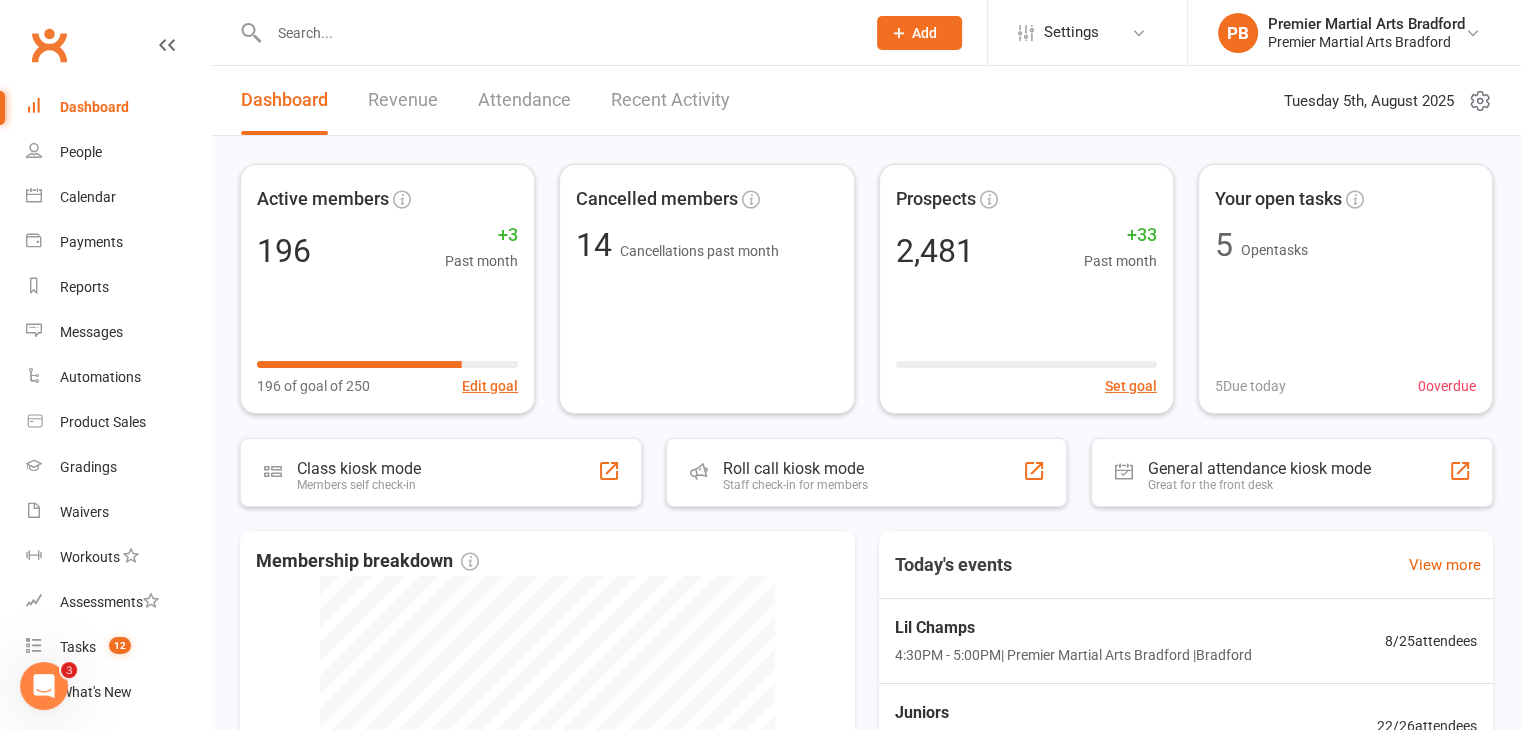 click at bounding box center (557, 33) 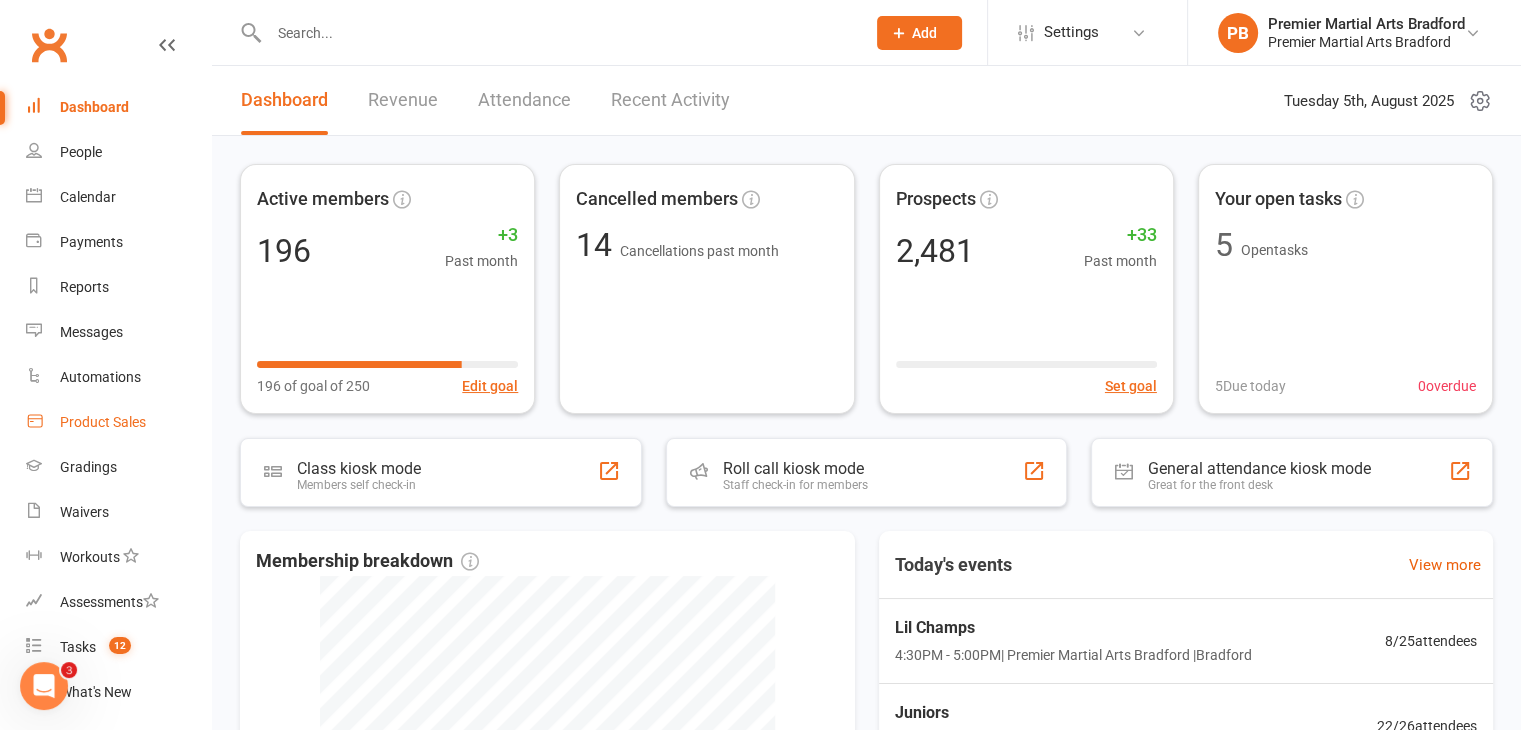 click on "Product Sales" at bounding box center (103, 422) 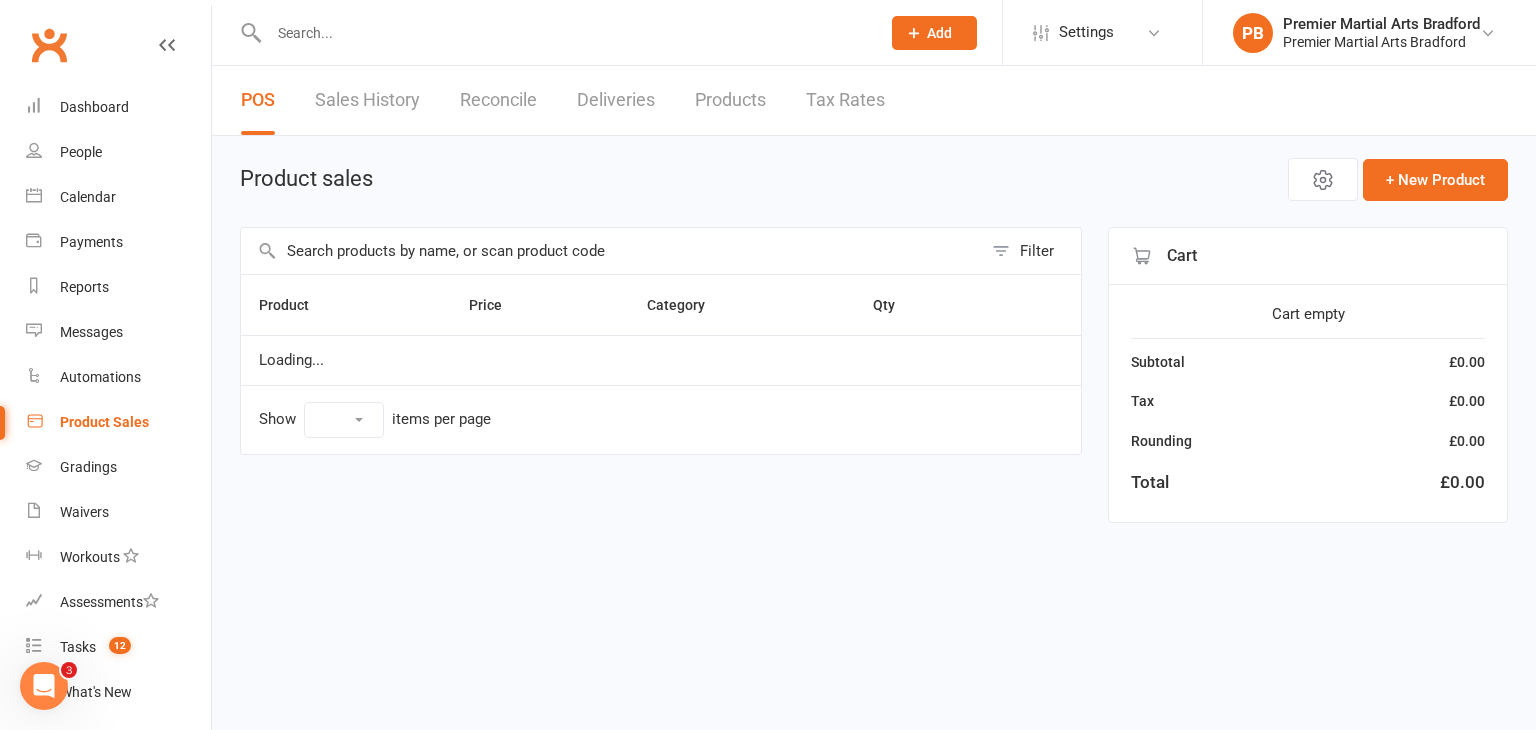 select on "10" 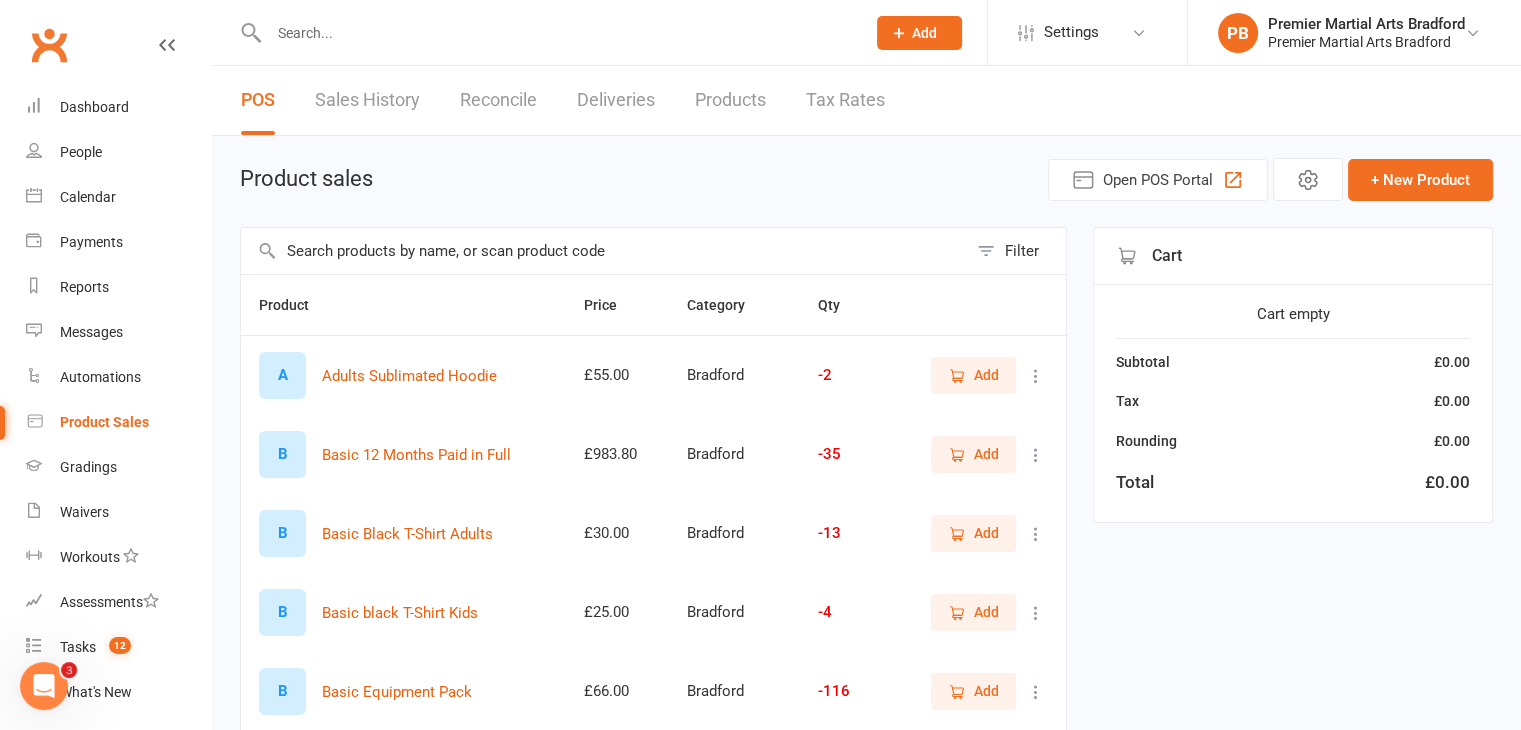 click at bounding box center (604, 251) 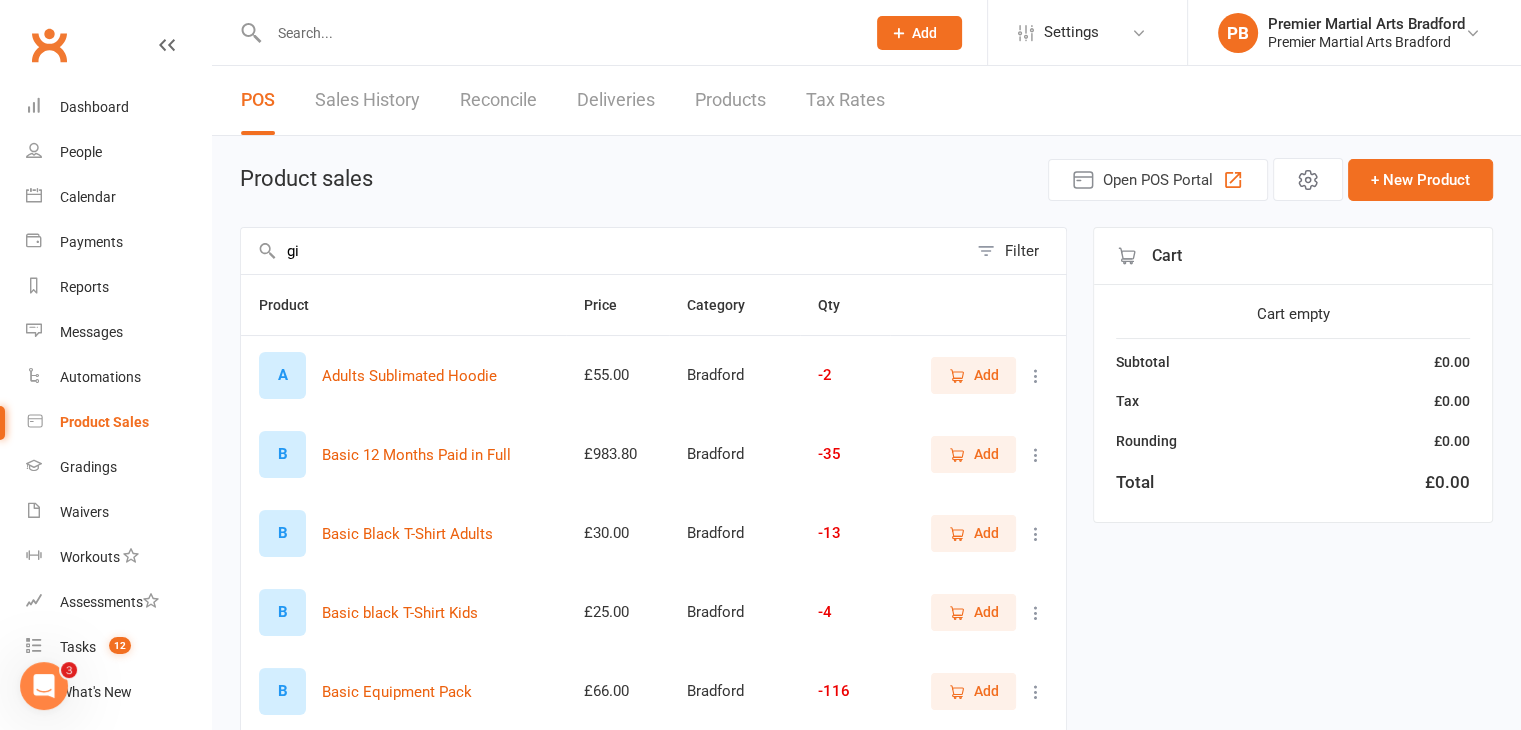 type on "gi" 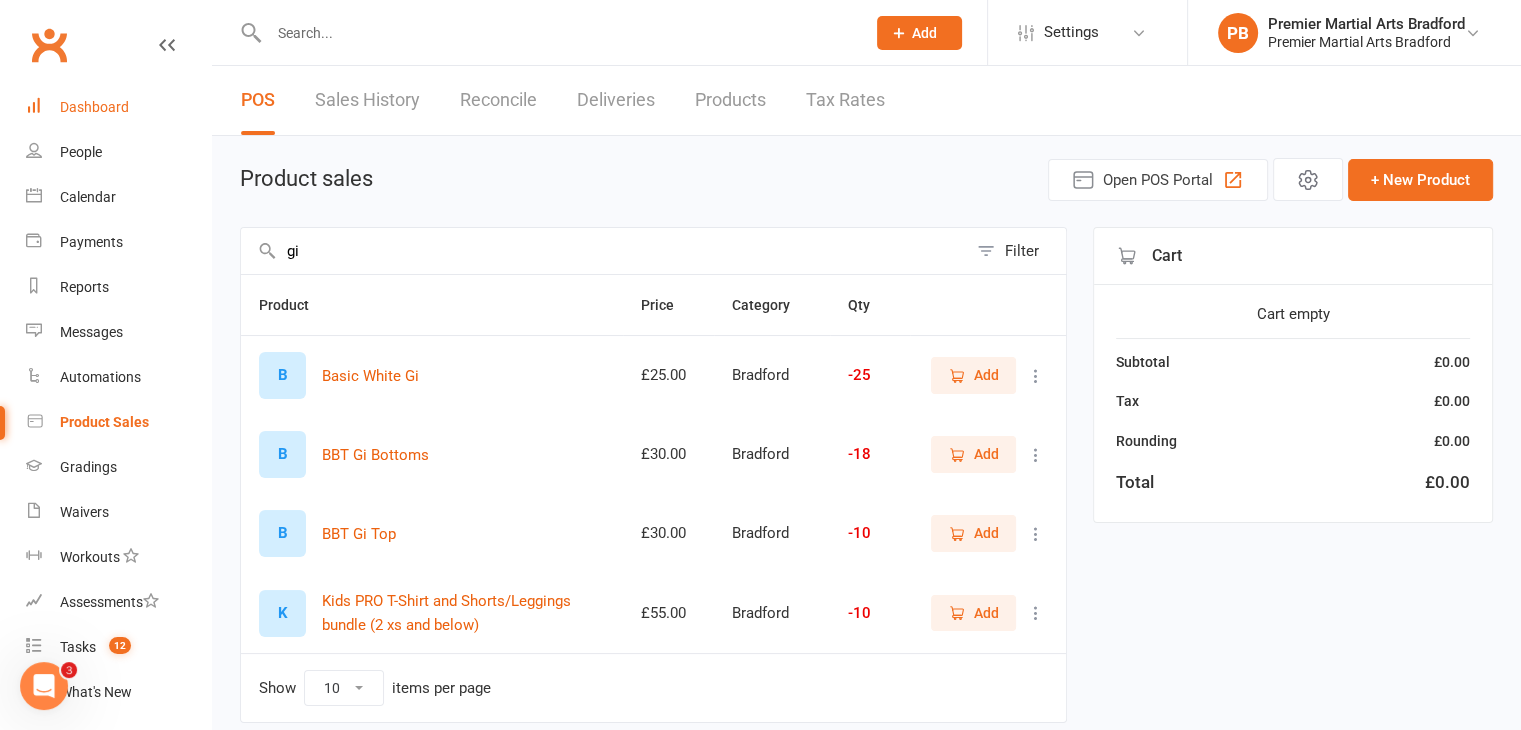 click on "Dashboard" at bounding box center (94, 107) 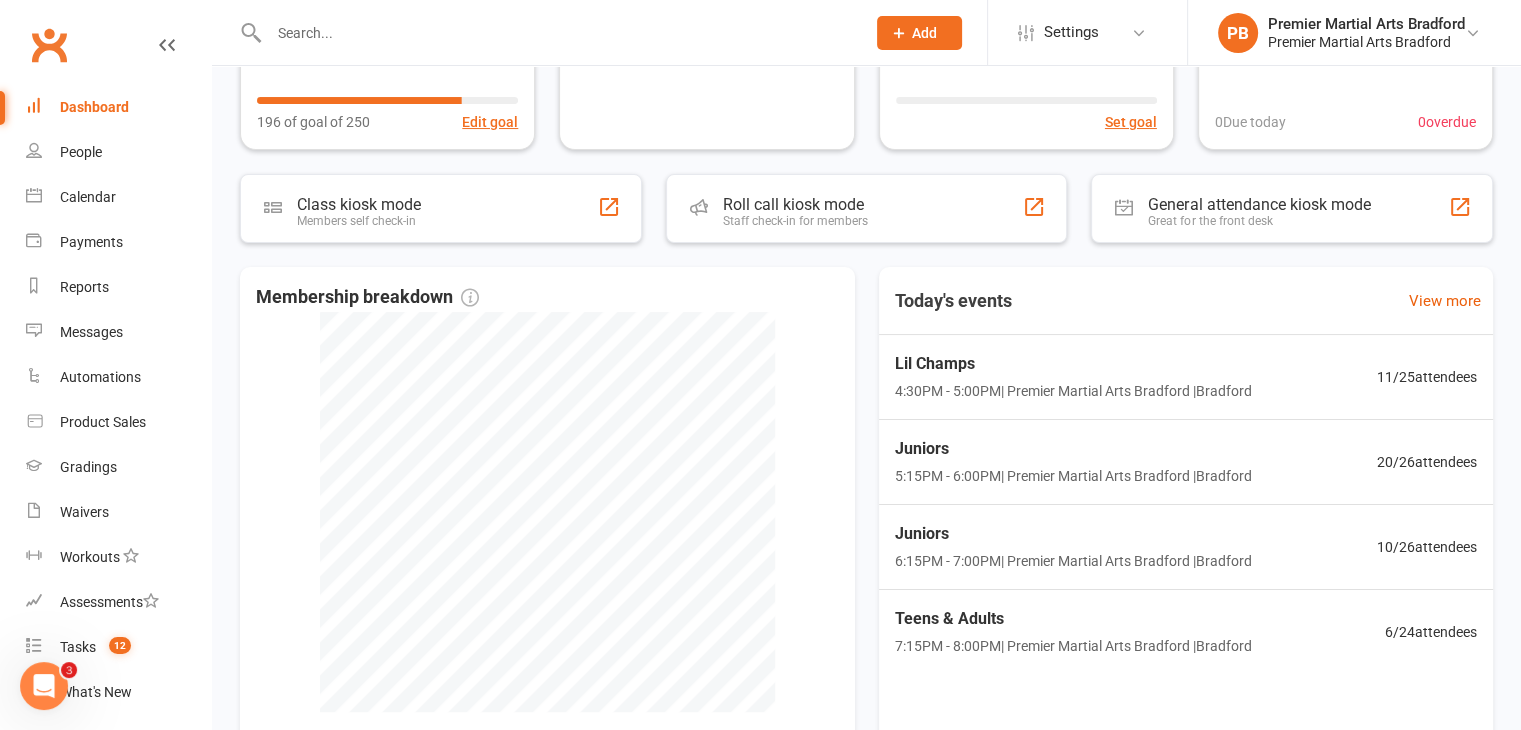 scroll, scrollTop: 266, scrollLeft: 0, axis: vertical 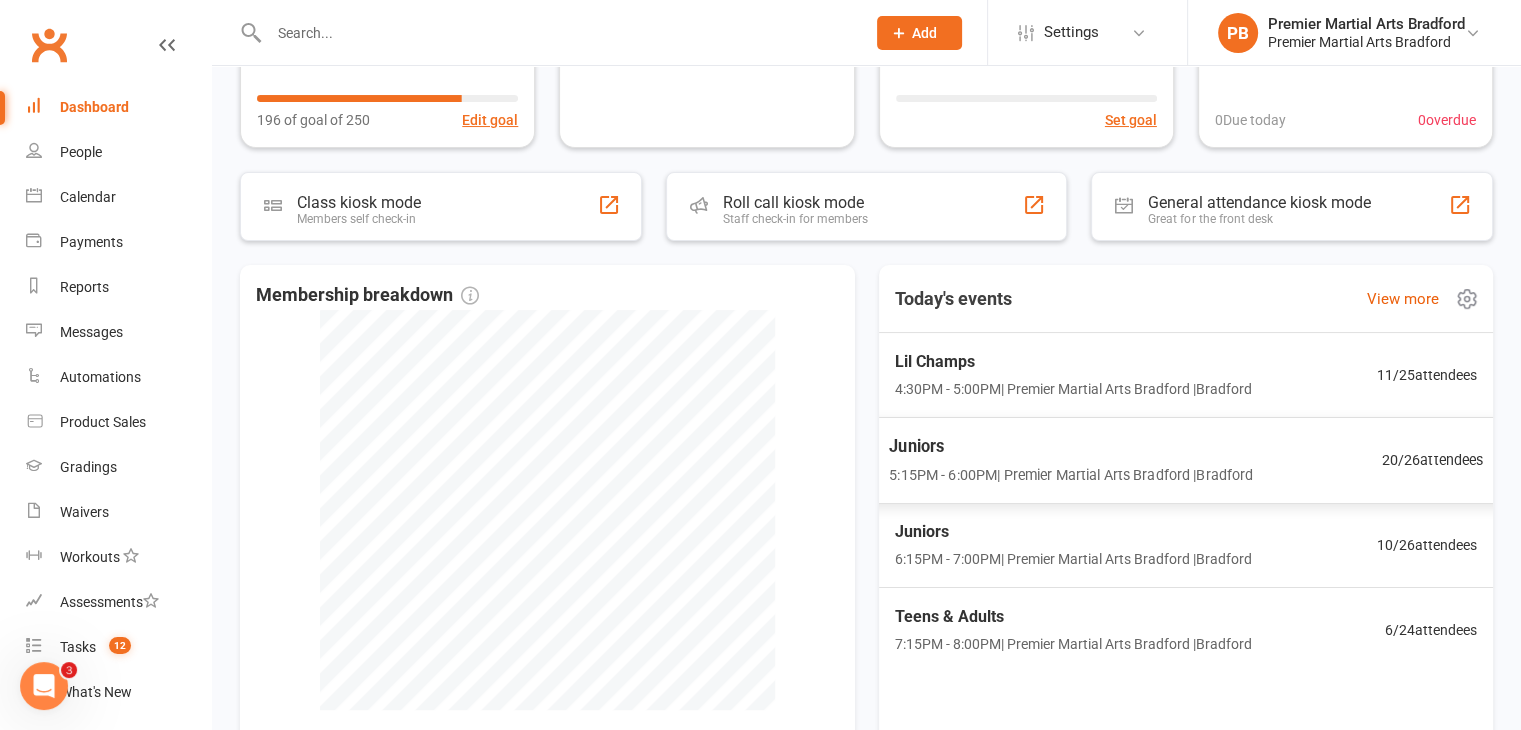 click on "20  /  26  attendees" at bounding box center (1432, 459) 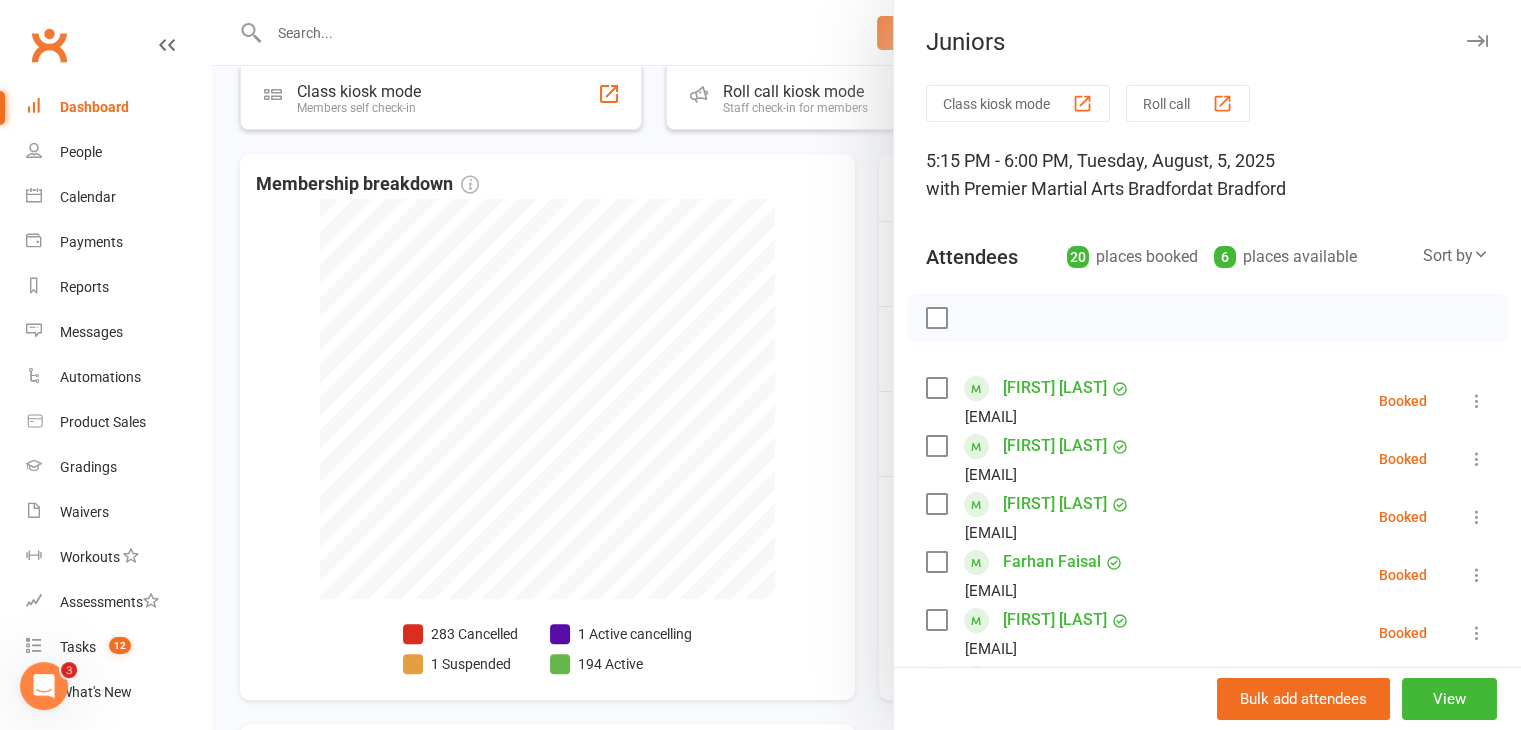 scroll, scrollTop: 376, scrollLeft: 0, axis: vertical 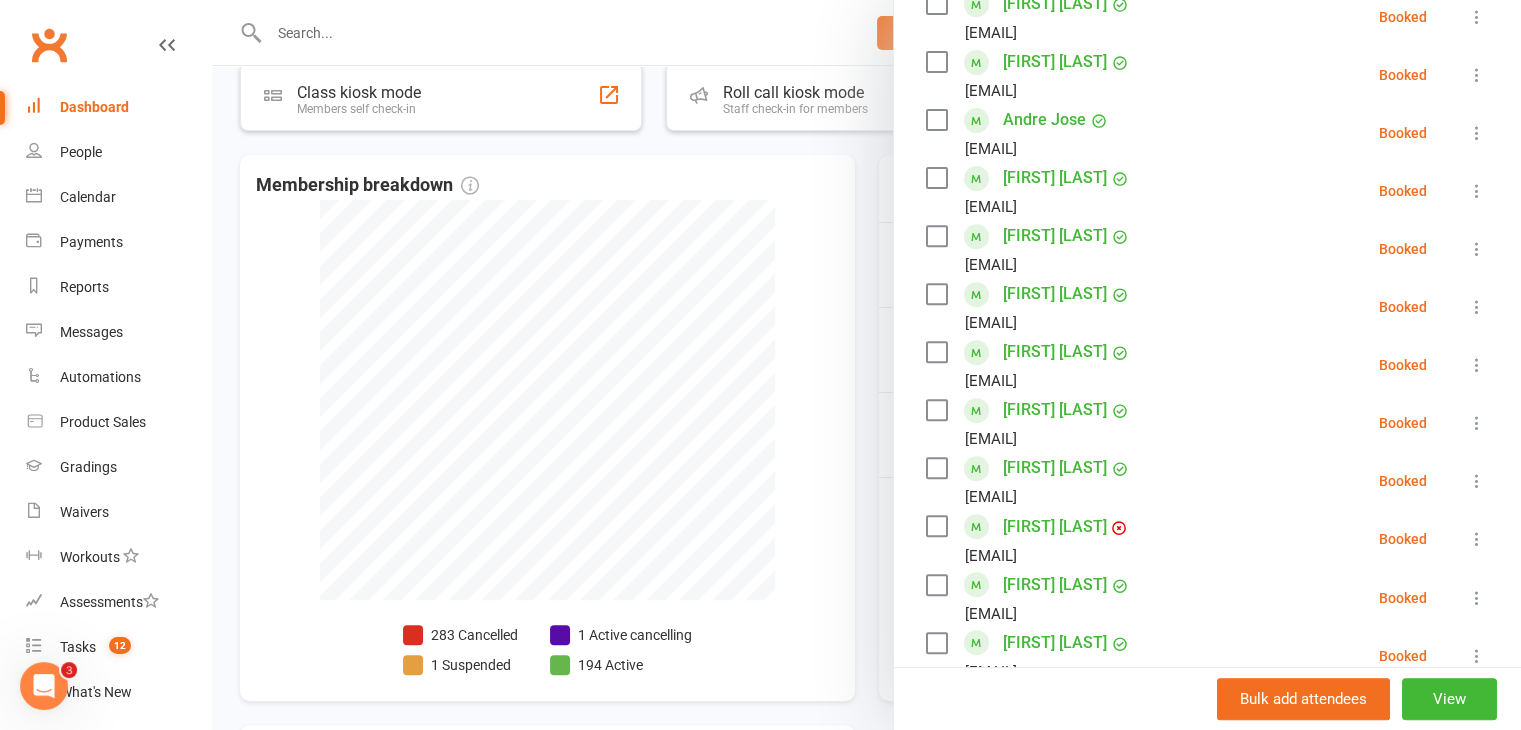 click at bounding box center [936, 352] 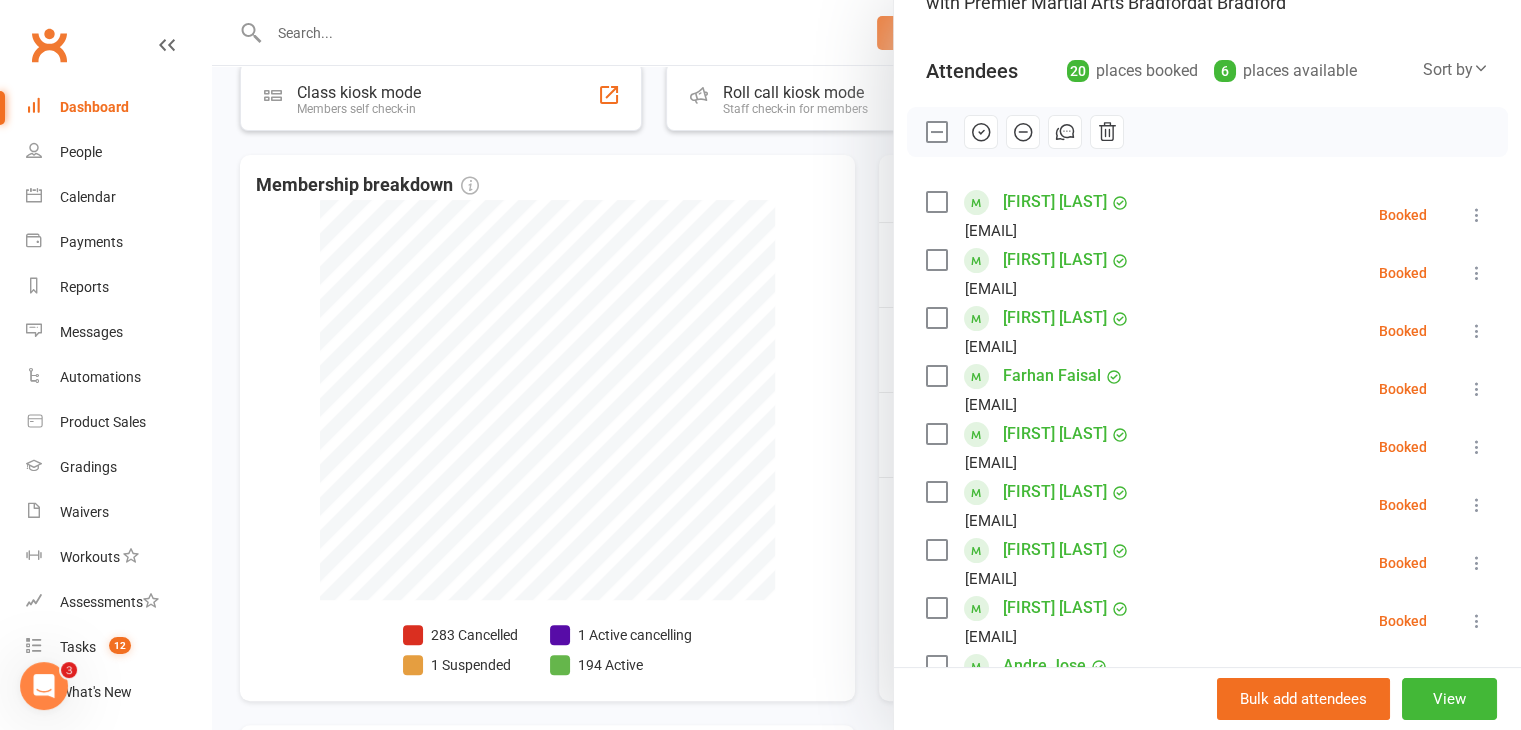 scroll, scrollTop: 179, scrollLeft: 0, axis: vertical 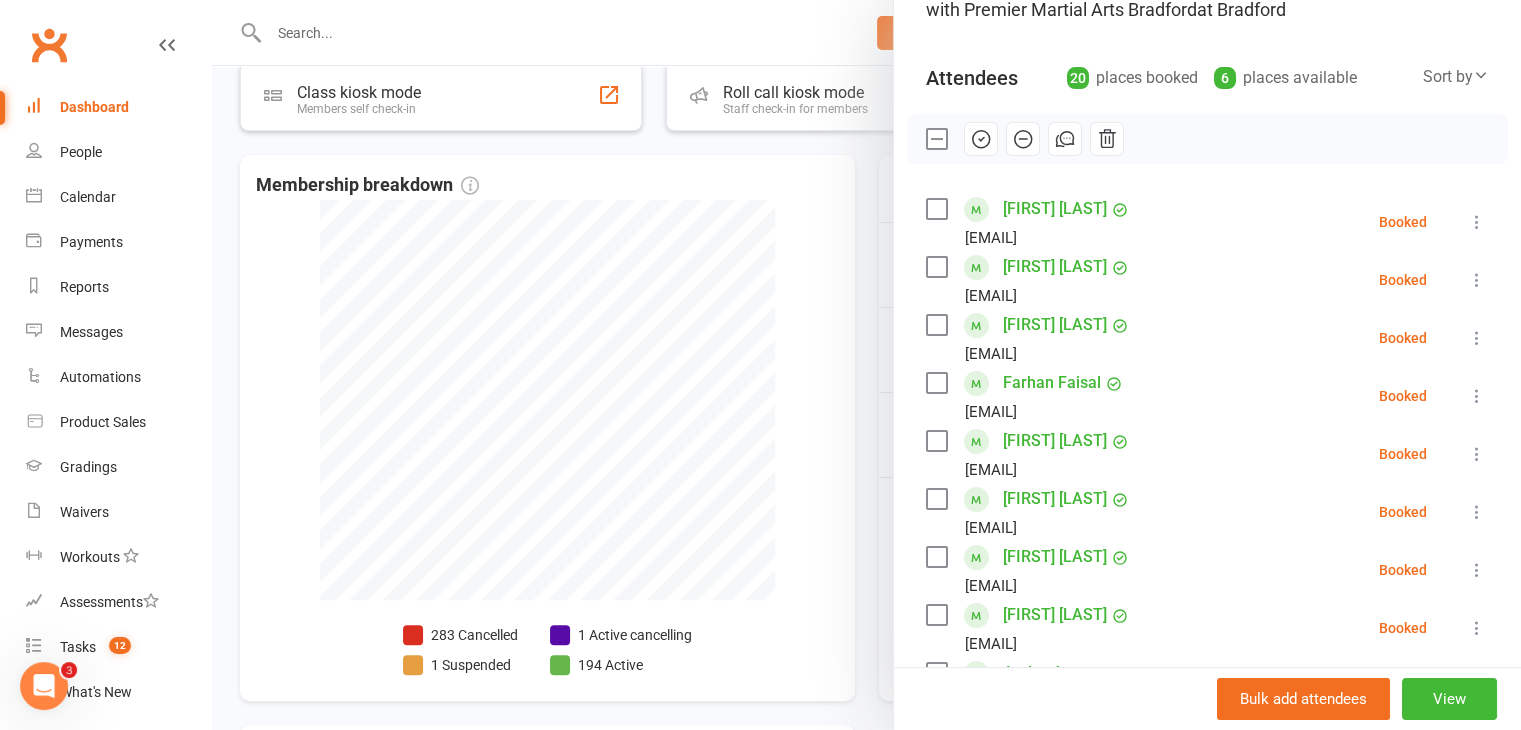 drag, startPoint x: 965, startPoint y: 146, endPoint x: 859, endPoint y: 101, distance: 115.15642 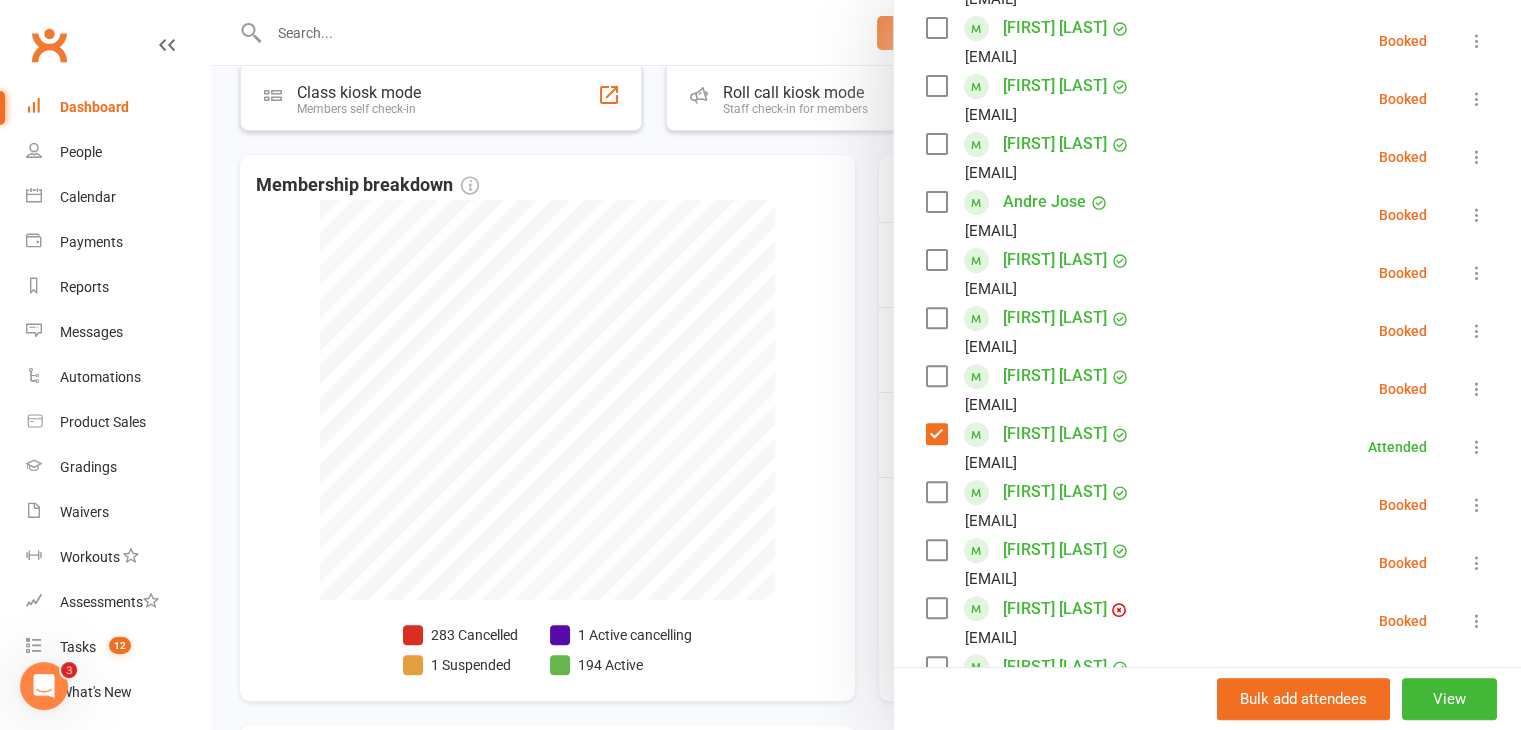 scroll, scrollTop: 652, scrollLeft: 0, axis: vertical 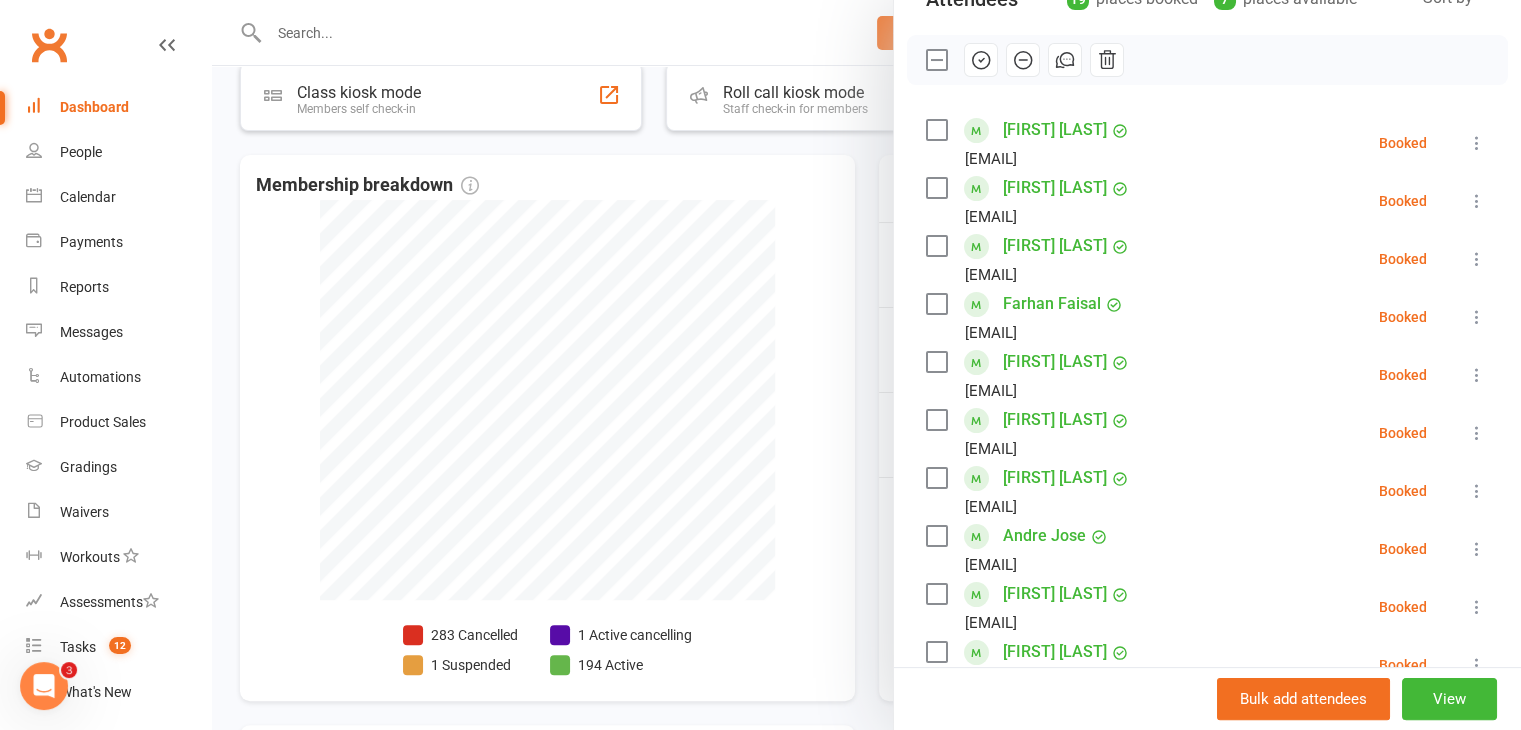 click at bounding box center [936, 188] 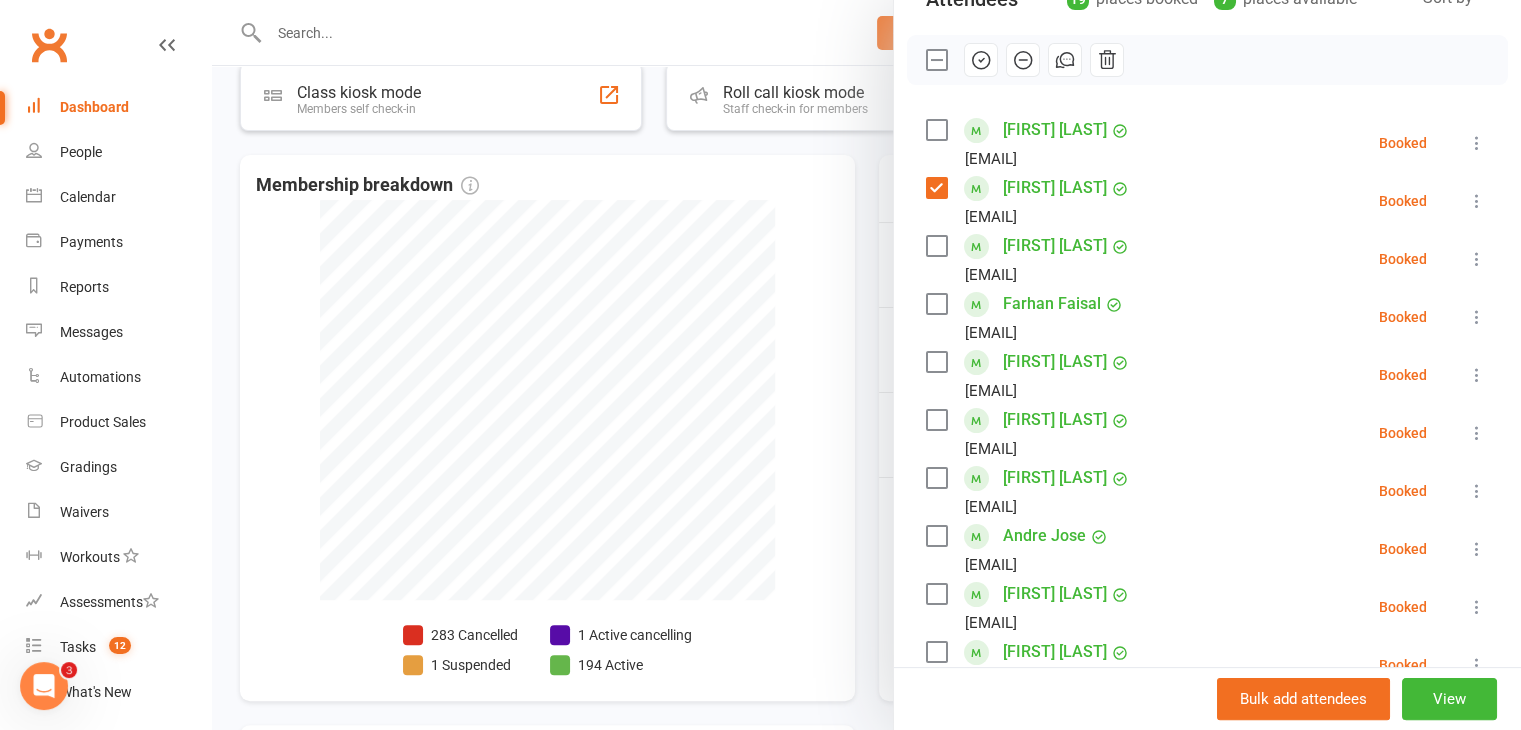 click at bounding box center (936, 304) 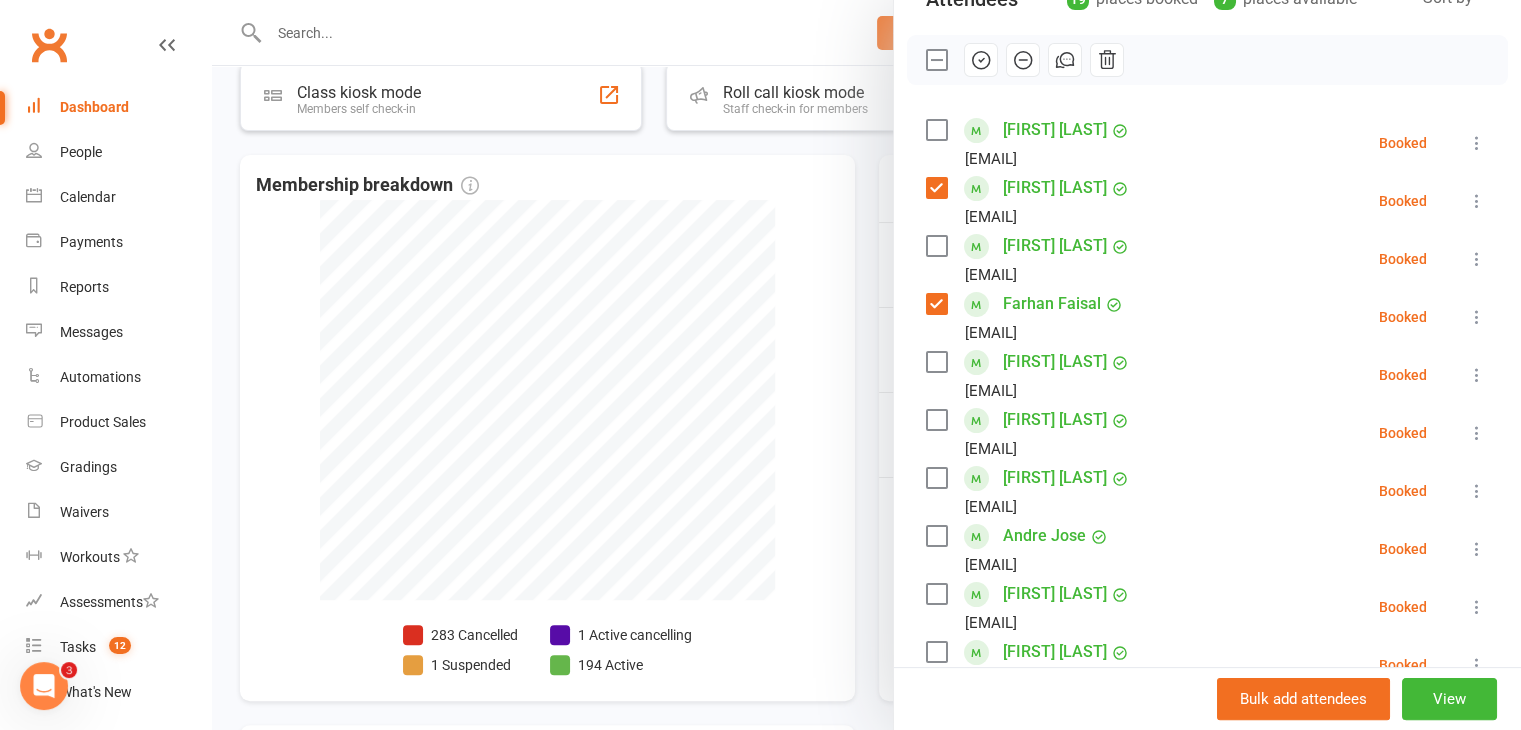 click at bounding box center (936, 362) 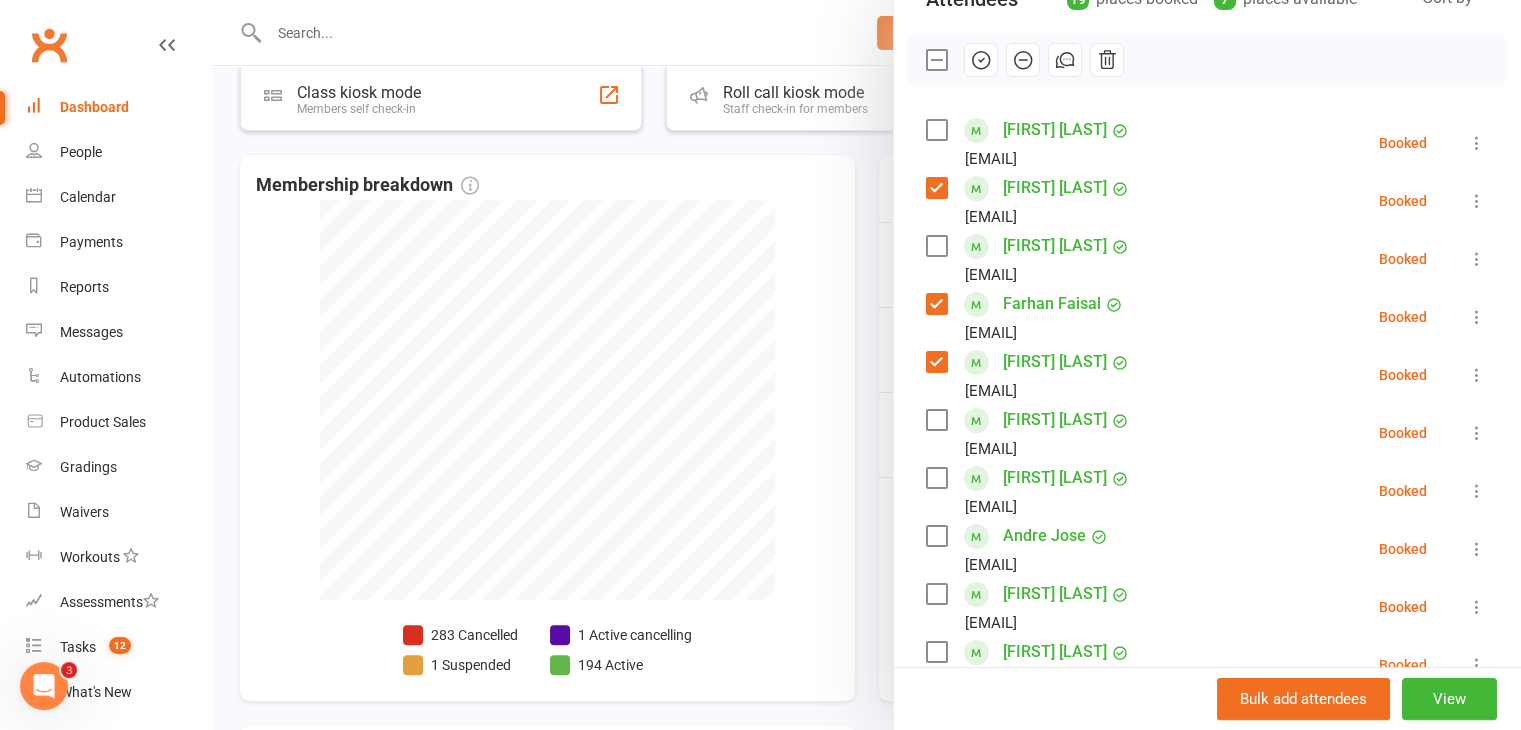 click at bounding box center [936, 420] 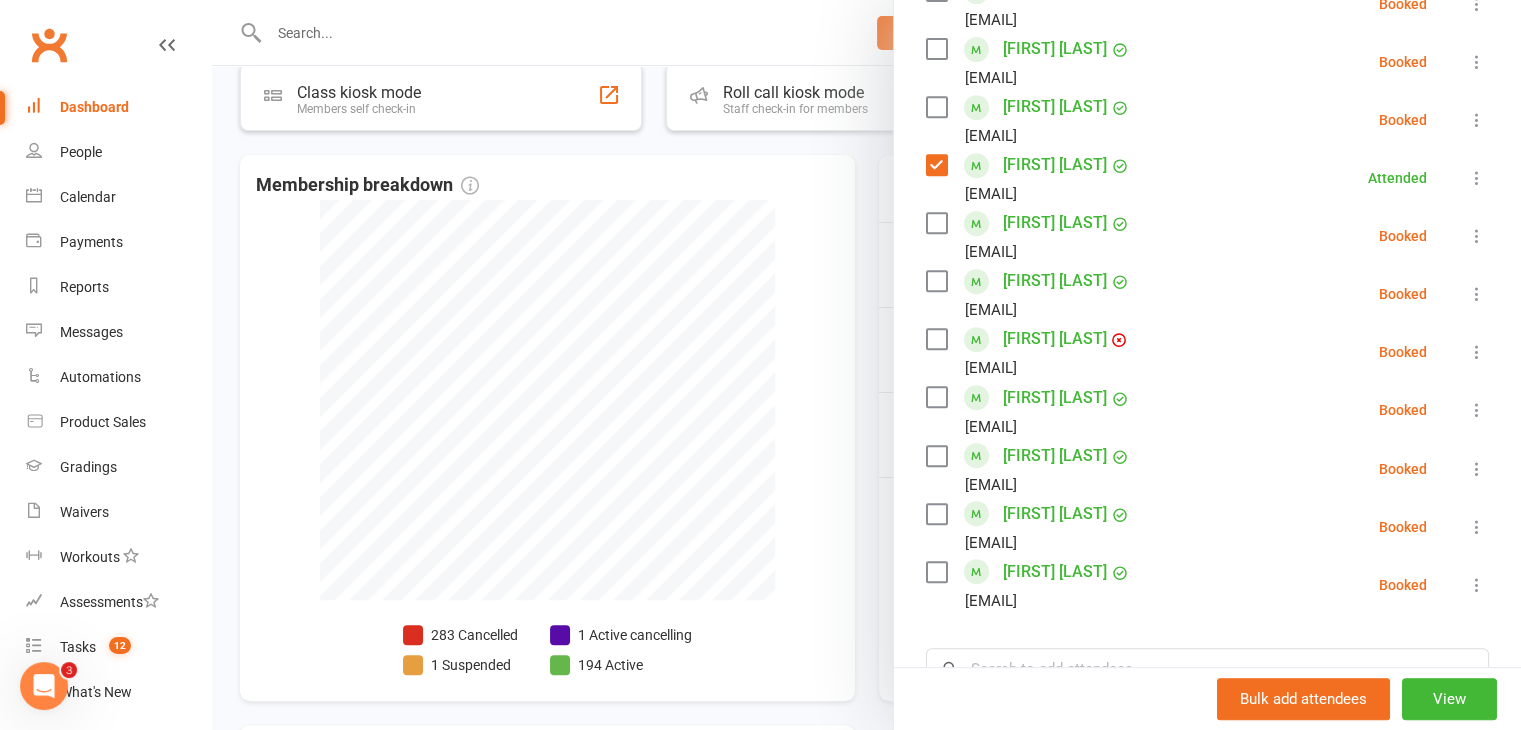 scroll, scrollTop: 859, scrollLeft: 0, axis: vertical 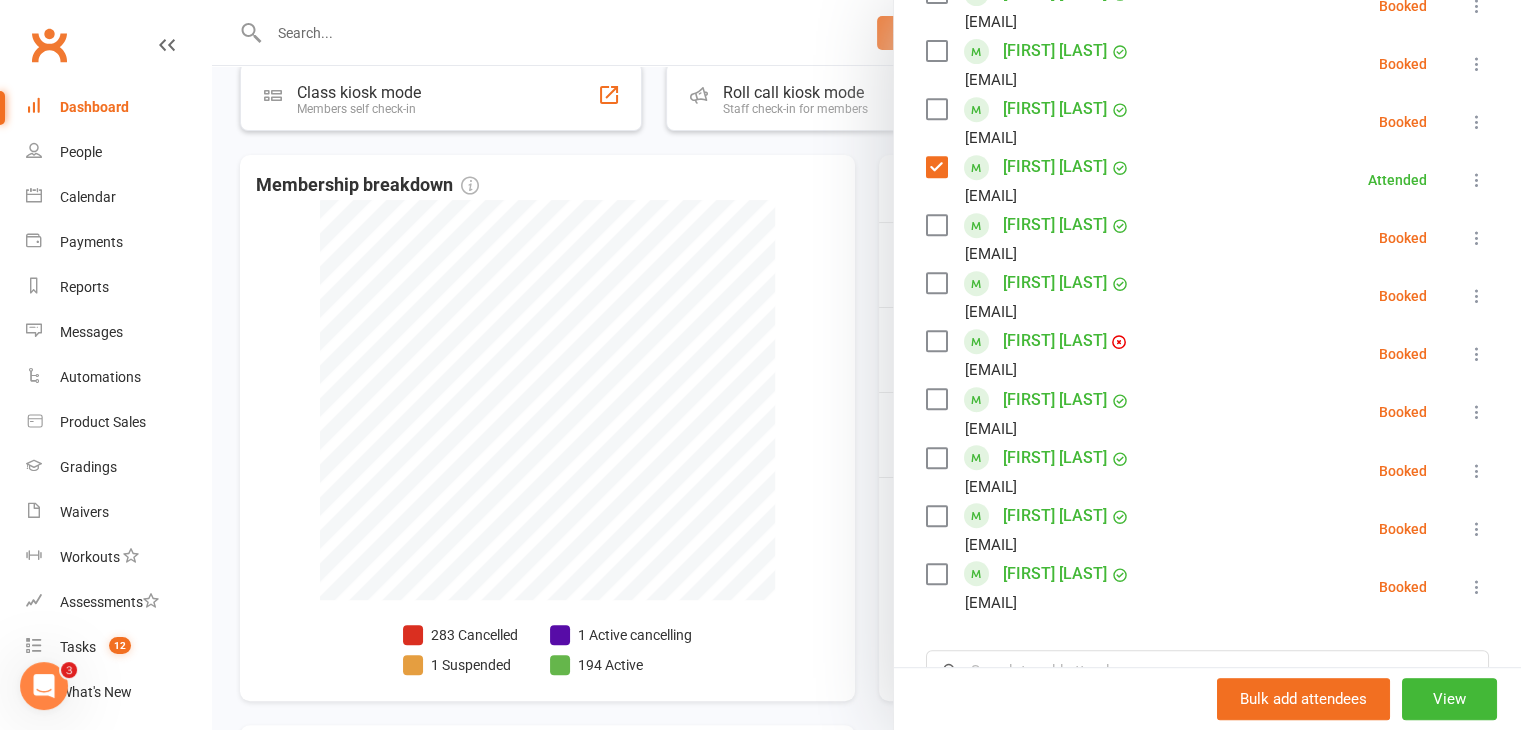 click at bounding box center [936, 516] 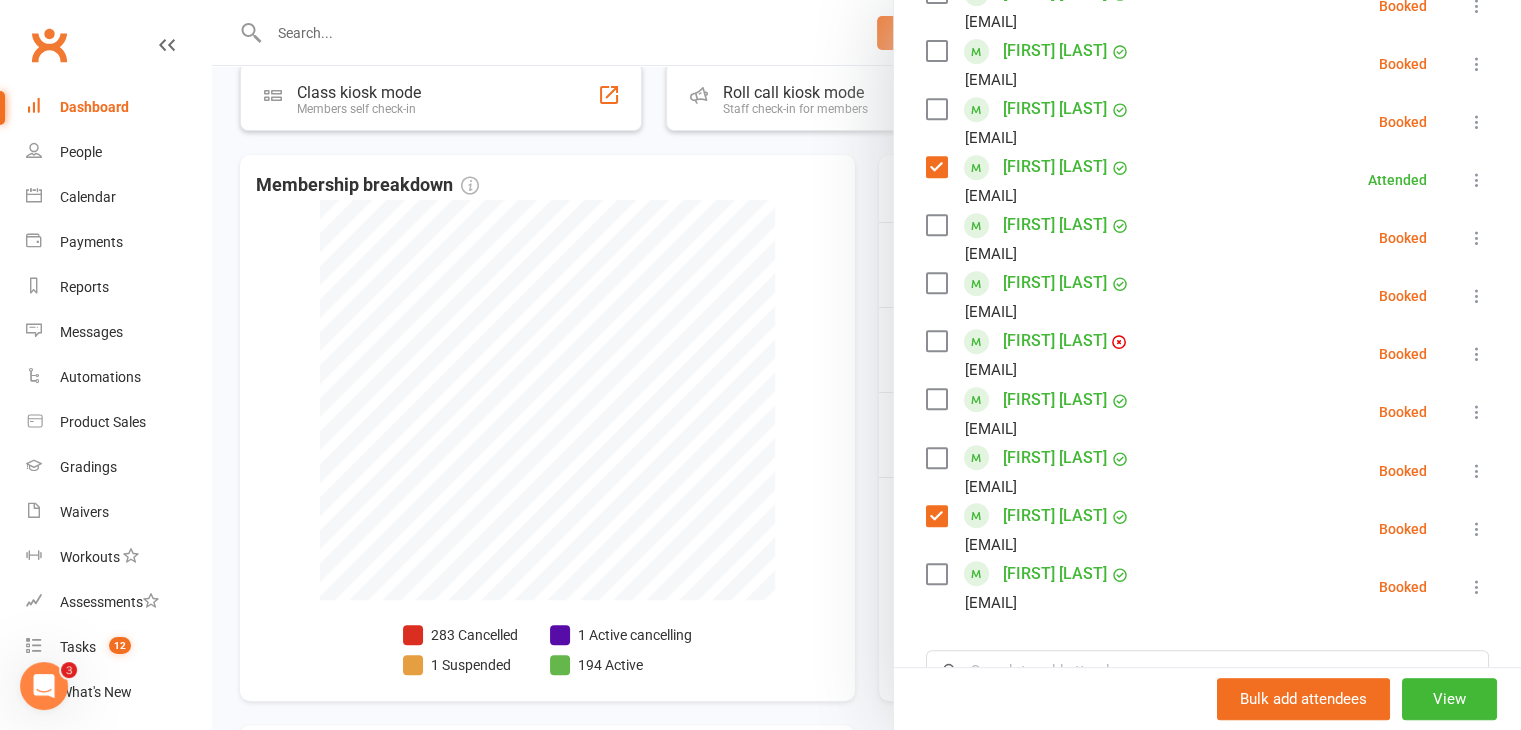 click at bounding box center [936, 225] 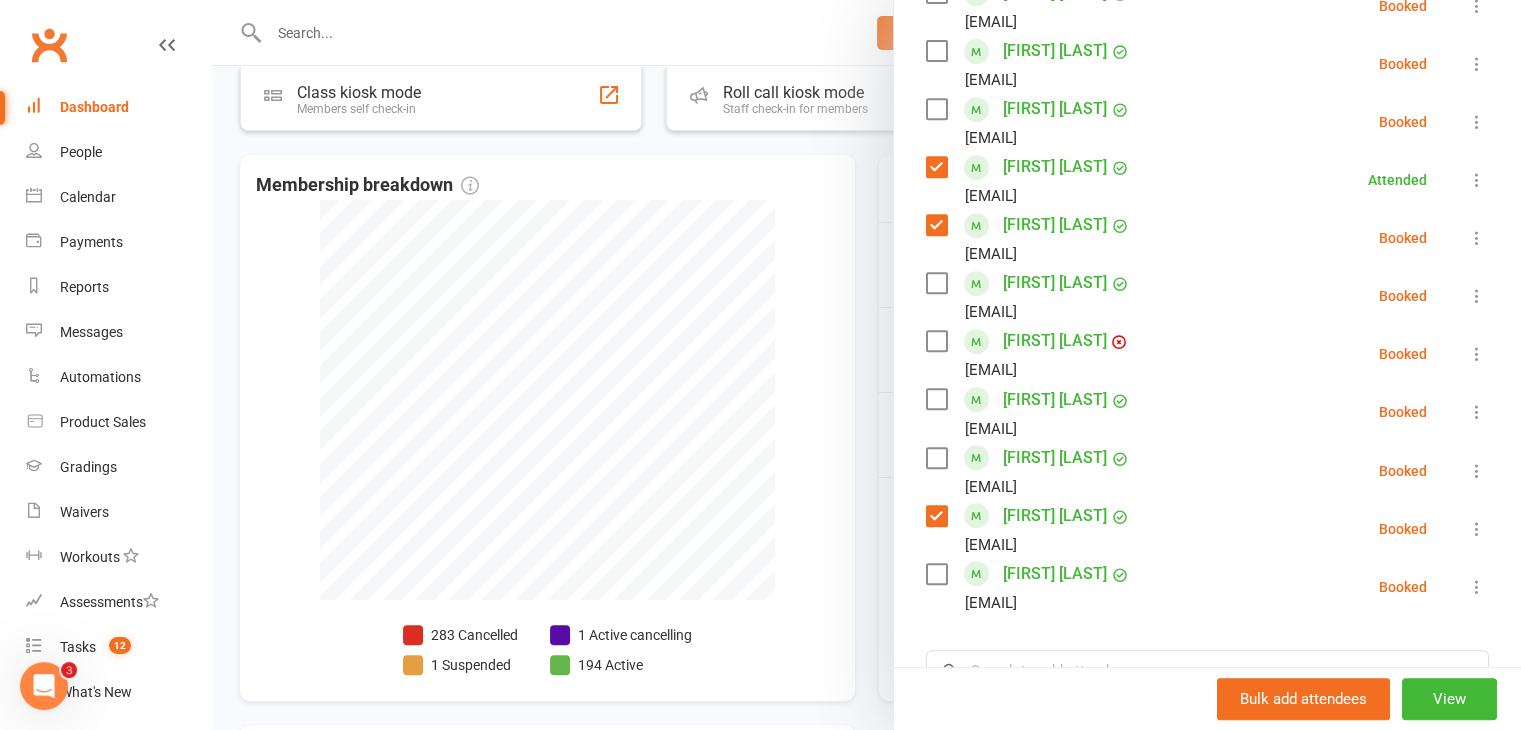 click at bounding box center [936, 283] 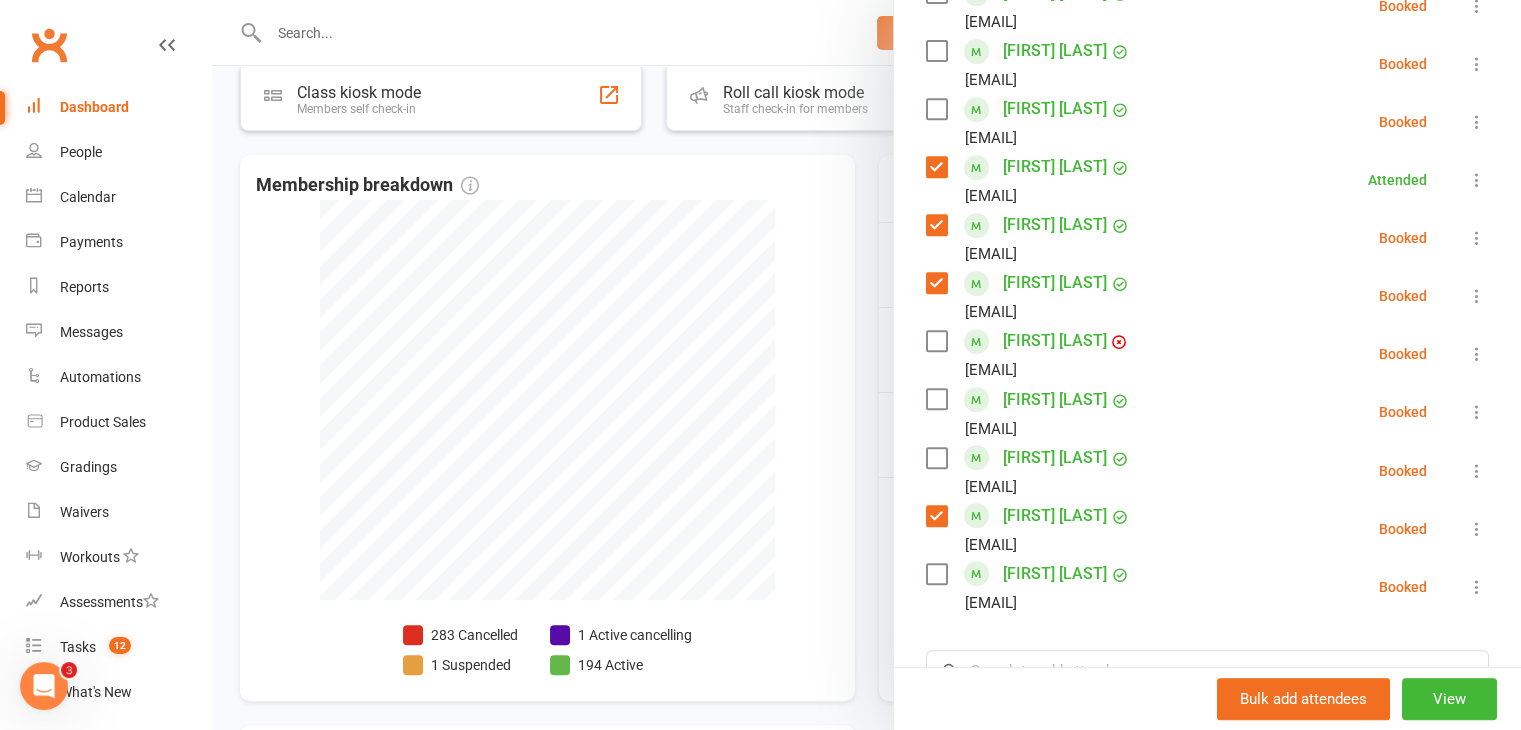 click at bounding box center [936, 574] 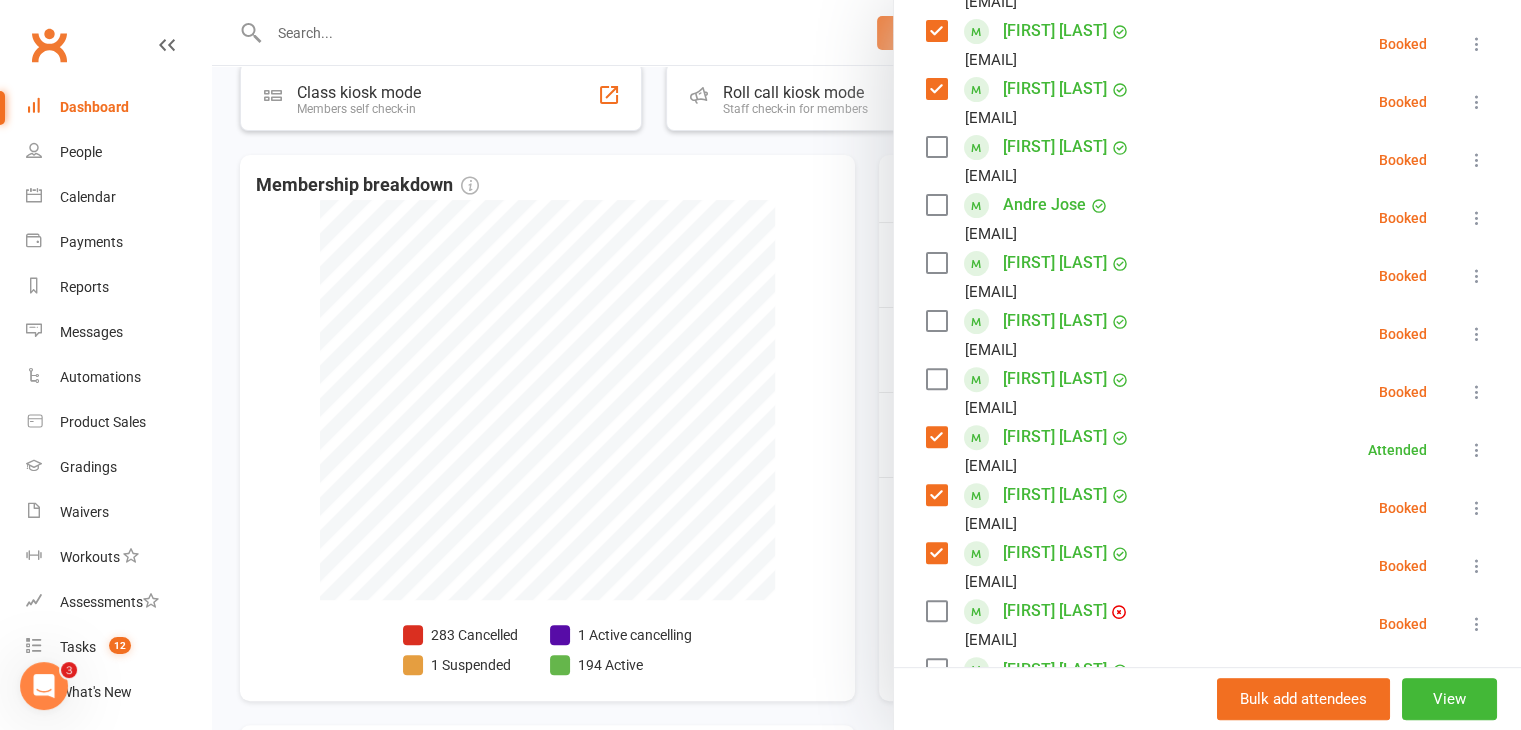 scroll, scrollTop: 585, scrollLeft: 0, axis: vertical 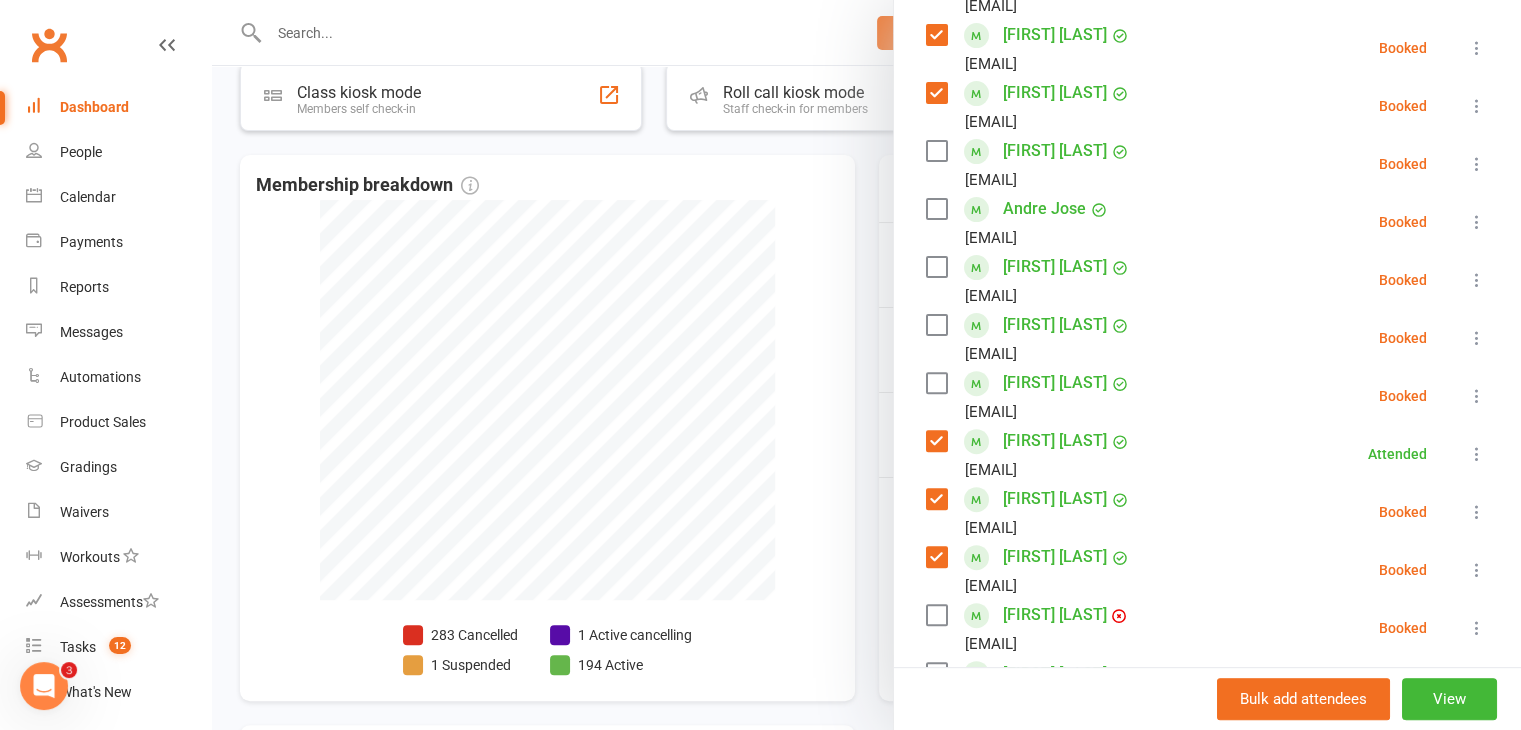 click at bounding box center (936, 209) 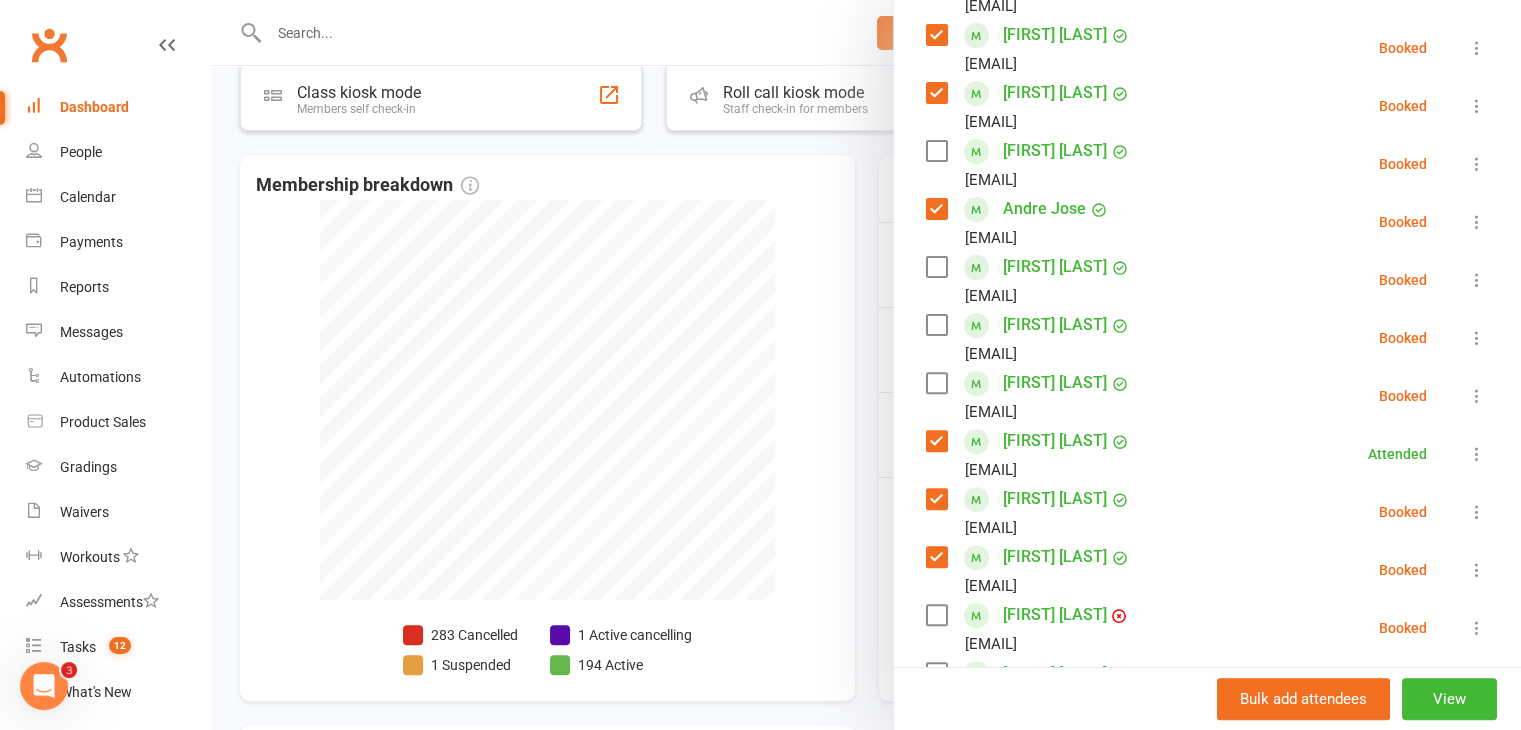 click at bounding box center [936, 267] 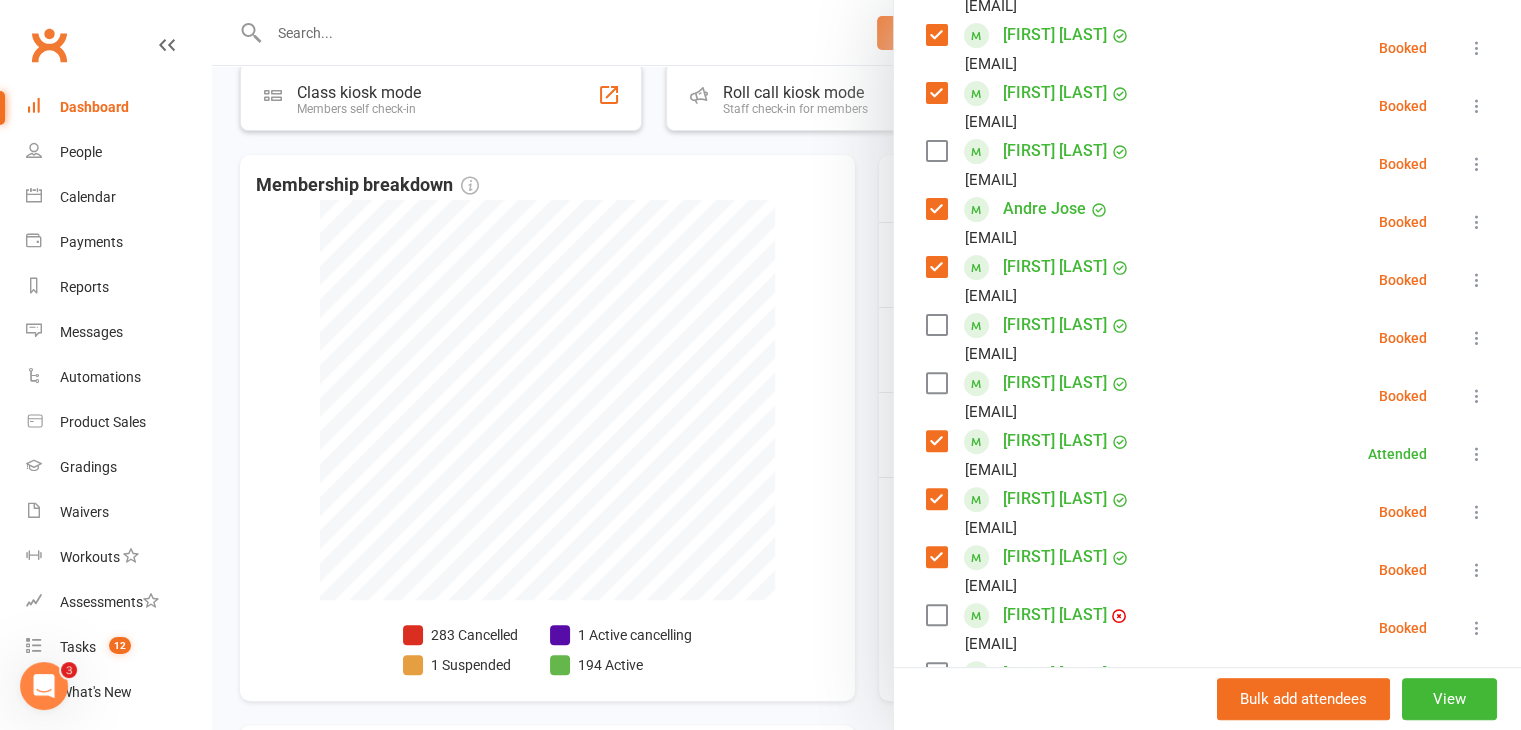 click at bounding box center [936, 267] 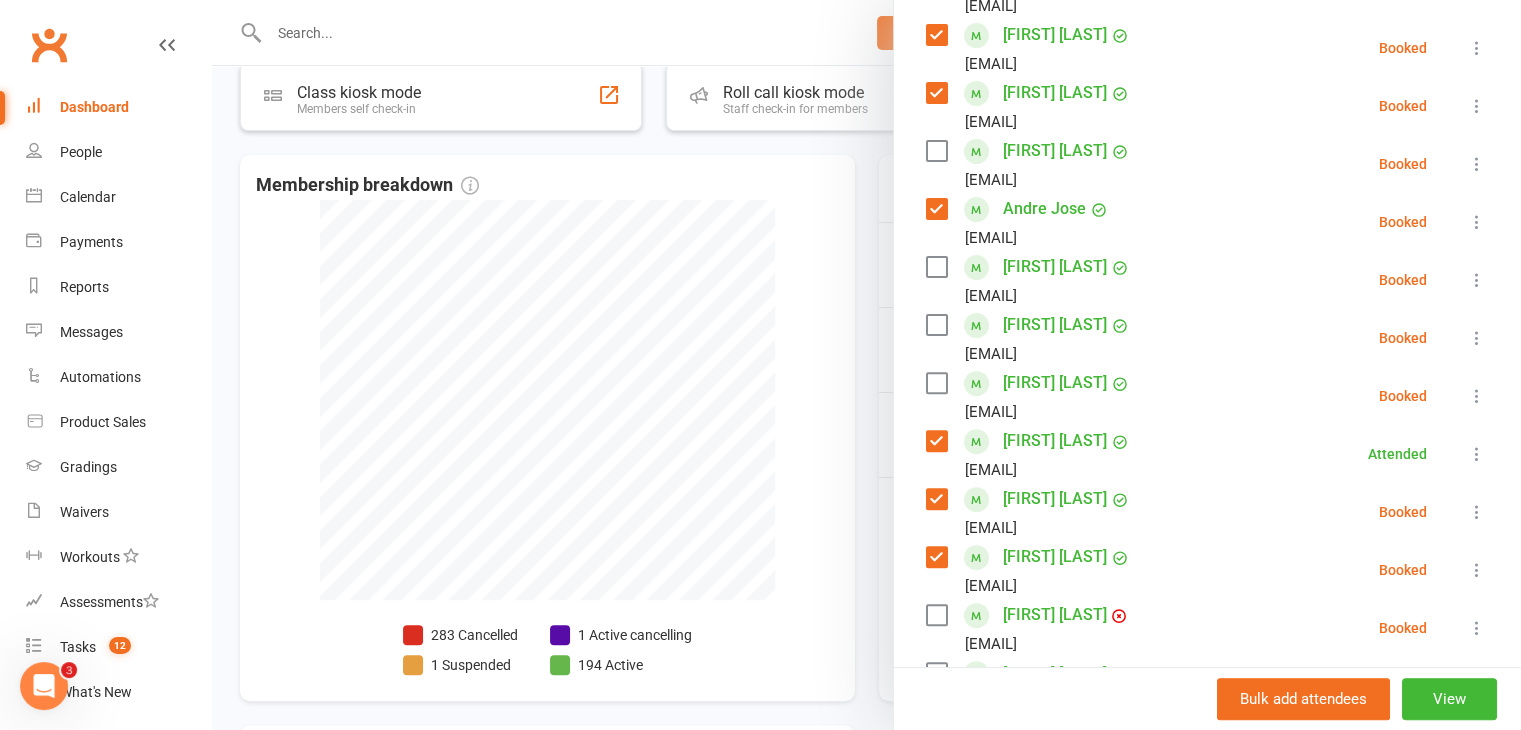 click at bounding box center [936, 325] 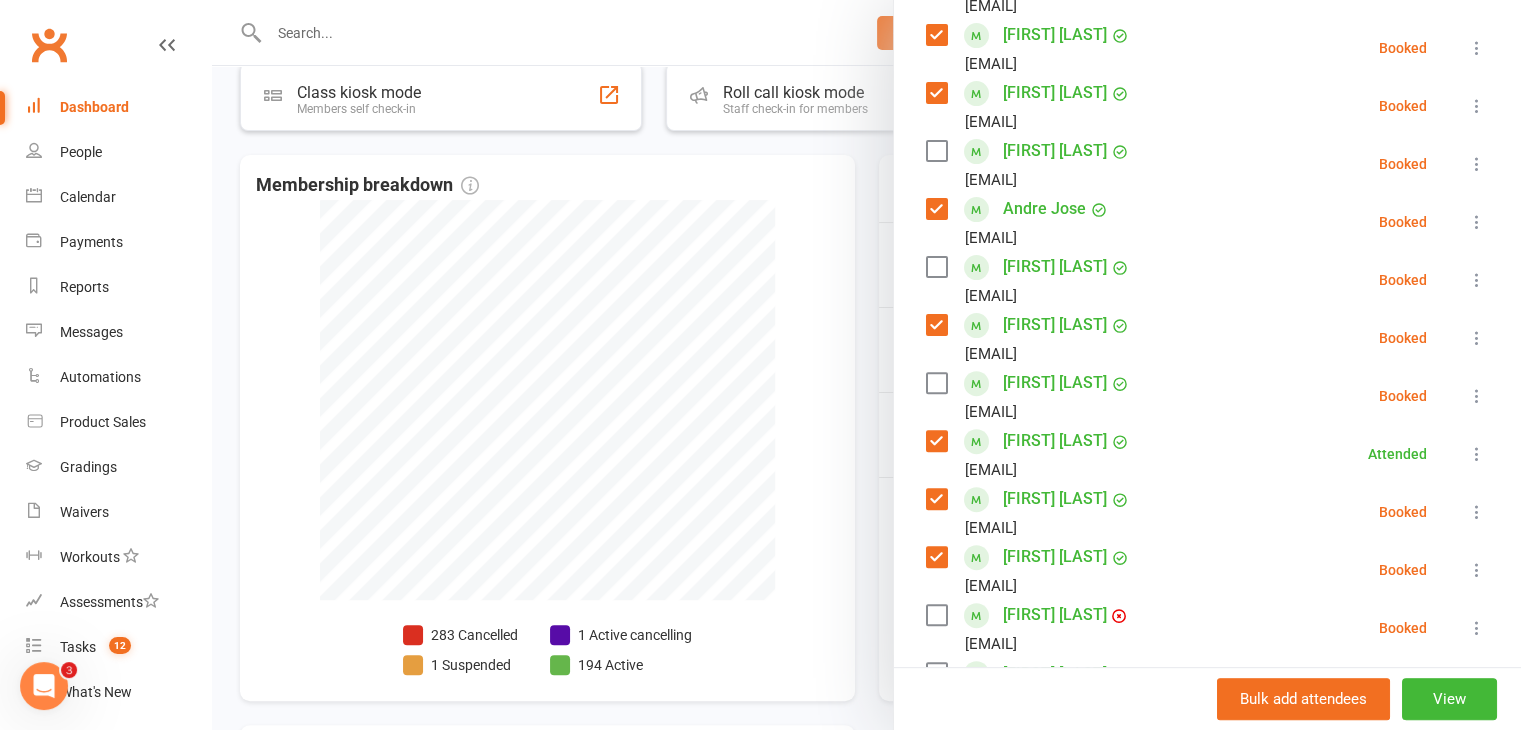 click at bounding box center (936, 267) 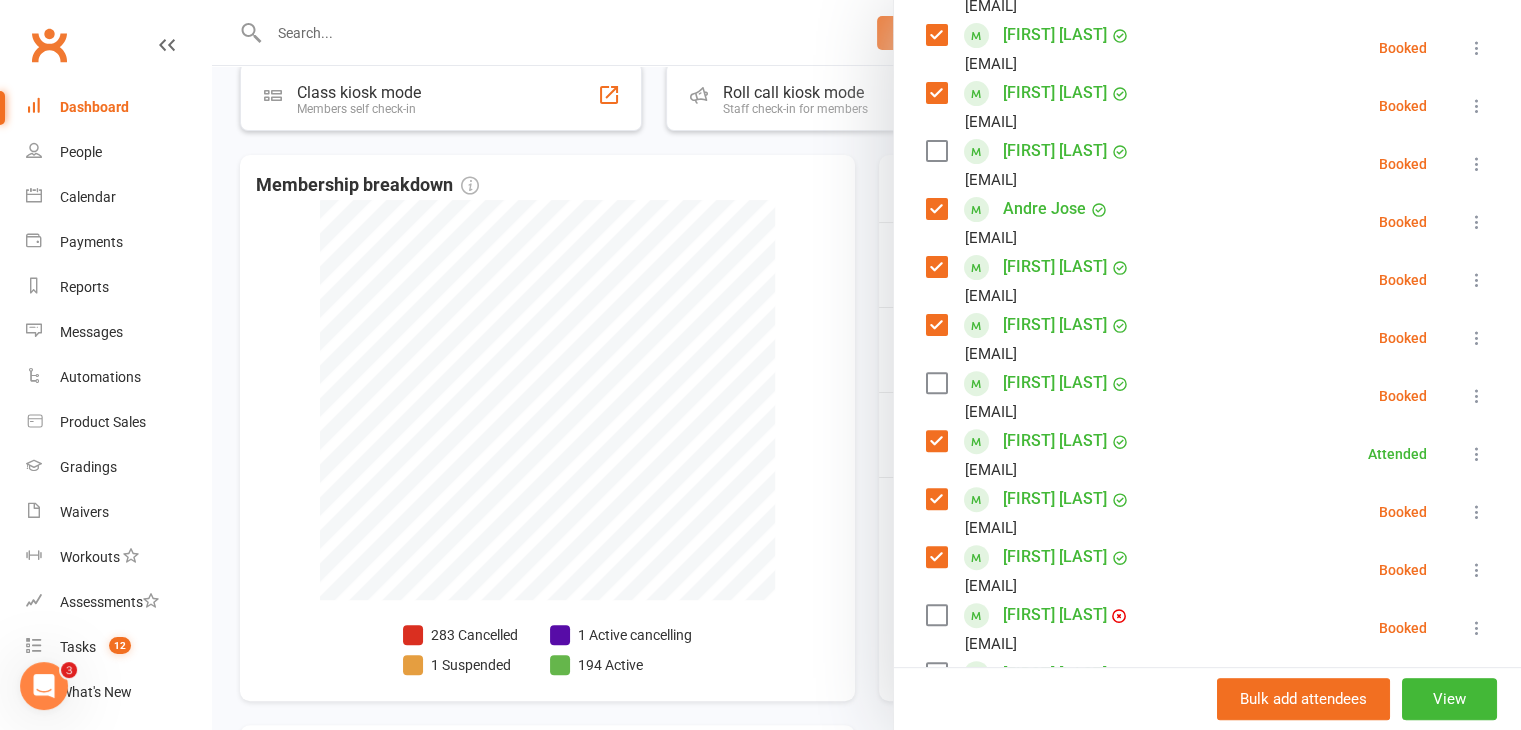 click at bounding box center (936, 383) 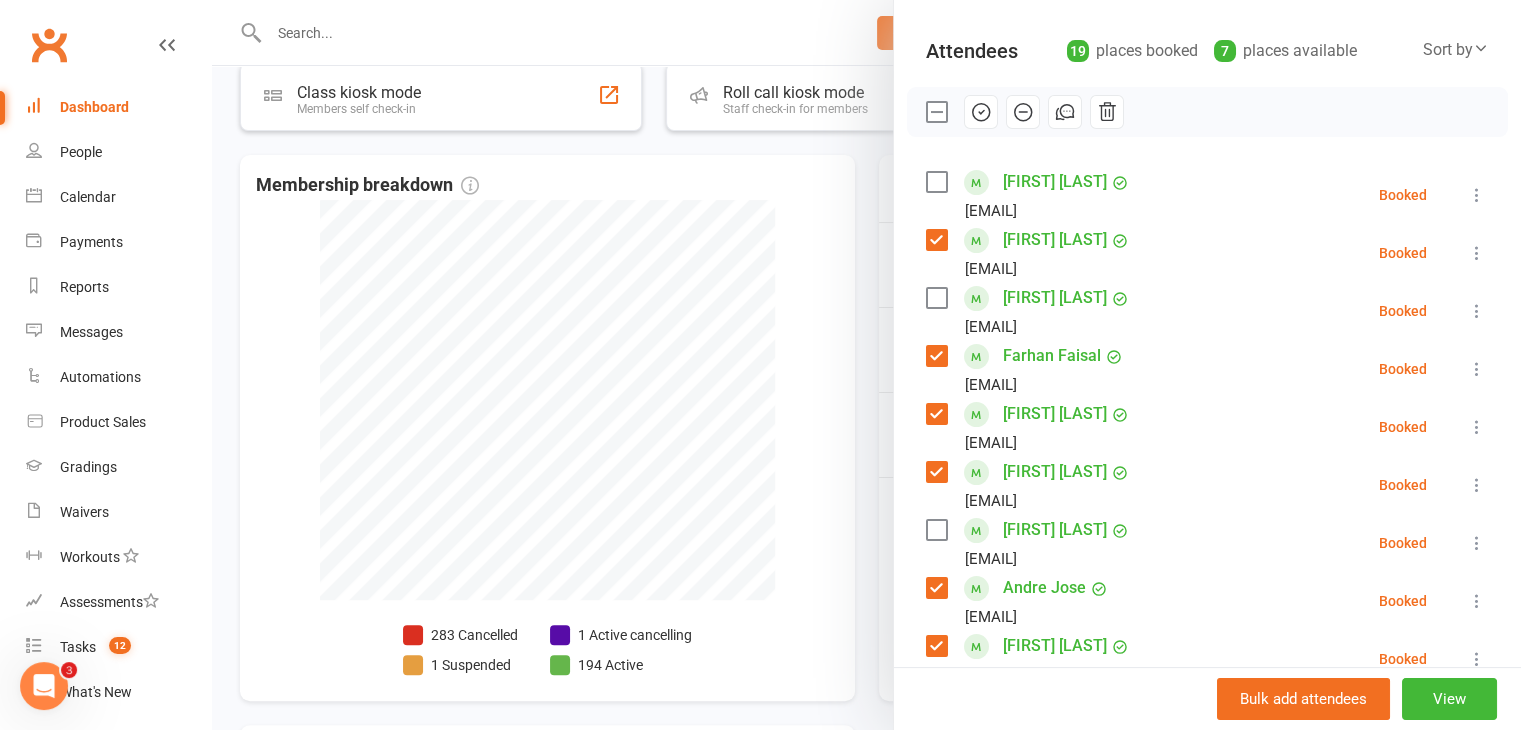scroll, scrollTop: 204, scrollLeft: 0, axis: vertical 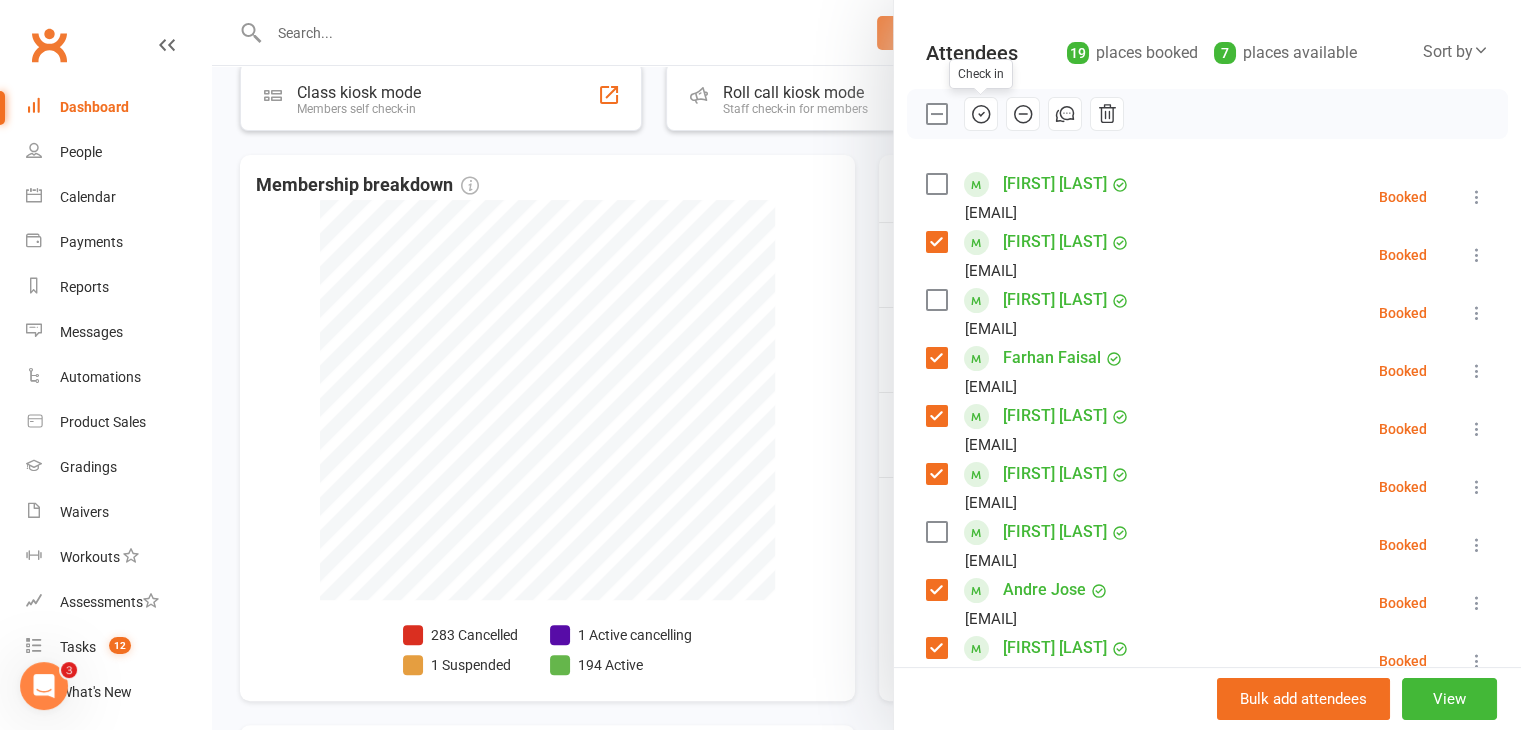 click 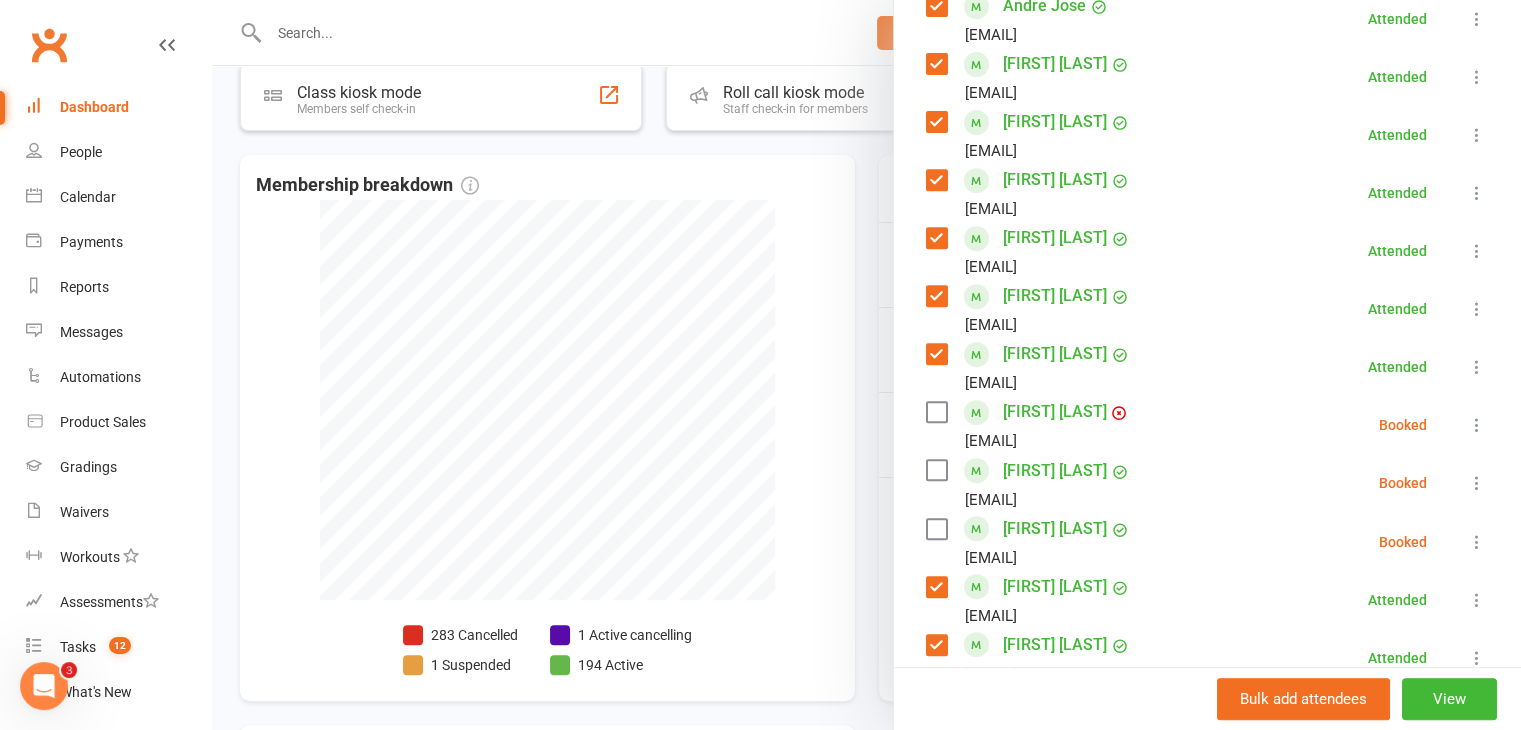 scroll, scrollTop: 789, scrollLeft: 0, axis: vertical 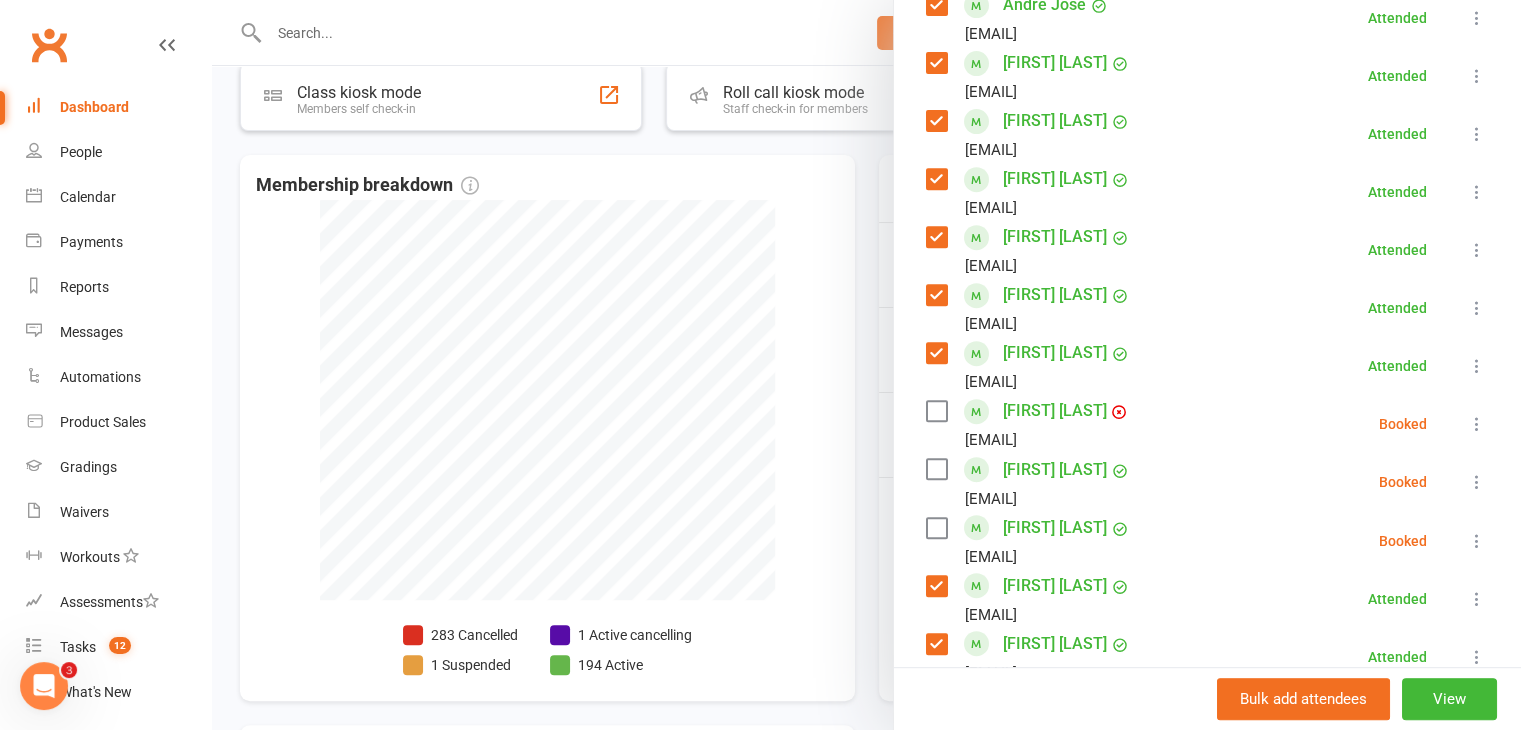 click at bounding box center [936, 469] 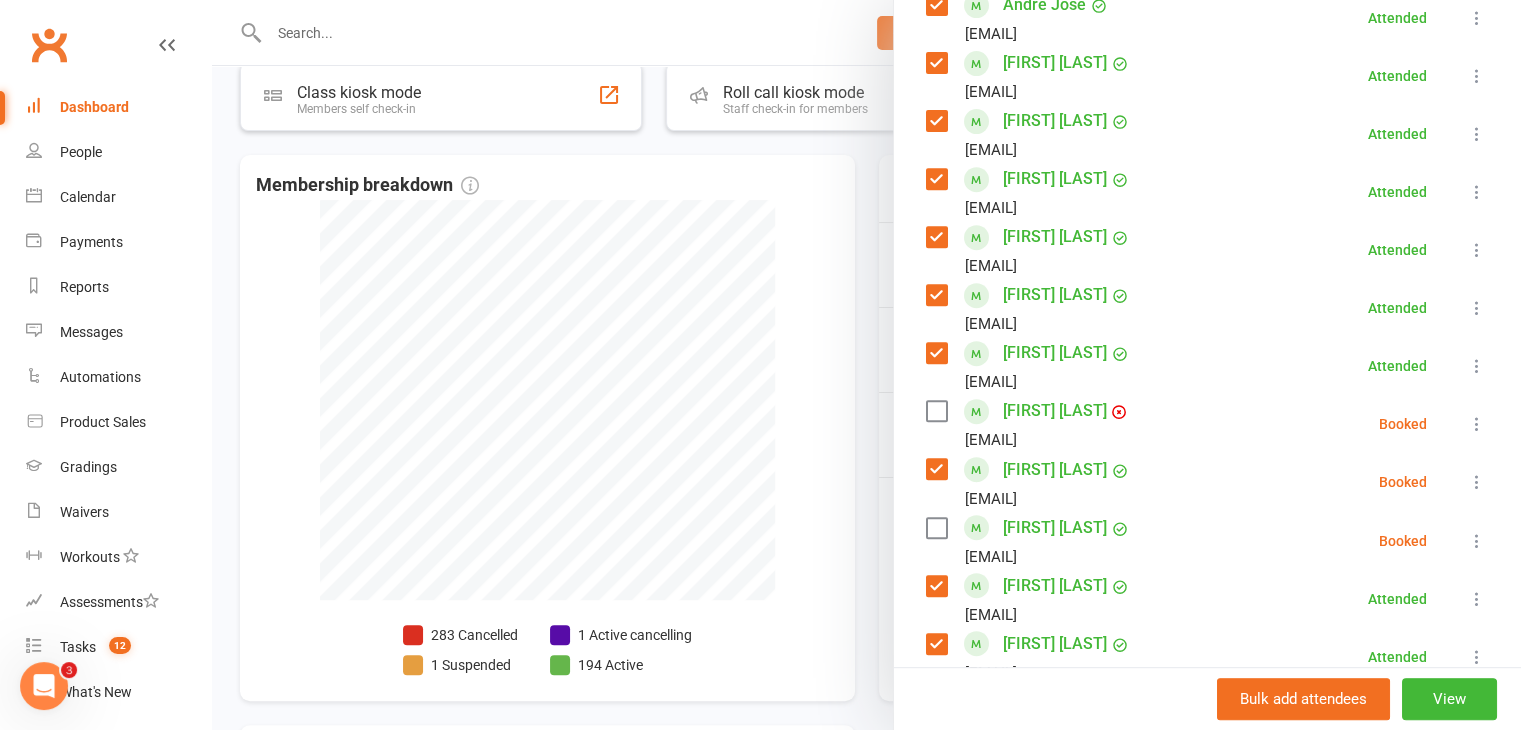 click at bounding box center [936, 528] 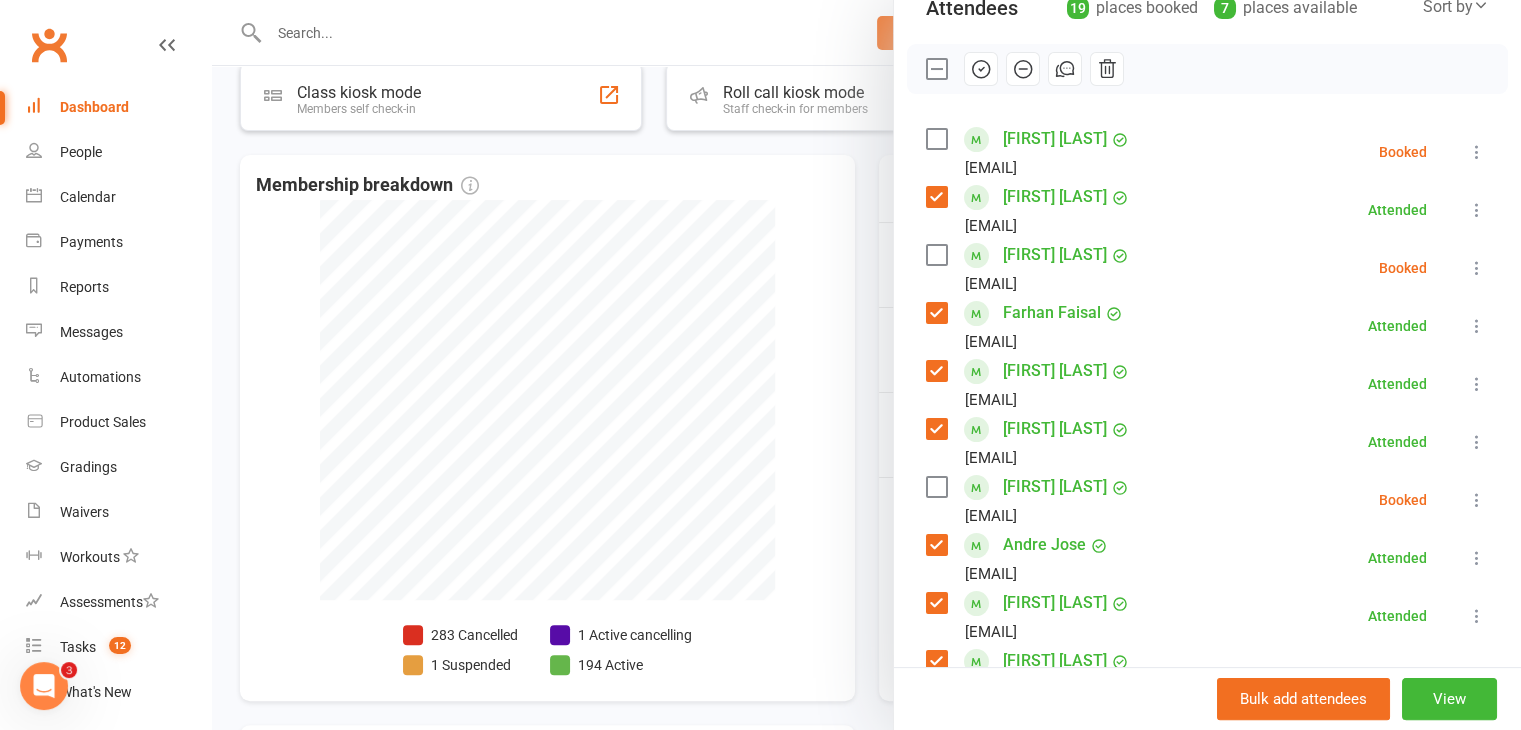 scroll, scrollTop: 242, scrollLeft: 0, axis: vertical 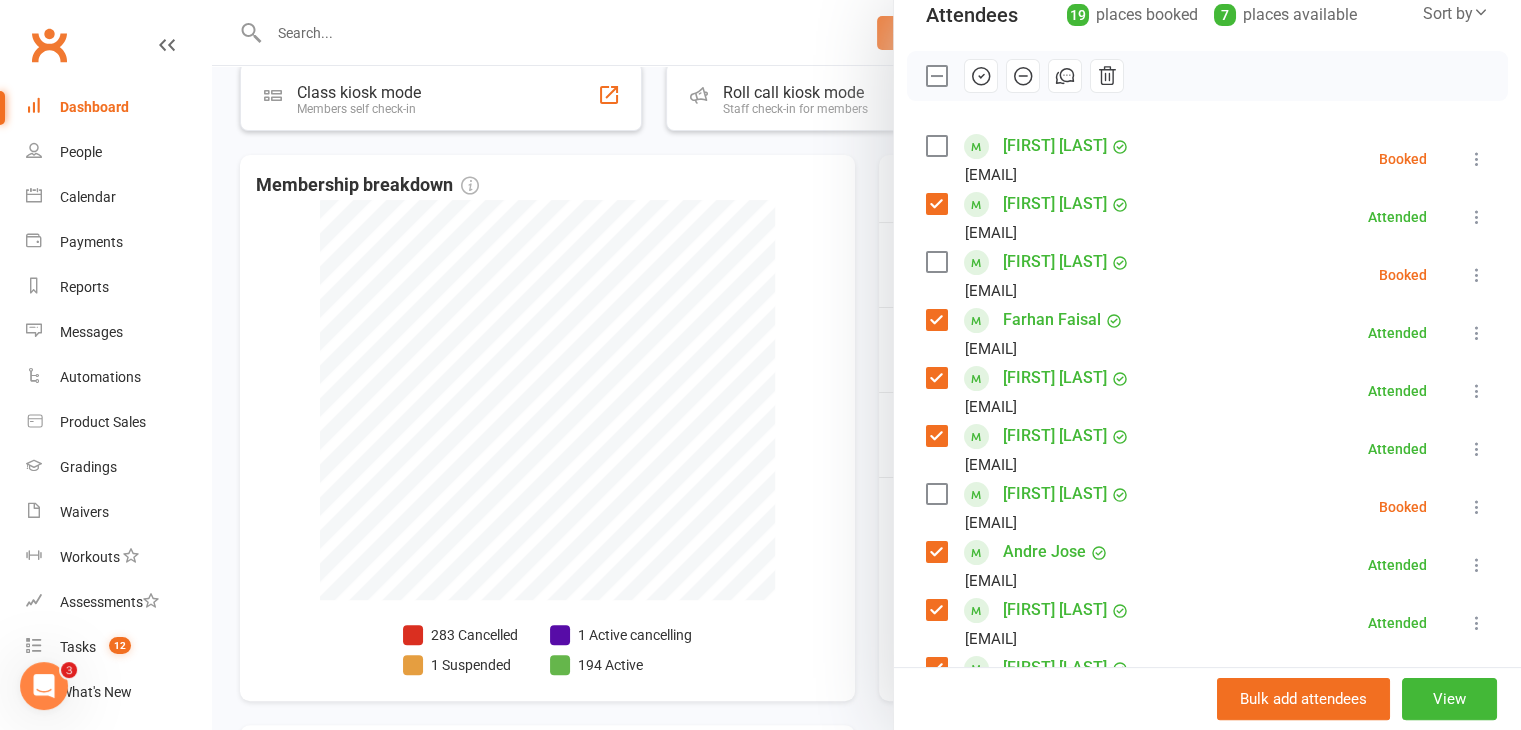 click at bounding box center [936, 262] 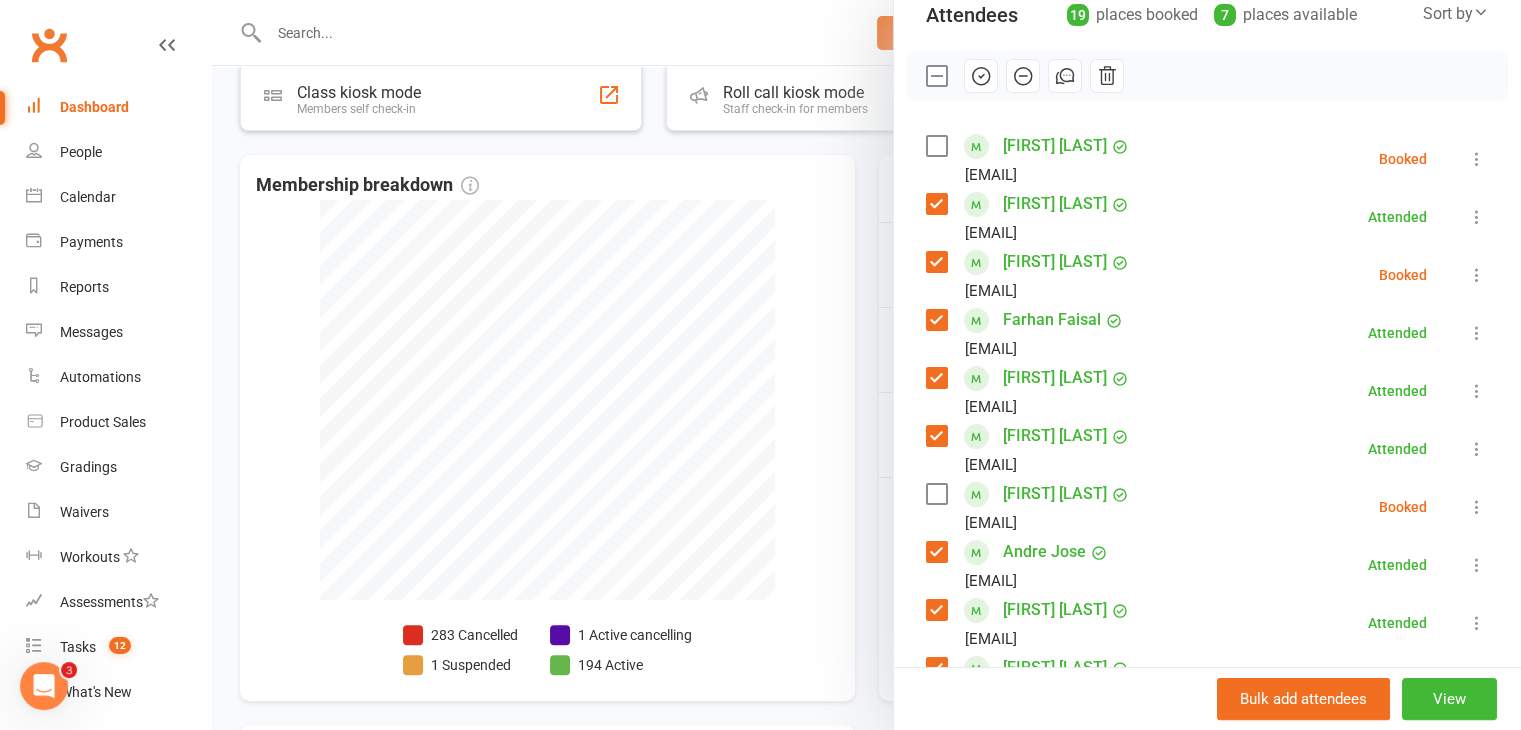 click at bounding box center (936, 146) 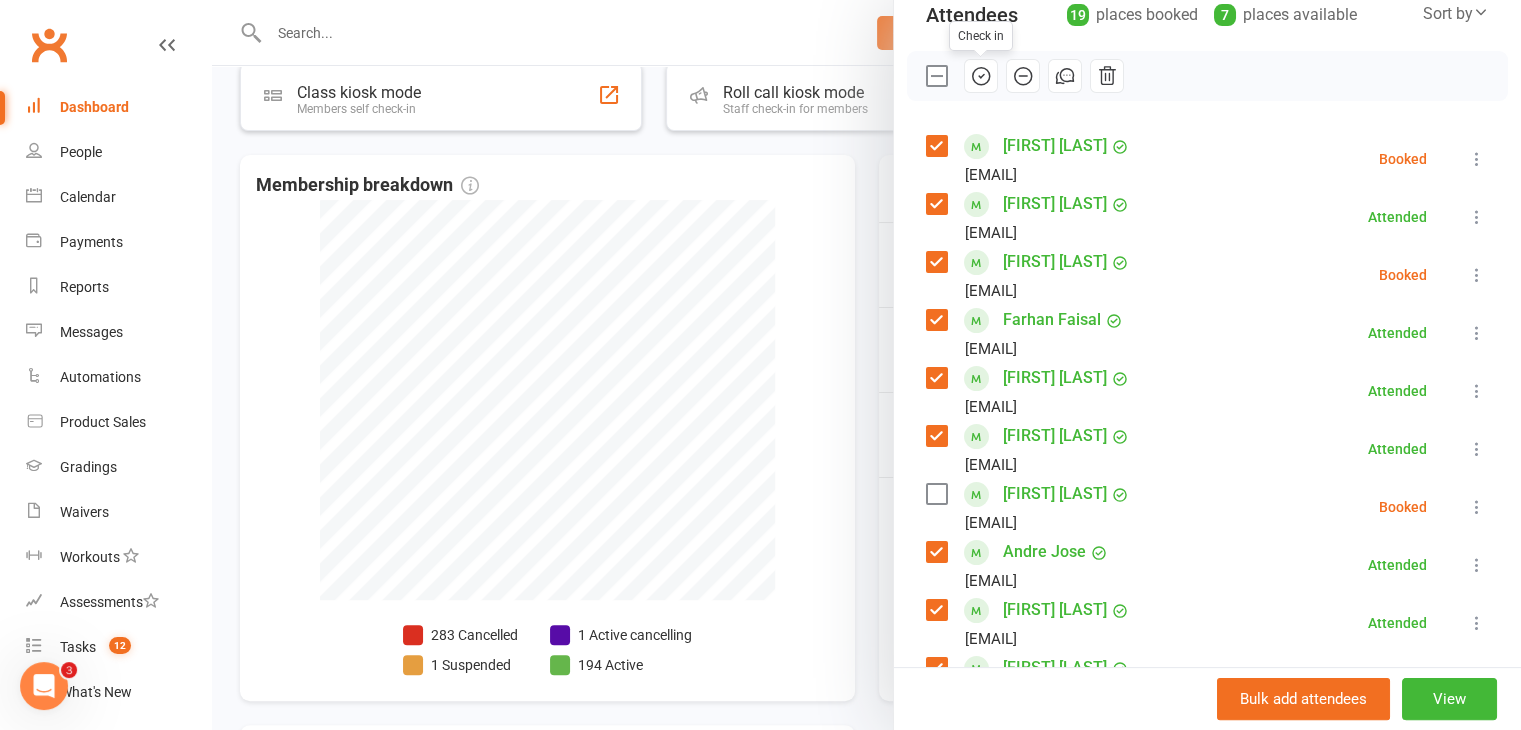 click 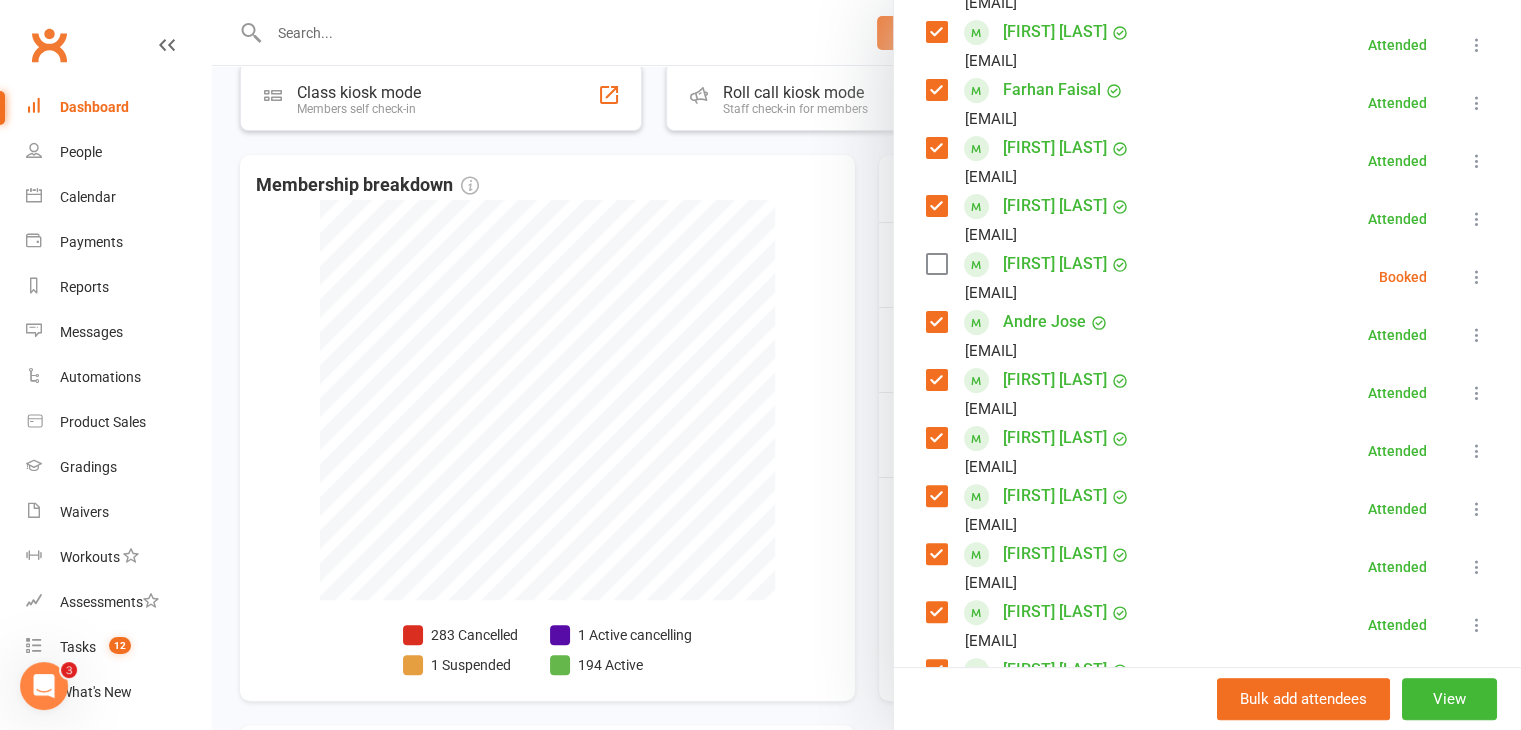 scroll, scrollTop: 469, scrollLeft: 0, axis: vertical 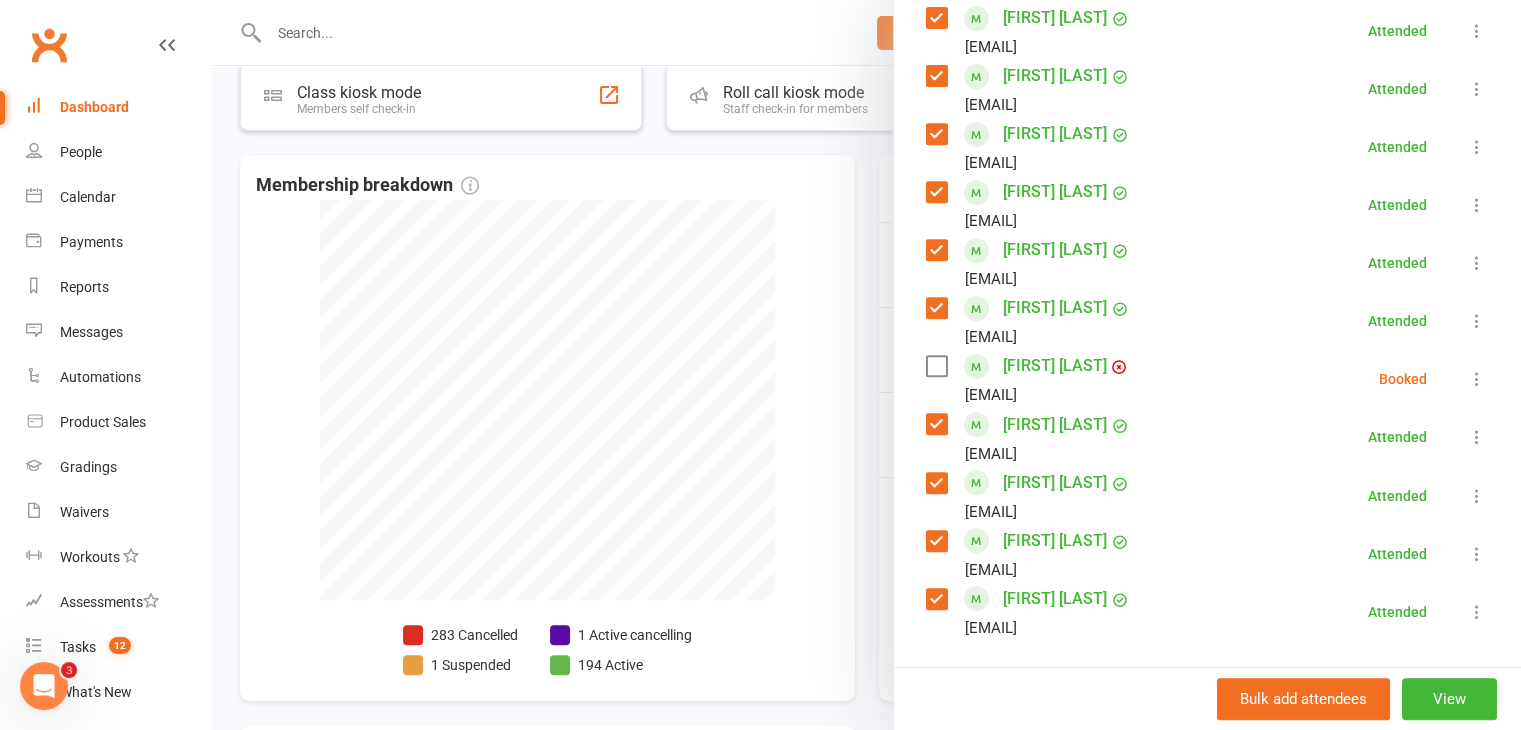 click at bounding box center (936, 366) 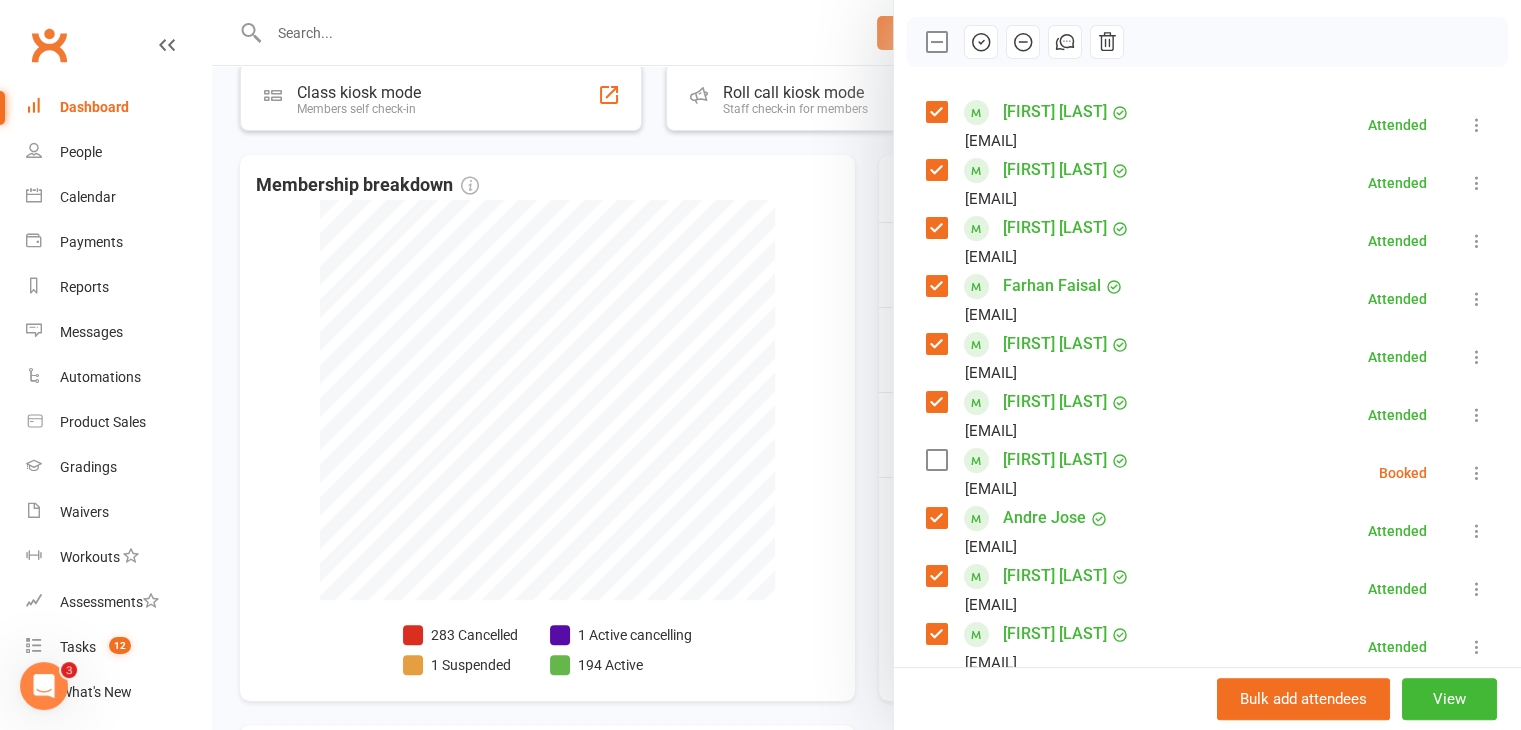 scroll, scrollTop: 252, scrollLeft: 0, axis: vertical 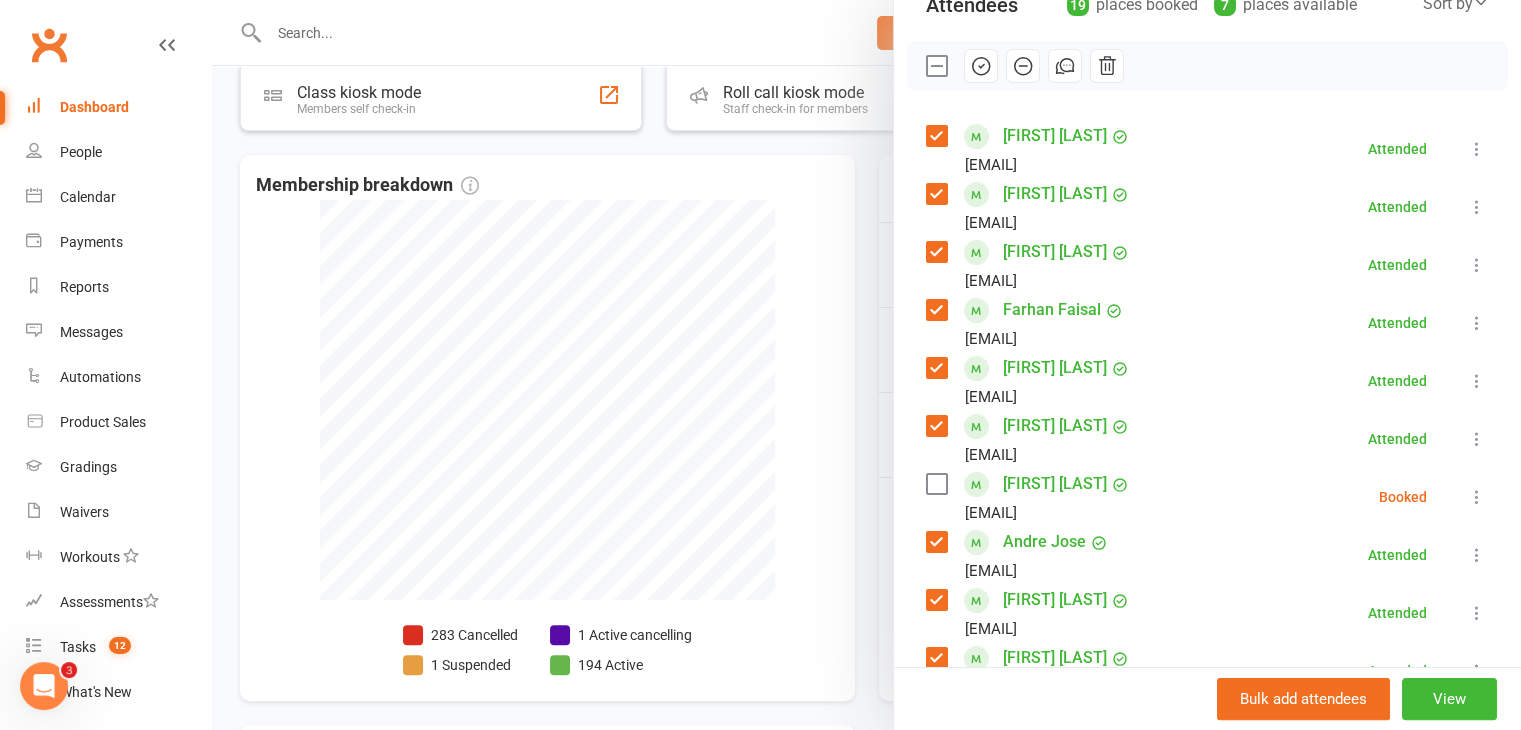 click at bounding box center (936, 484) 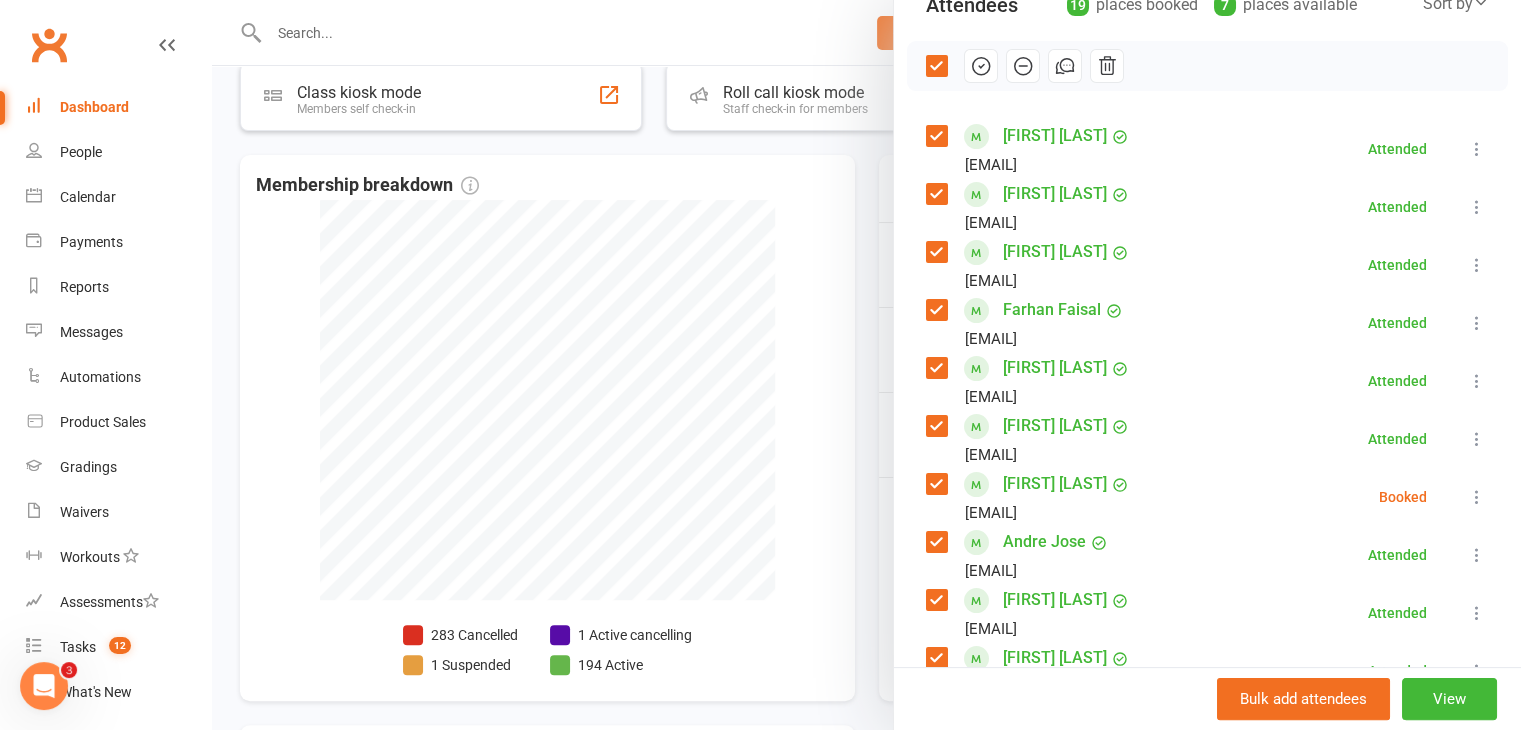 click 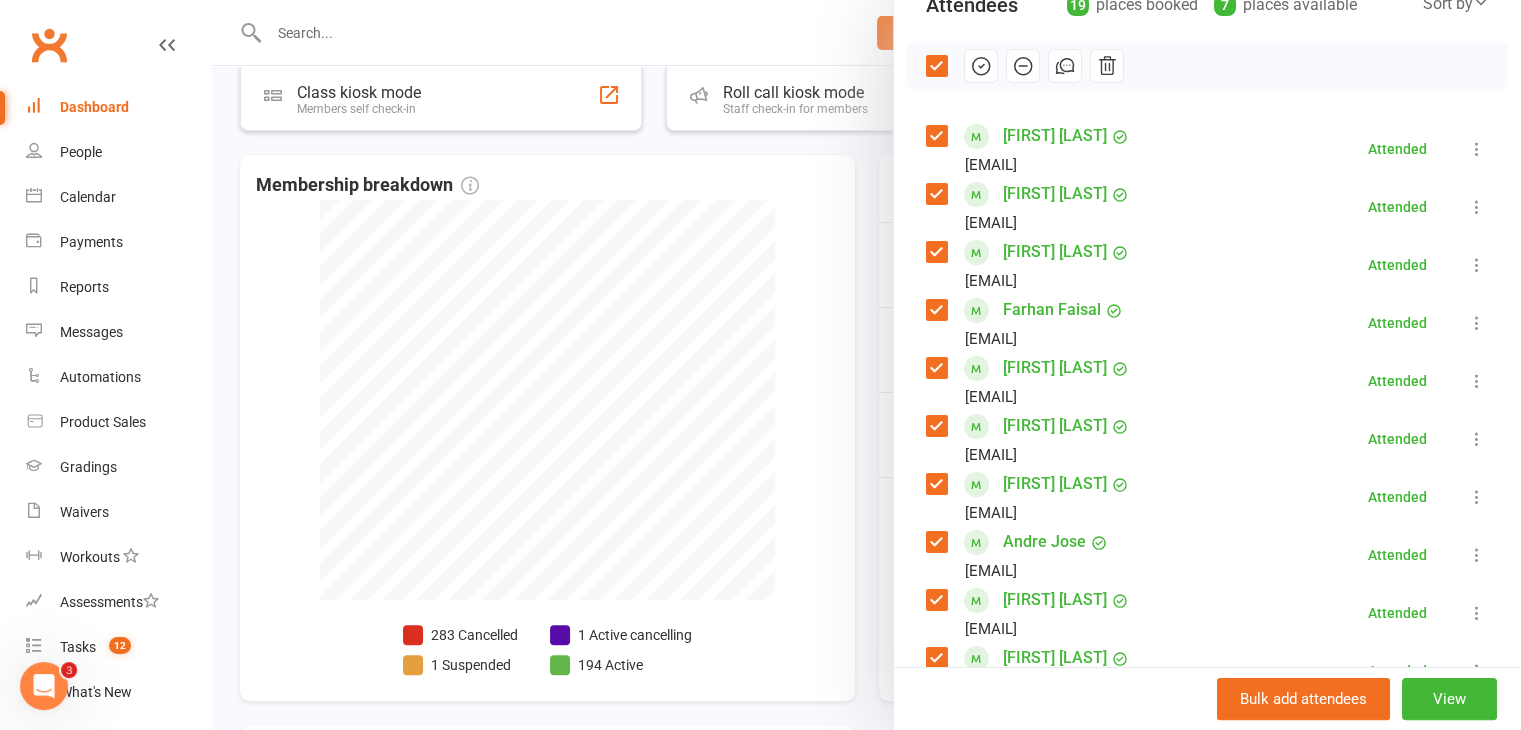 type 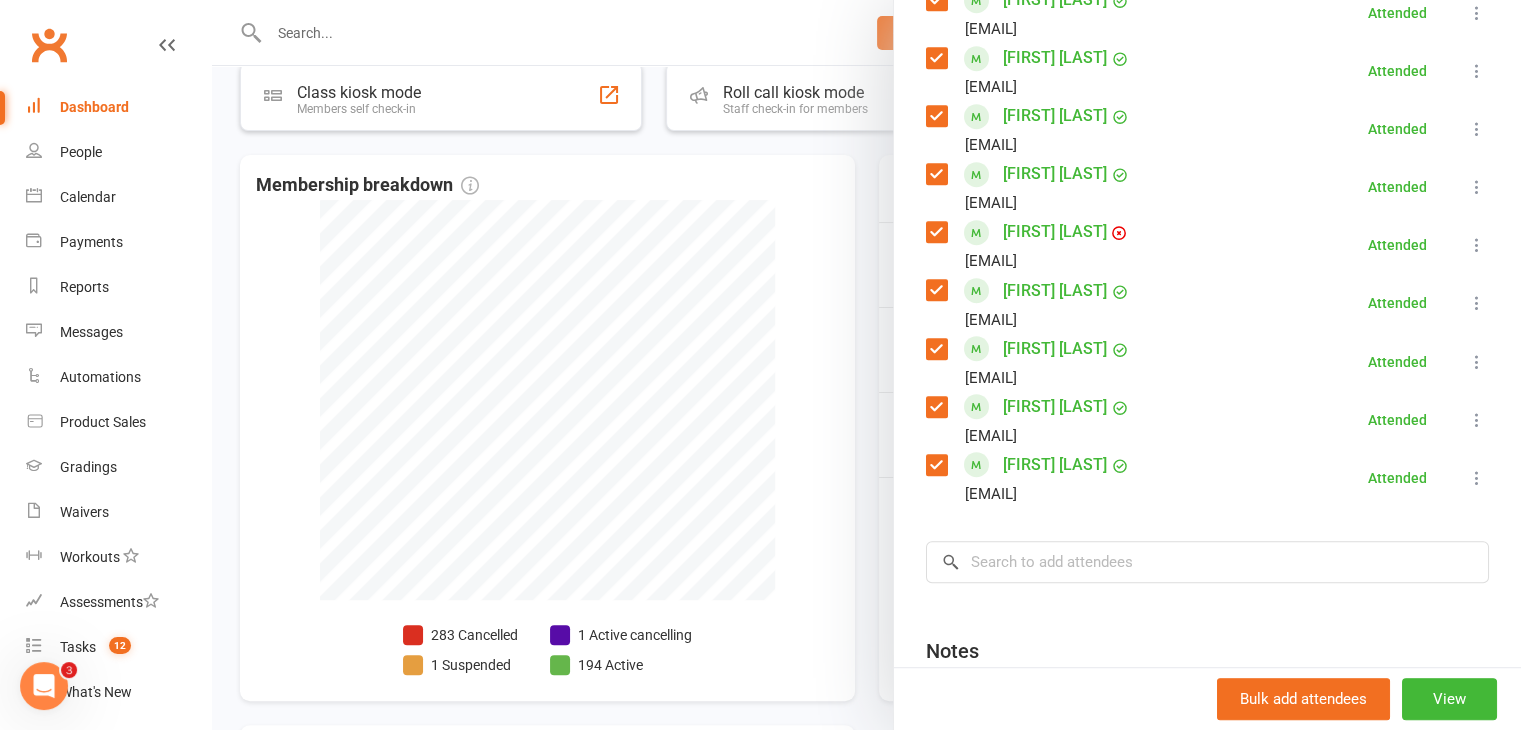 scroll, scrollTop: 972, scrollLeft: 0, axis: vertical 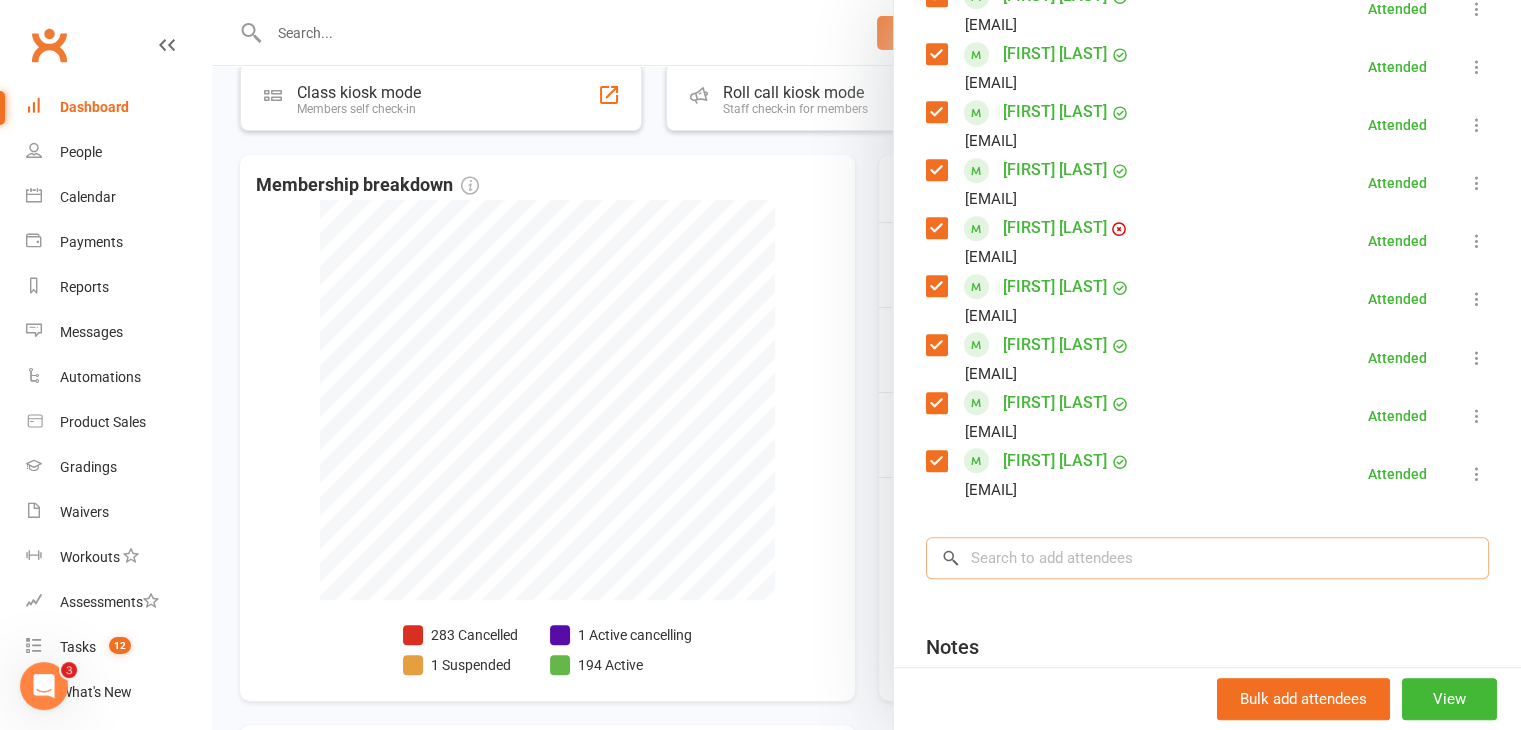 click at bounding box center [1207, 558] 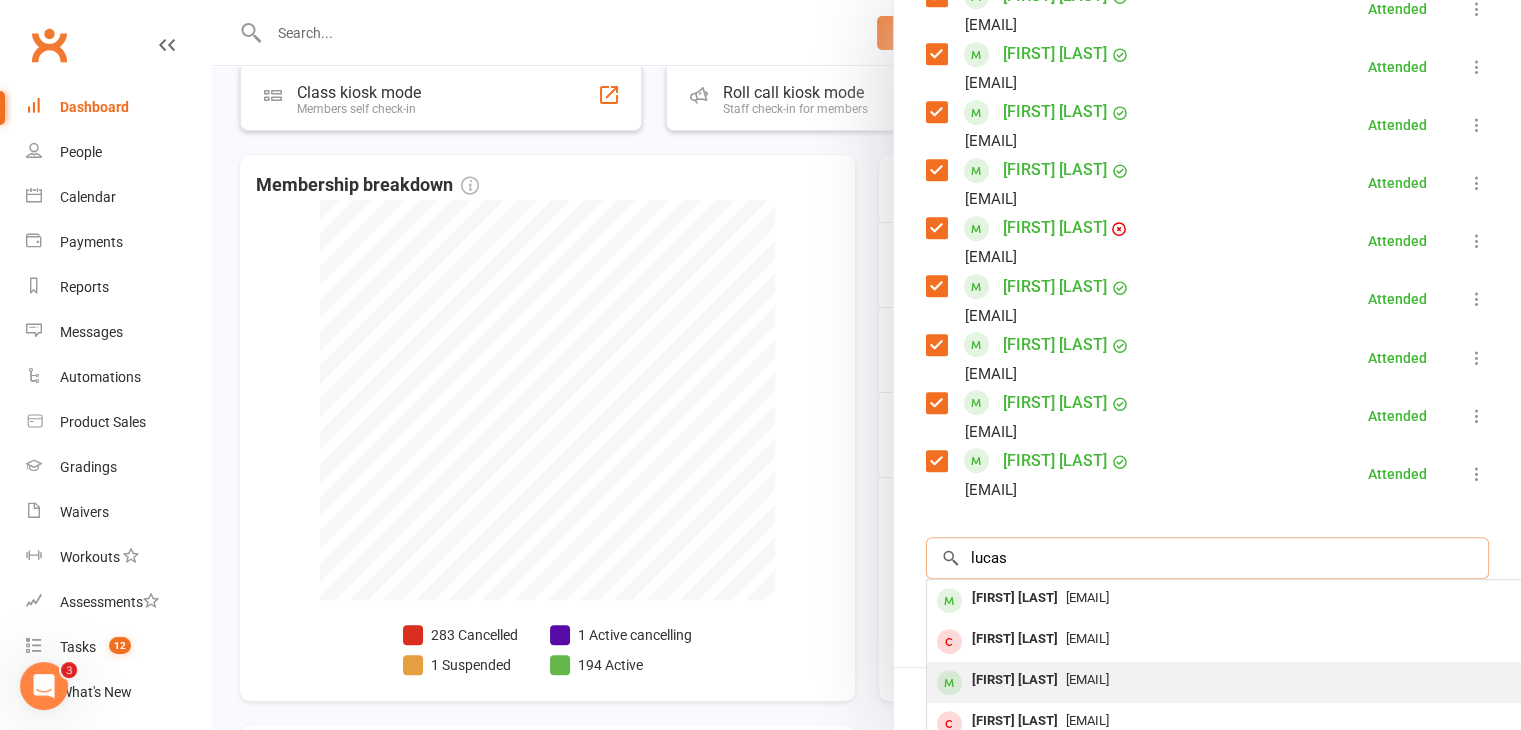type on "lucas" 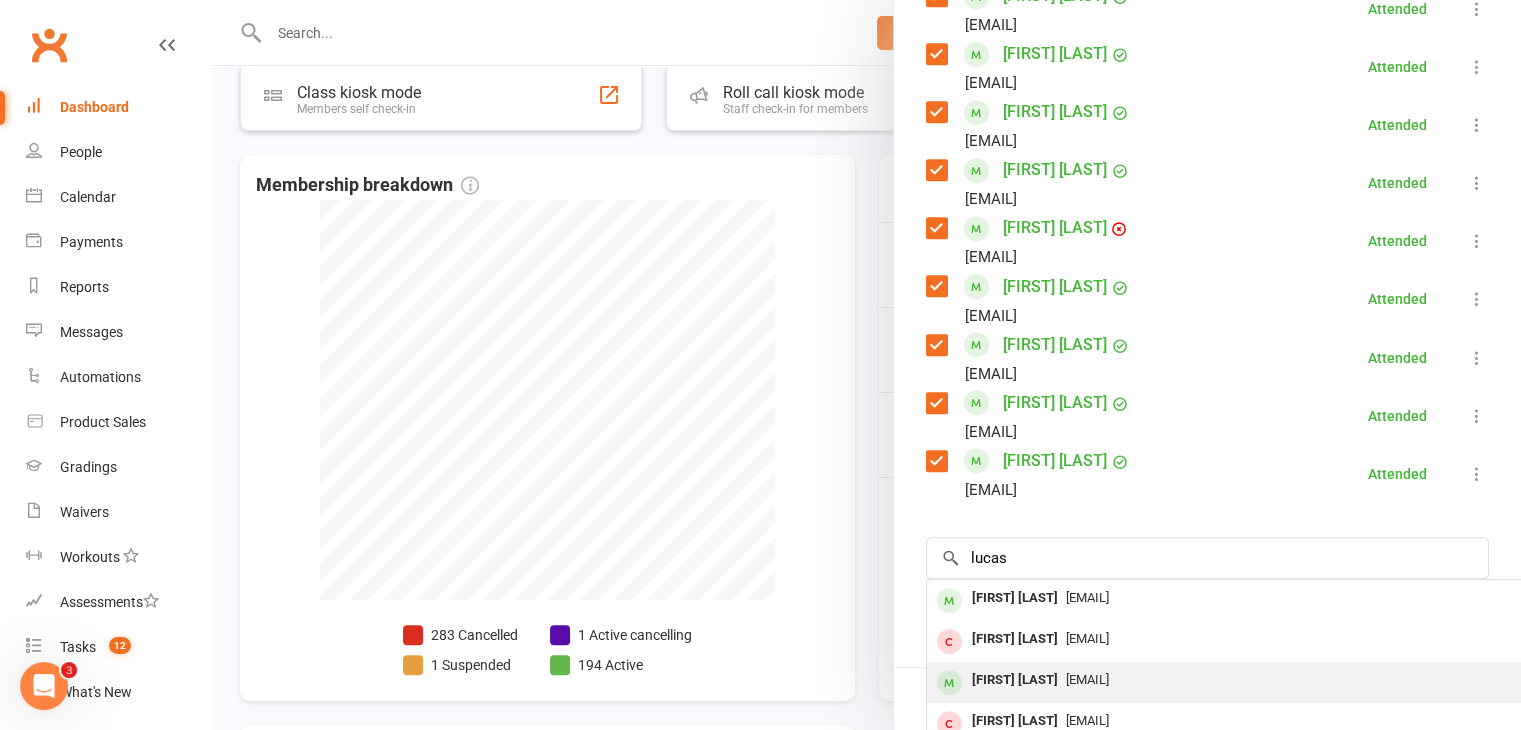 click on "[FIRST] [LAST] [EMAIL]" at bounding box center [1226, 682] 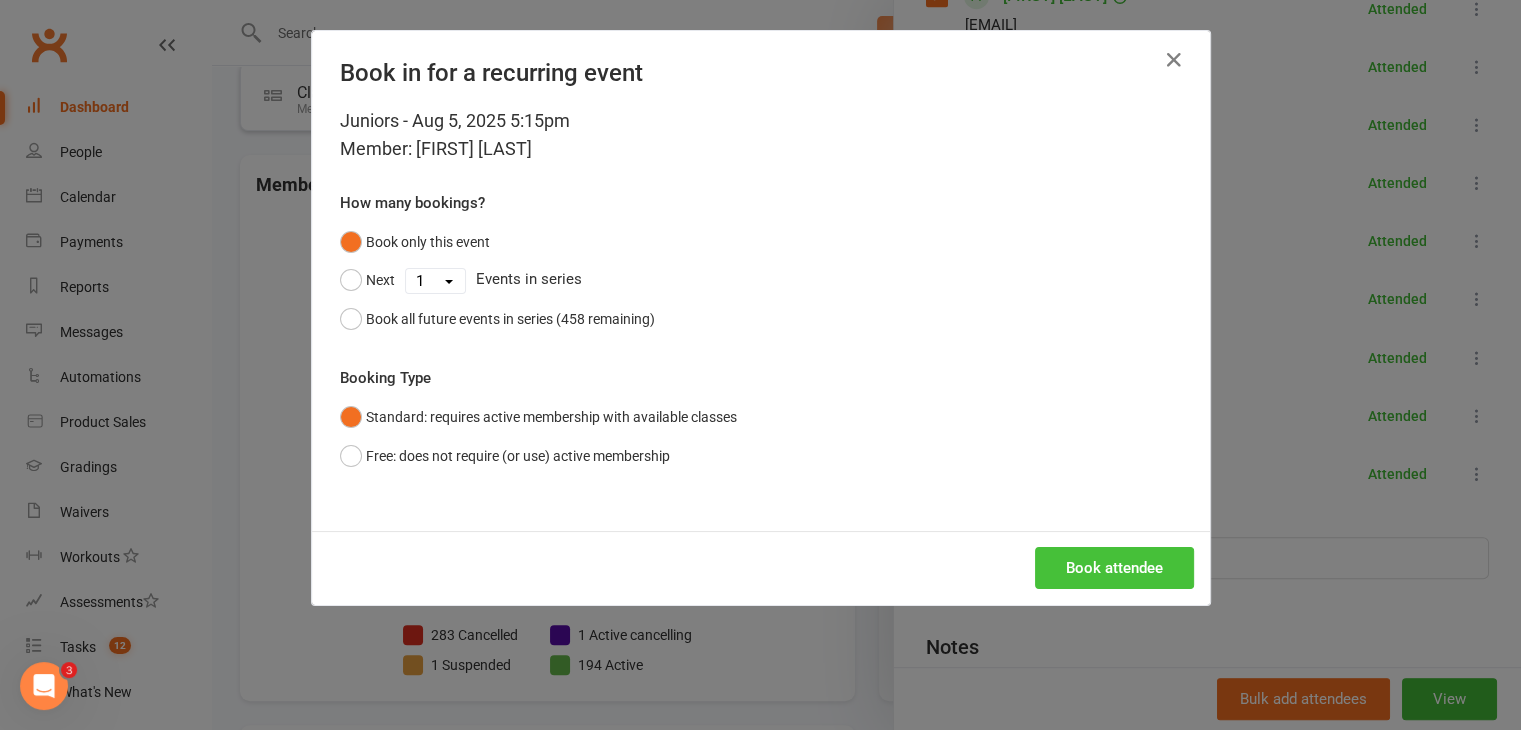 click on "Book attendee" at bounding box center [1114, 568] 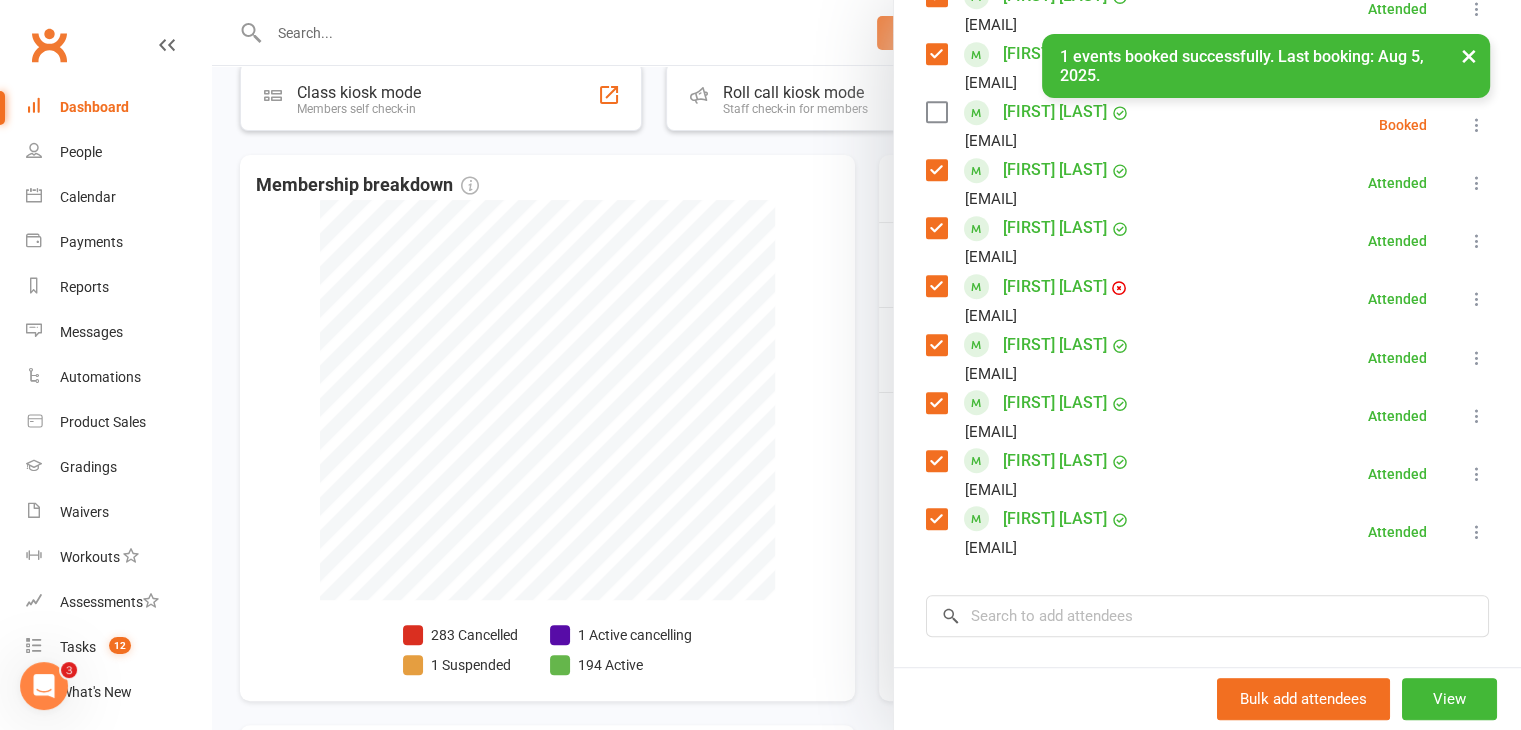 click at bounding box center (936, 112) 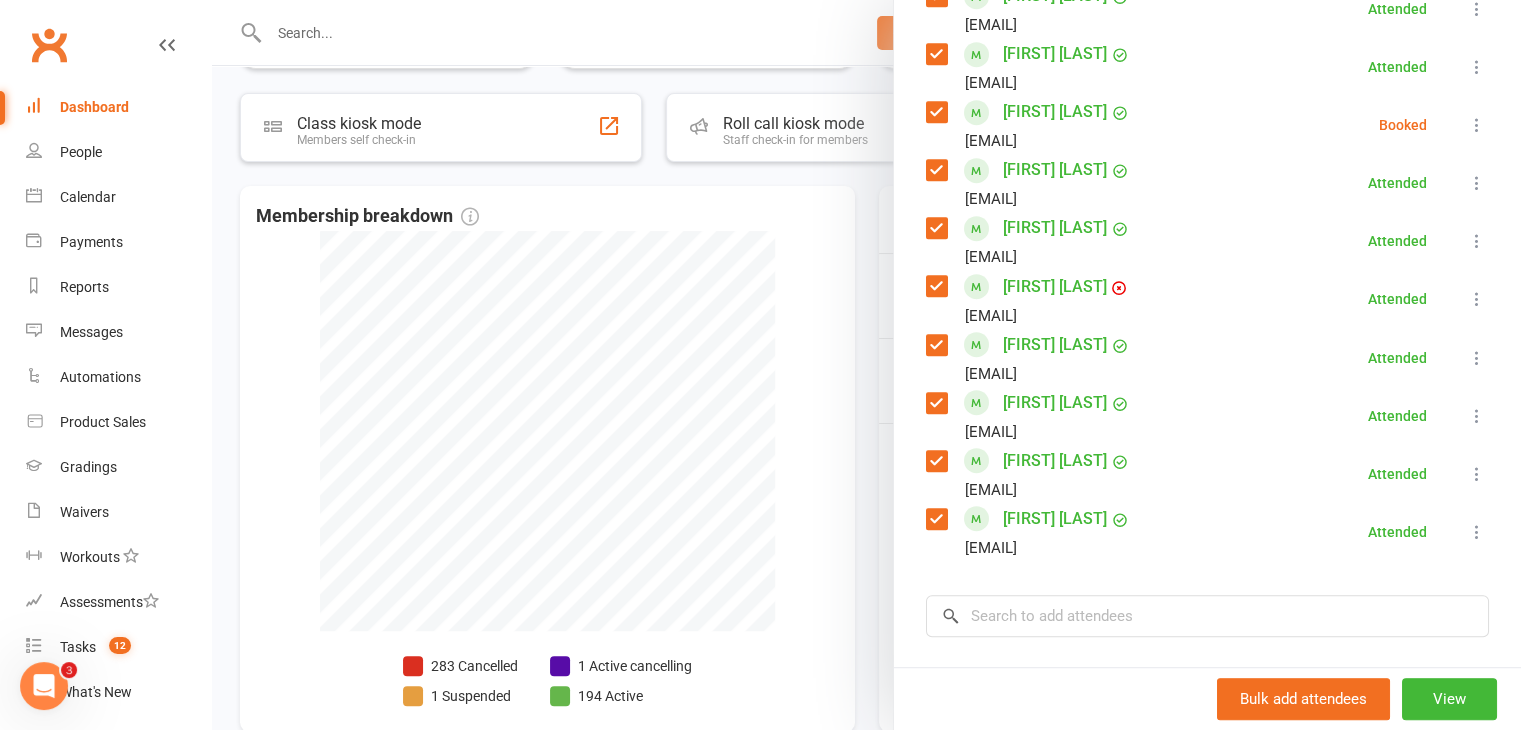 scroll, scrollTop: 344, scrollLeft: 0, axis: vertical 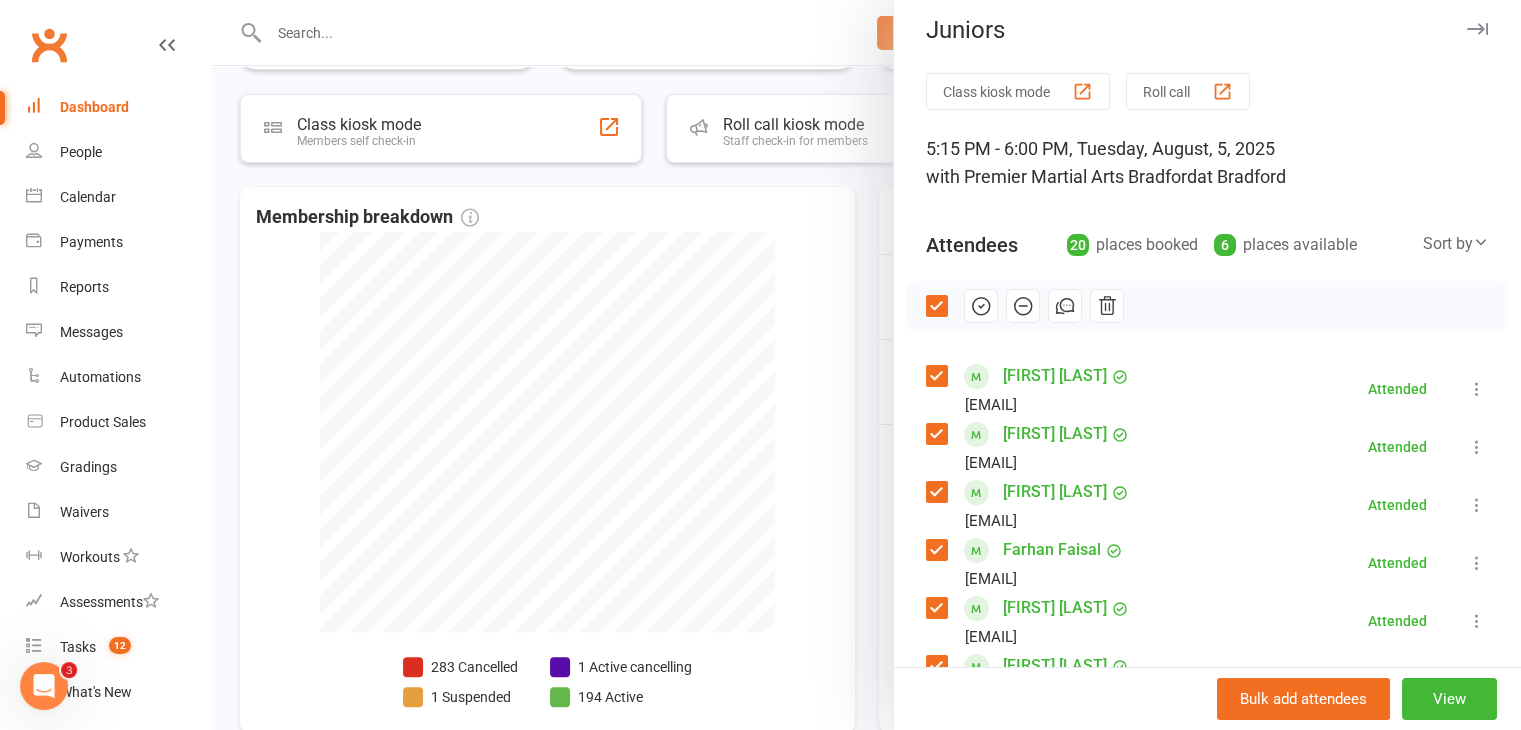 click 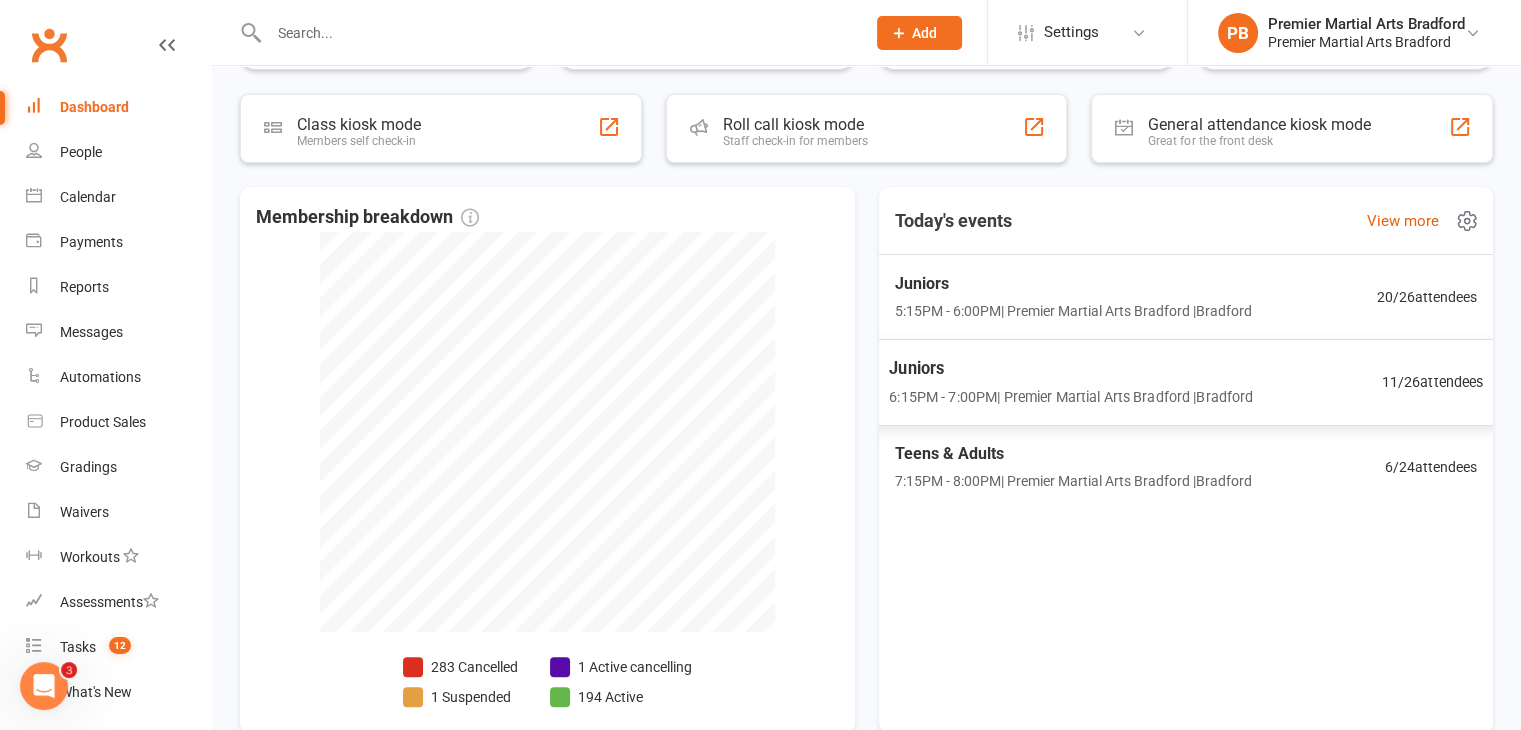 click on "[TIME] - [TIME] | Premier Martial Arts Bradford | [CITY]" at bounding box center [1071, 396] 